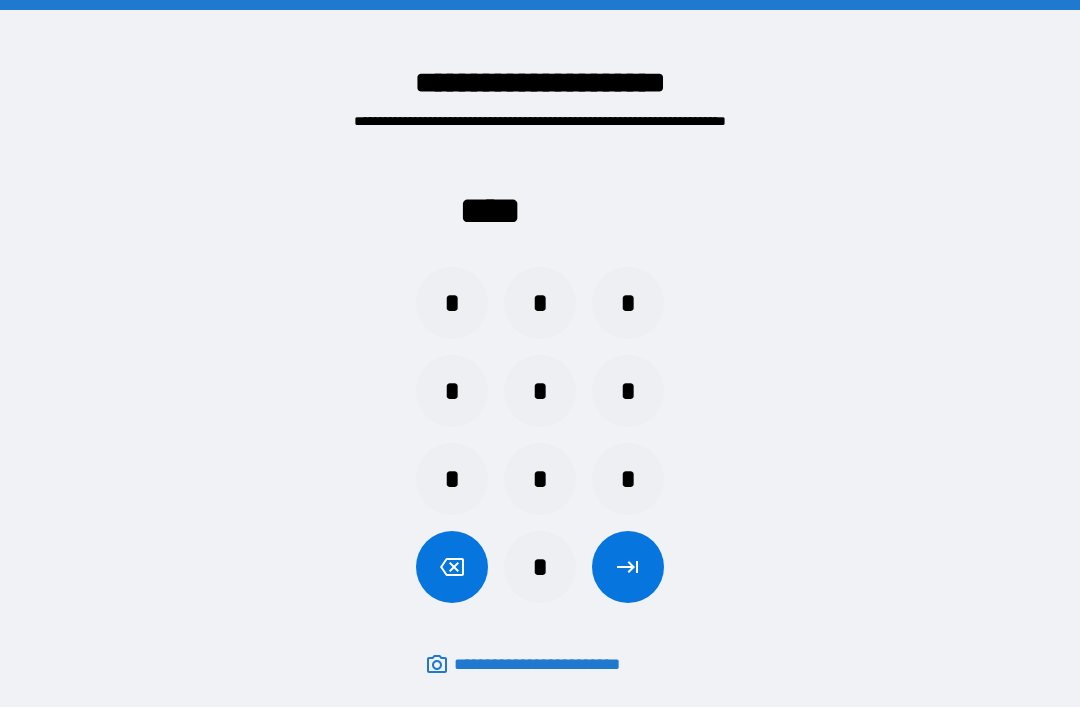 scroll, scrollTop: 64, scrollLeft: 0, axis: vertical 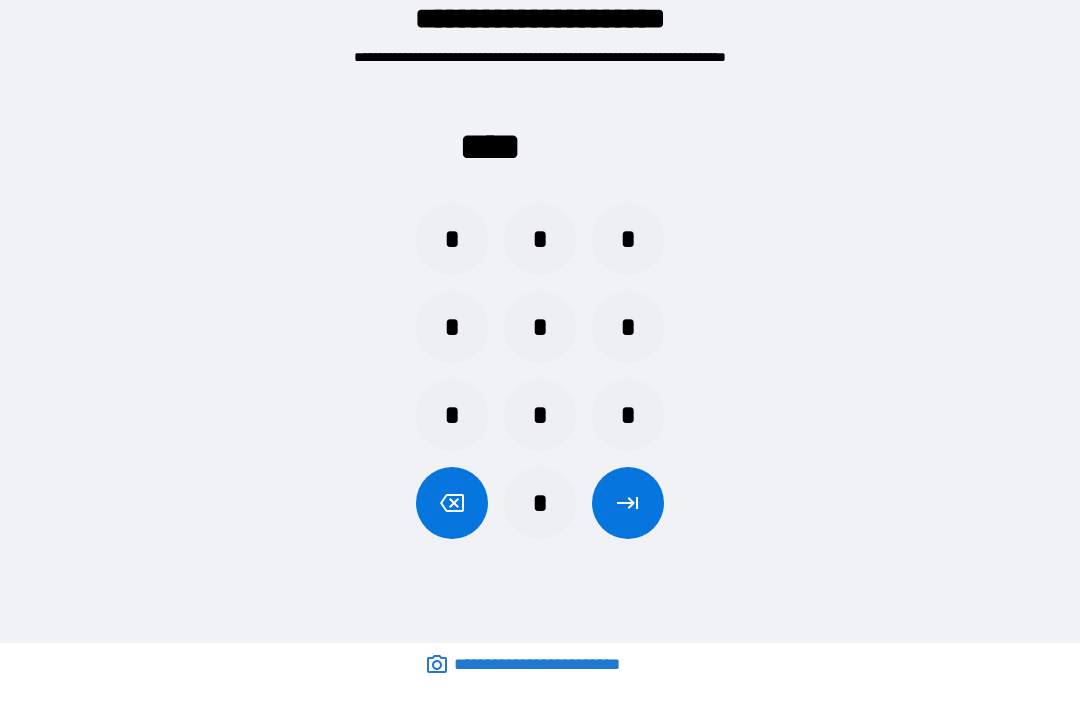 click on "*" at bounding box center [540, 503] 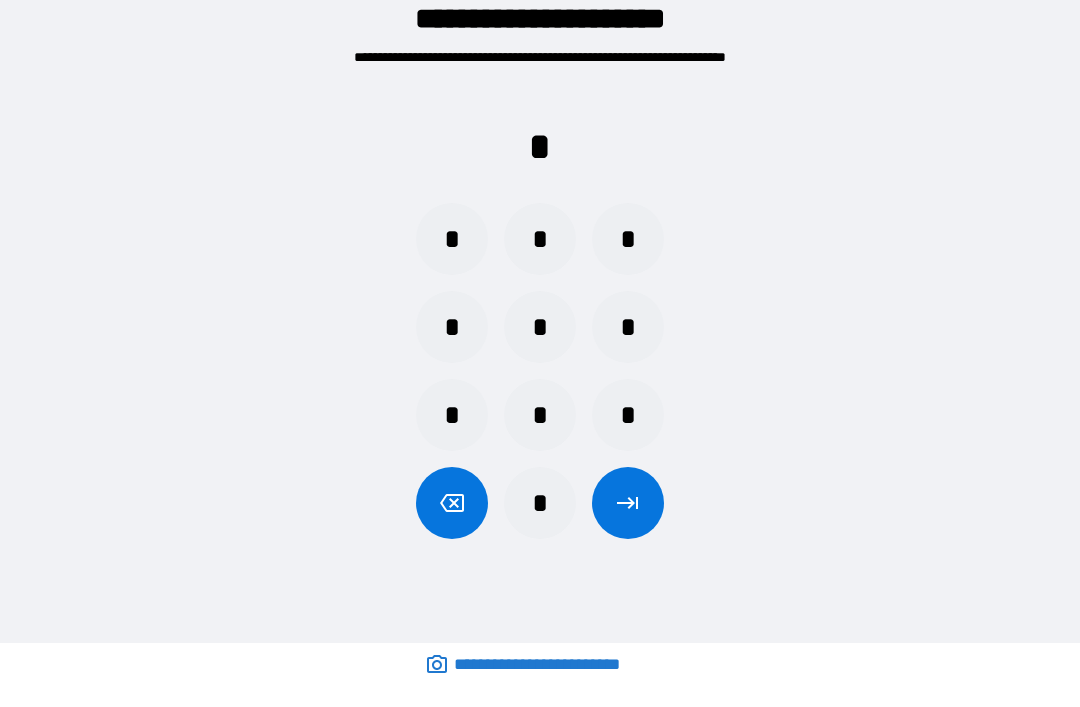 click on "*" at bounding box center [540, 415] 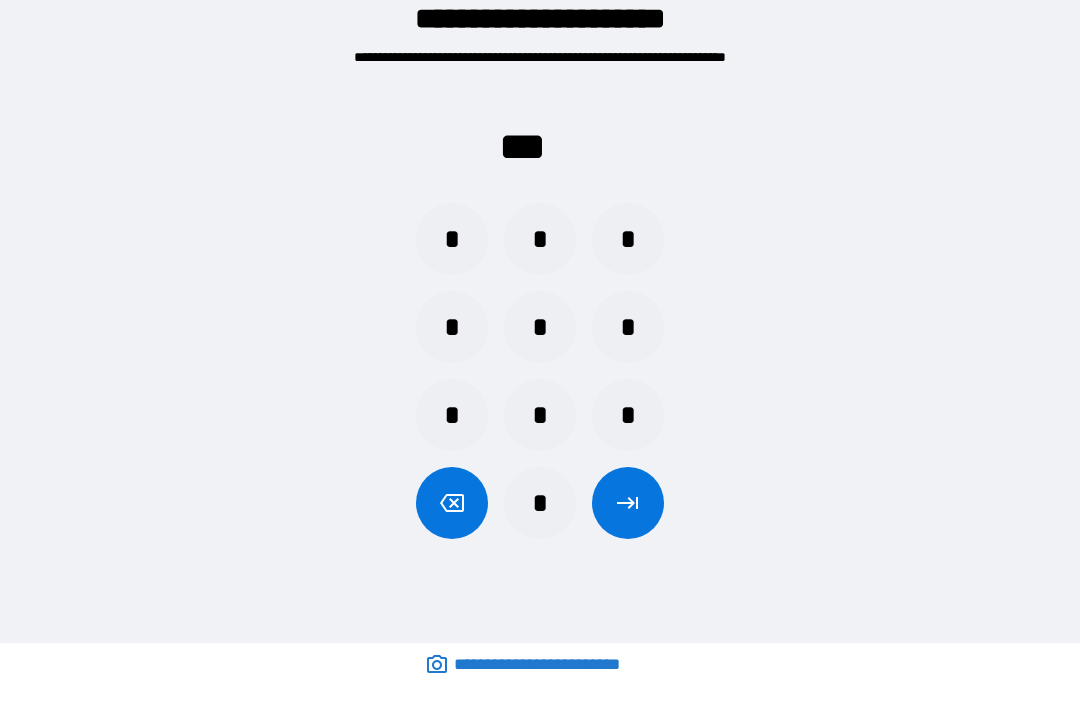click on "*" at bounding box center [628, 239] 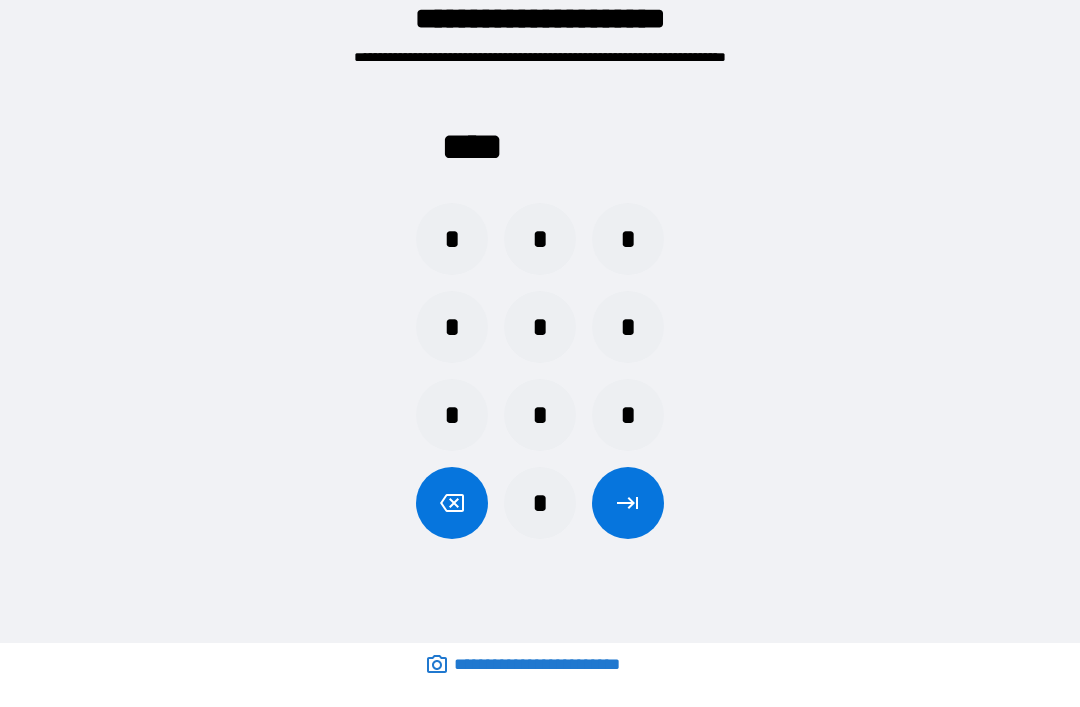 click at bounding box center [628, 503] 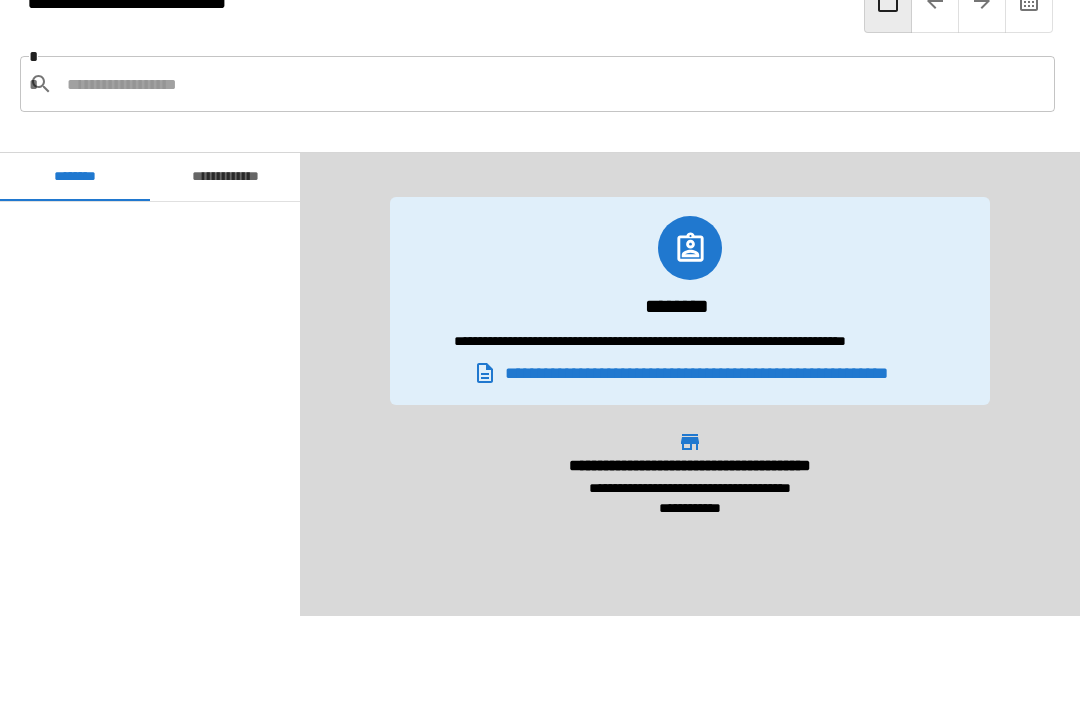 scroll, scrollTop: 1020, scrollLeft: 0, axis: vertical 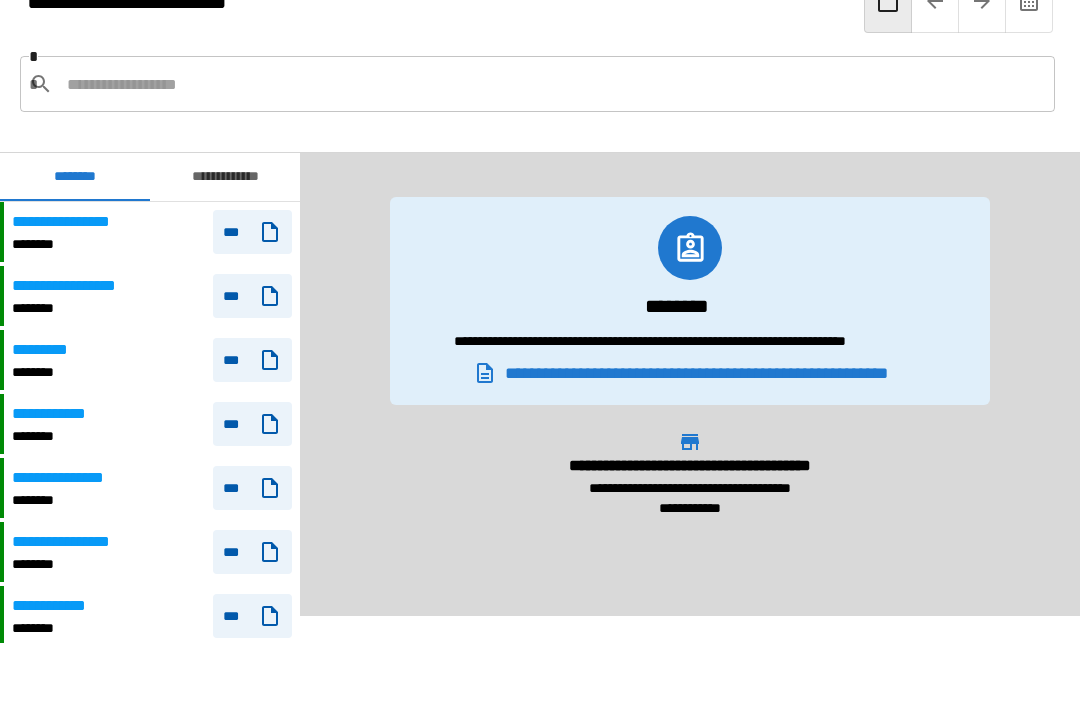 click on "**********" at bounding box center (152, 296) 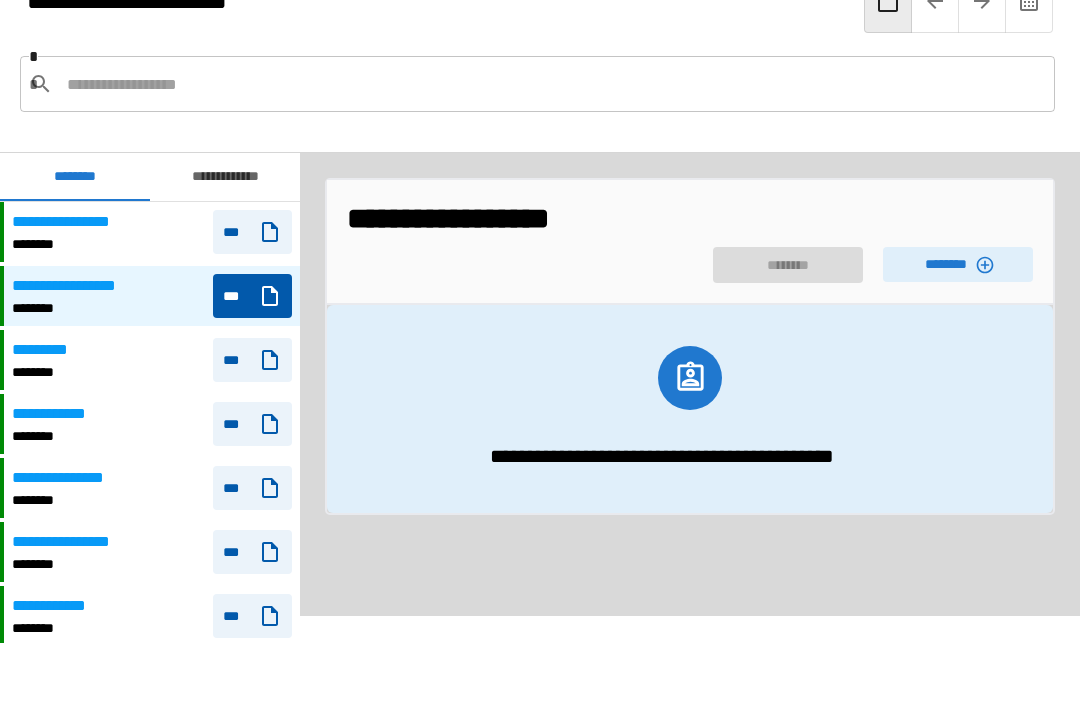 click on "********" at bounding box center [958, 264] 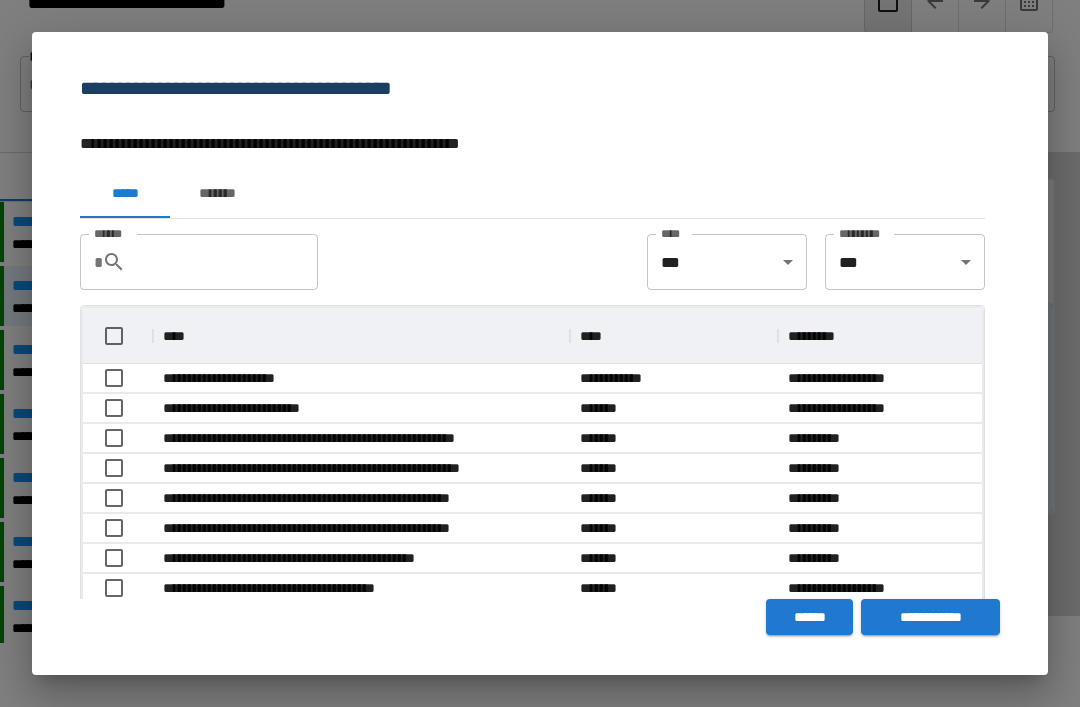 scroll, scrollTop: 1, scrollLeft: 1, axis: both 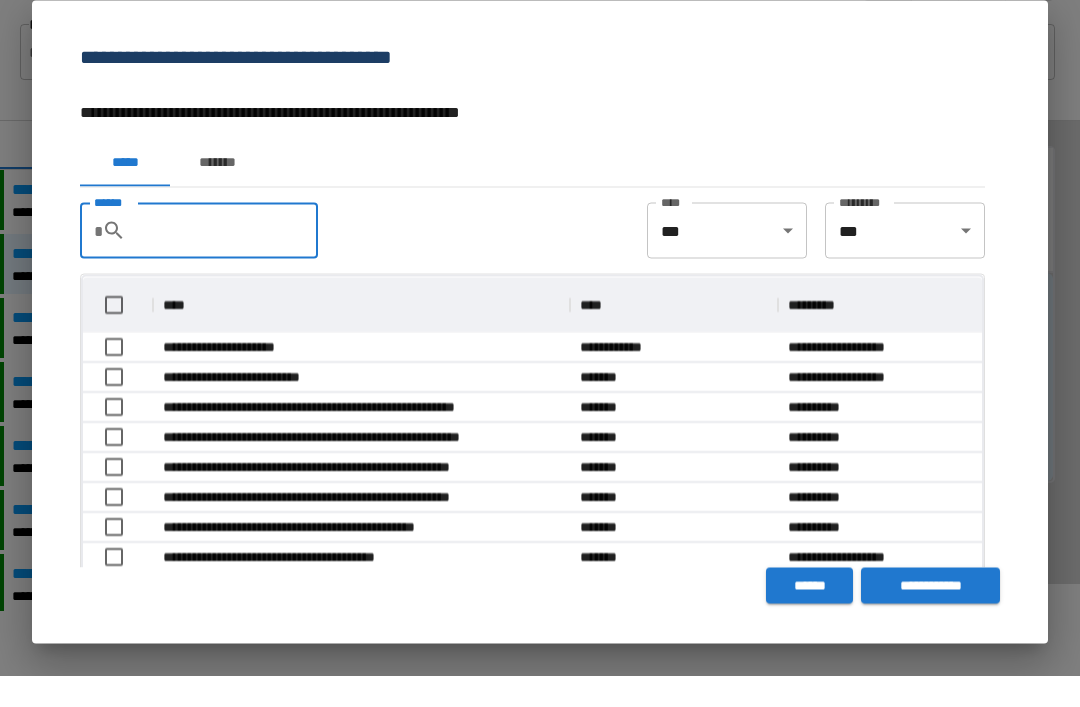 click on "**********" at bounding box center [540, 351] 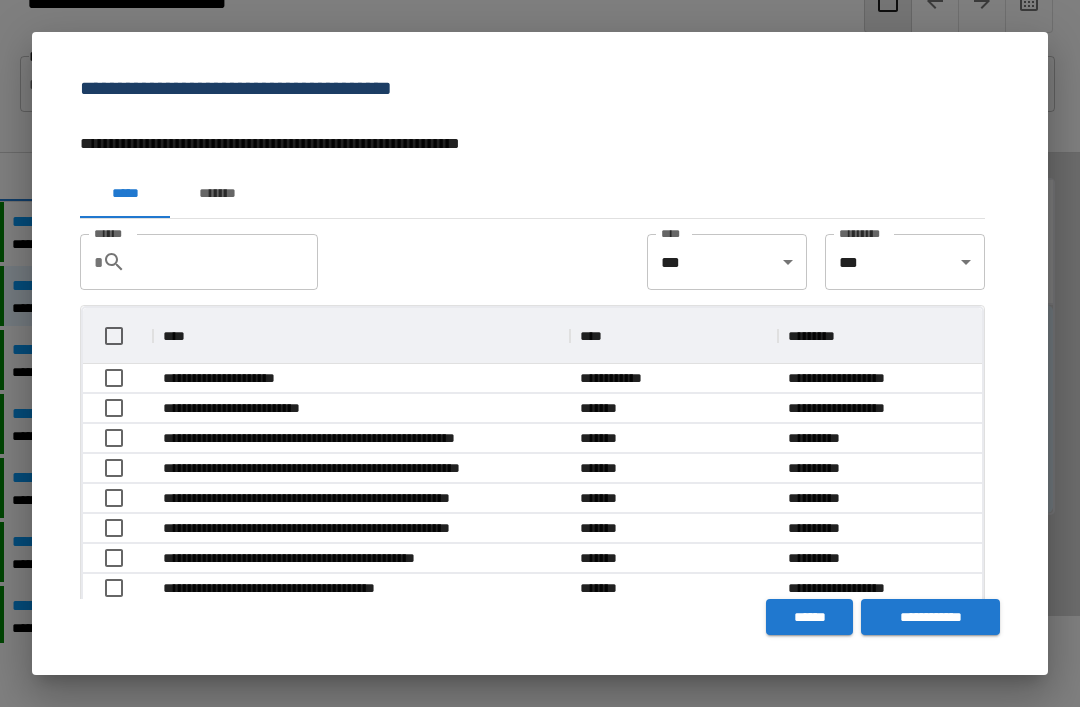 click on "******" at bounding box center [809, 617] 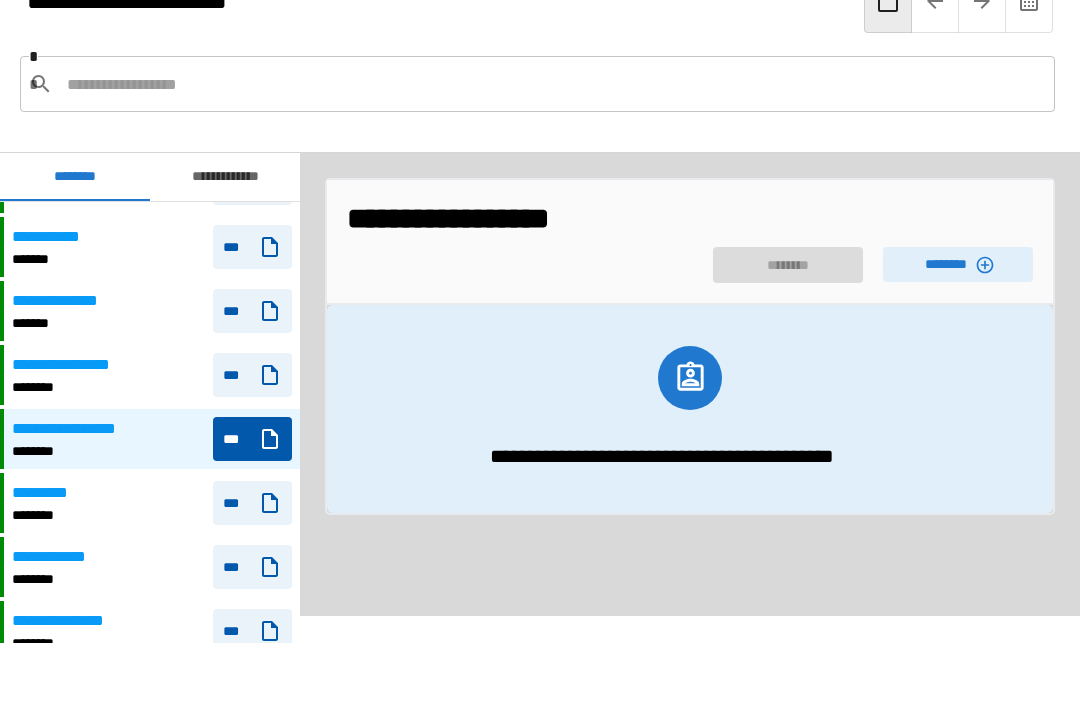 scroll, scrollTop: 879, scrollLeft: 0, axis: vertical 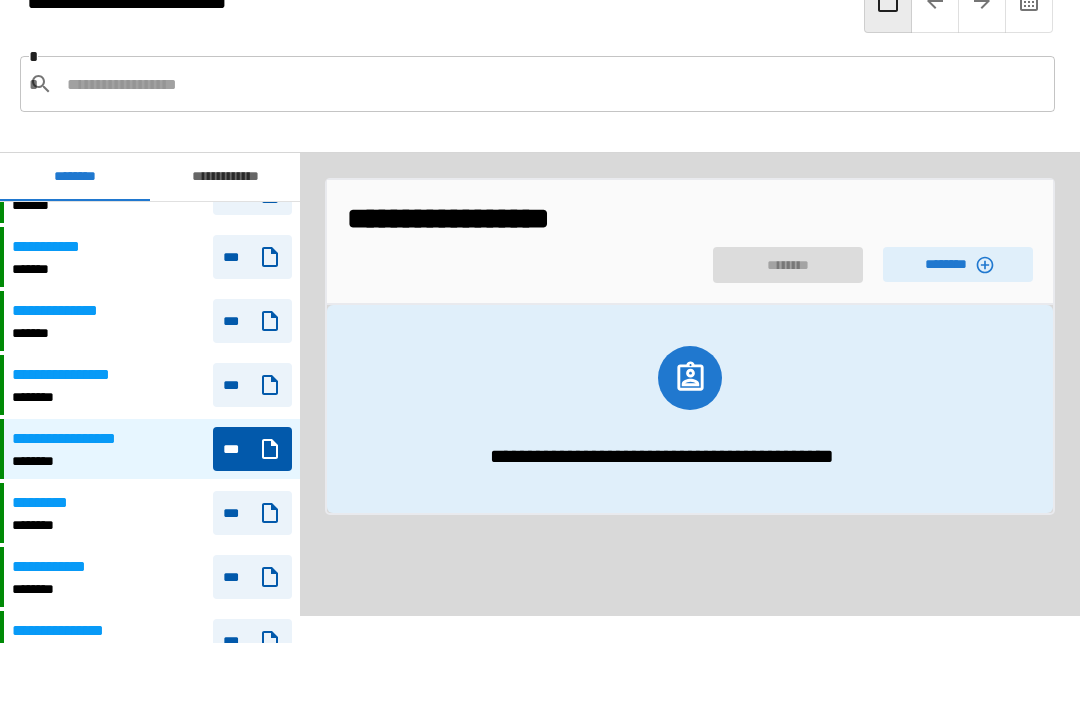 click on "**********" at bounding box center [152, 385] 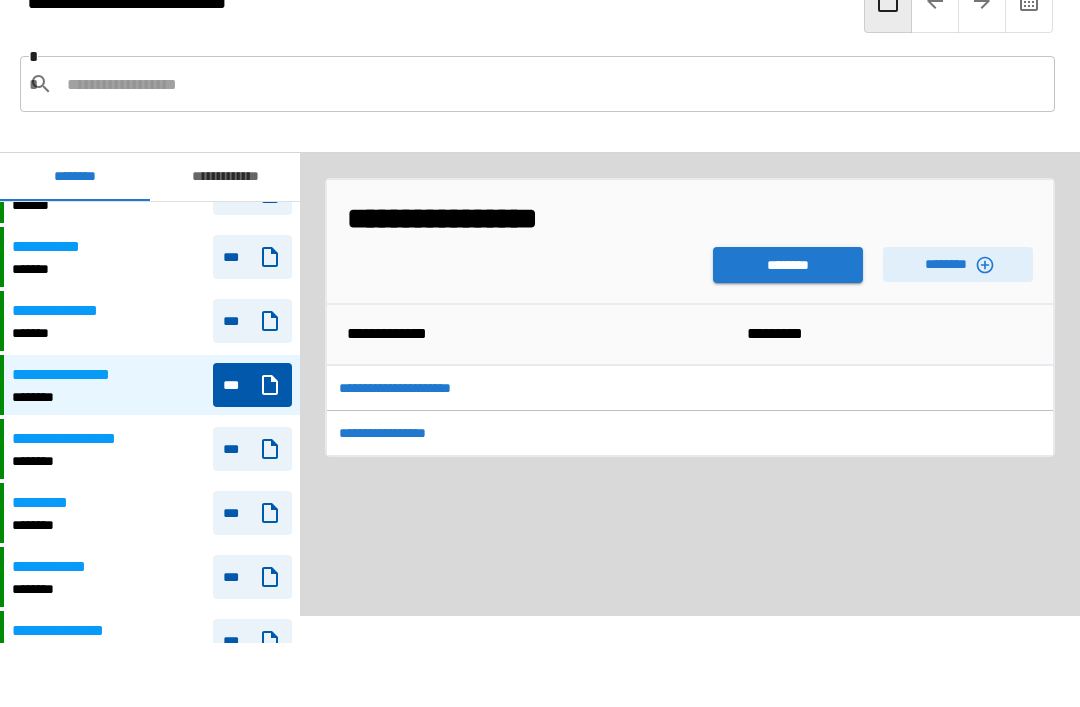 click on "********" at bounding box center (788, 265) 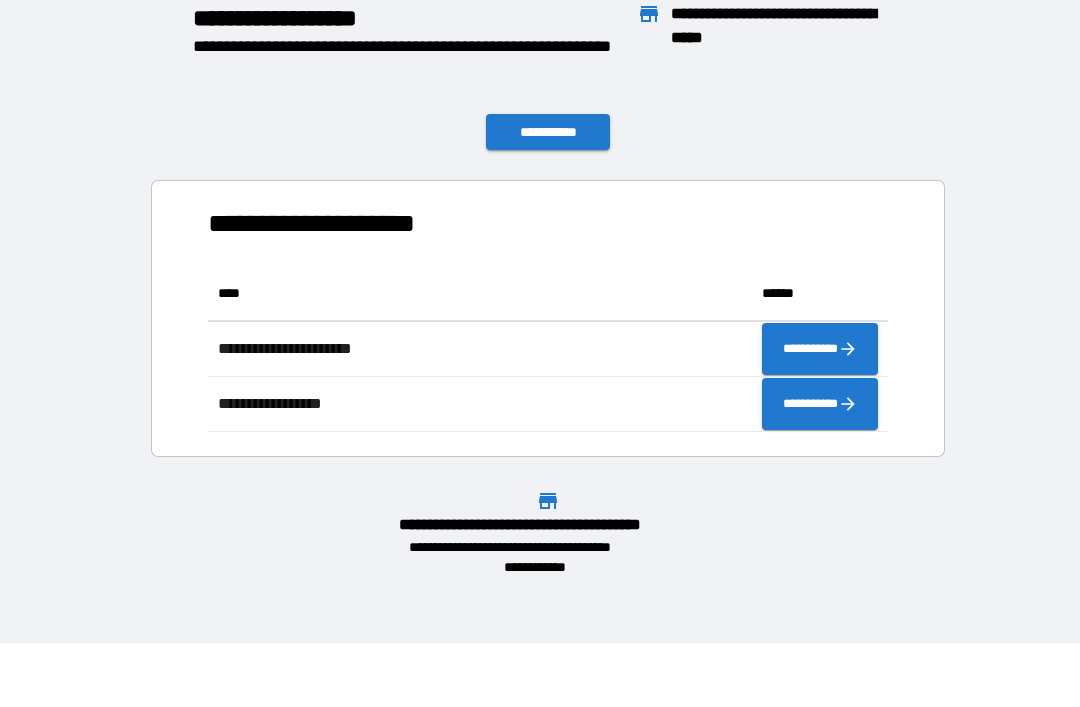 scroll, scrollTop: 1, scrollLeft: 1, axis: both 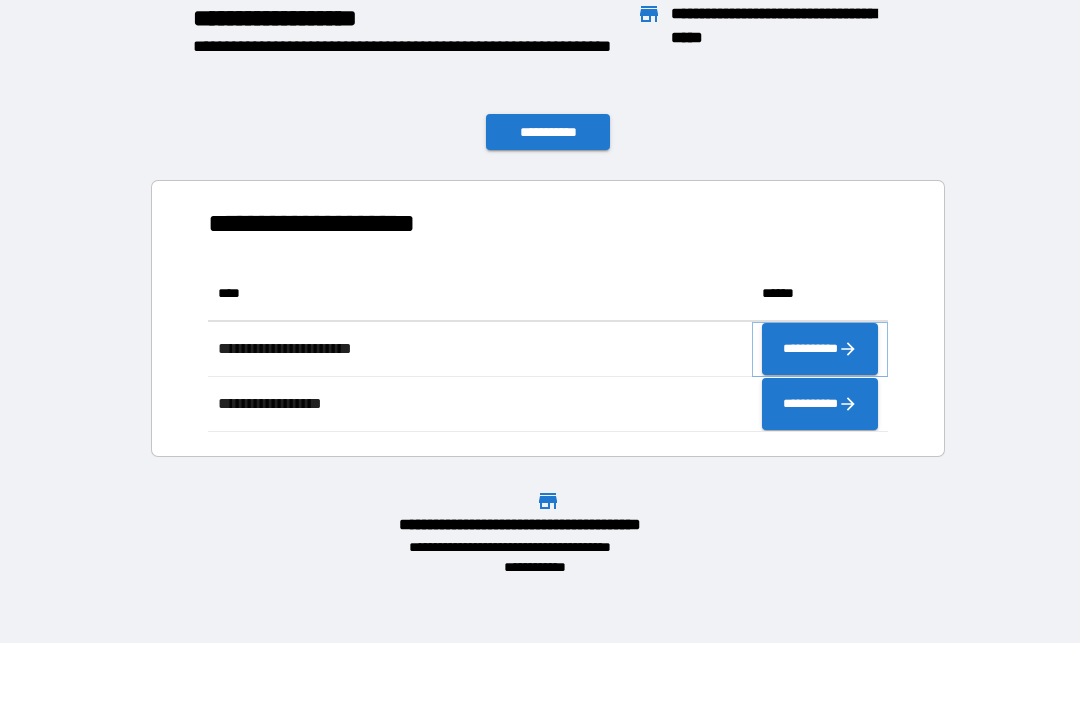 click on "**********" at bounding box center (820, 349) 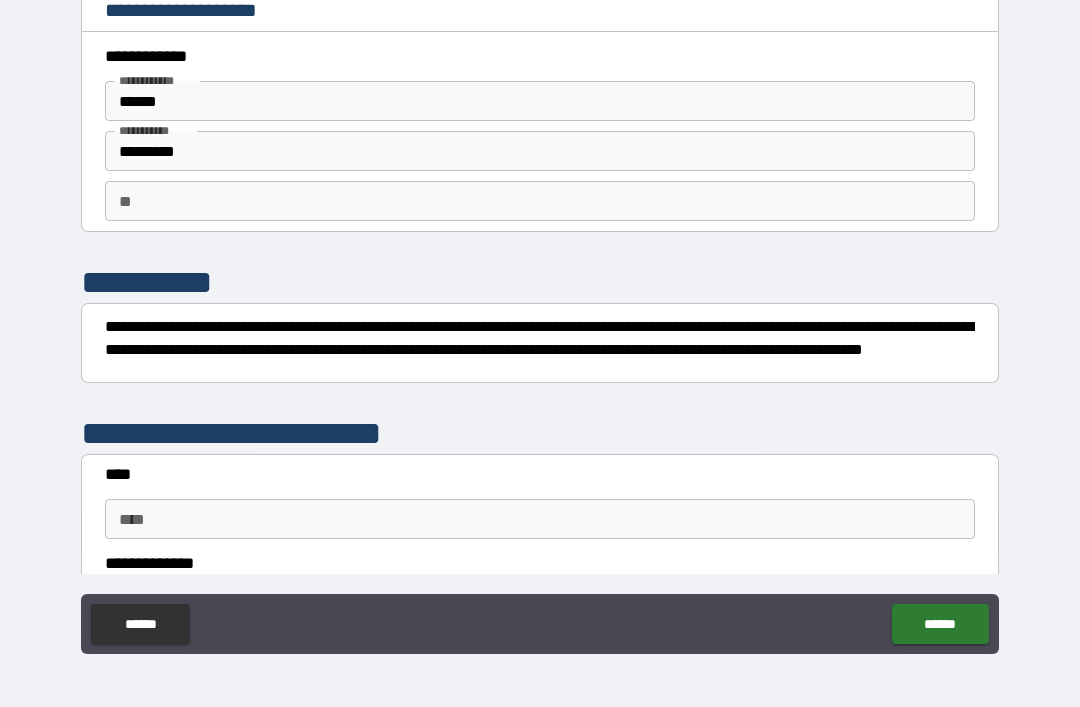 click on "**" at bounding box center [540, 201] 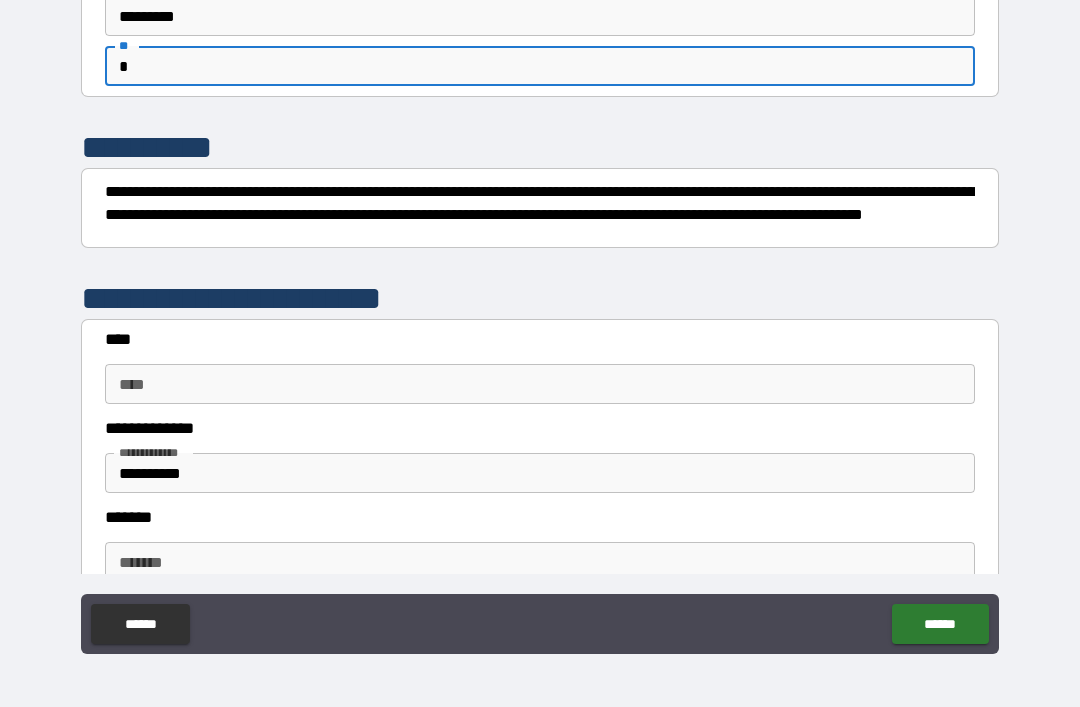 scroll, scrollTop: 136, scrollLeft: 0, axis: vertical 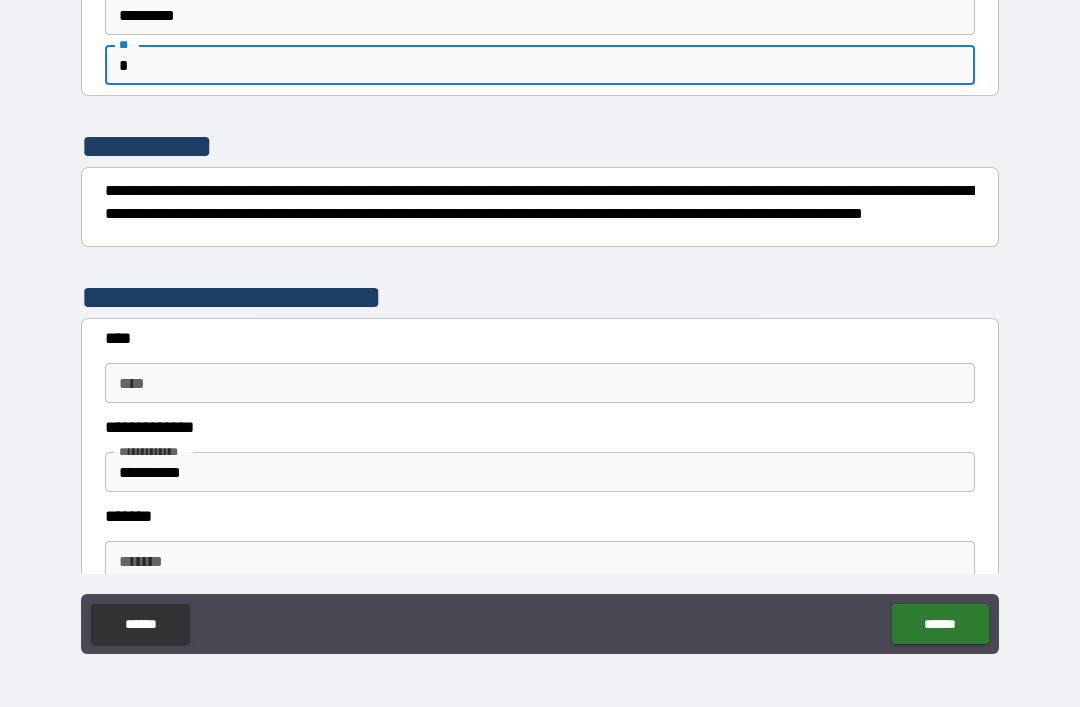 type on "*" 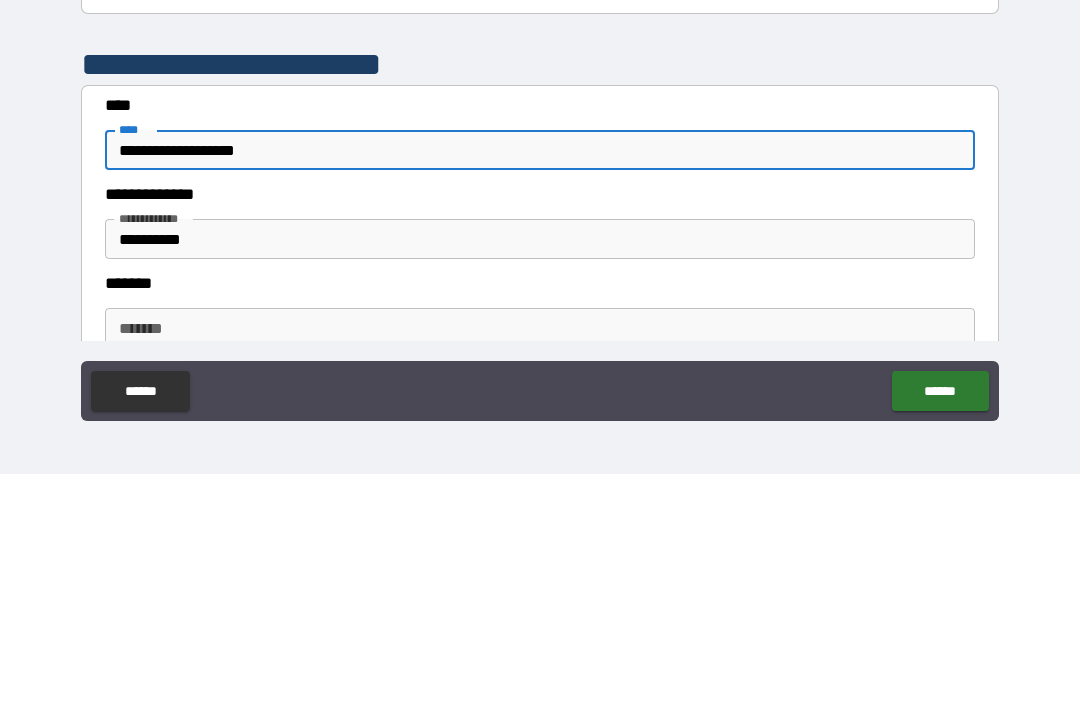 type on "**********" 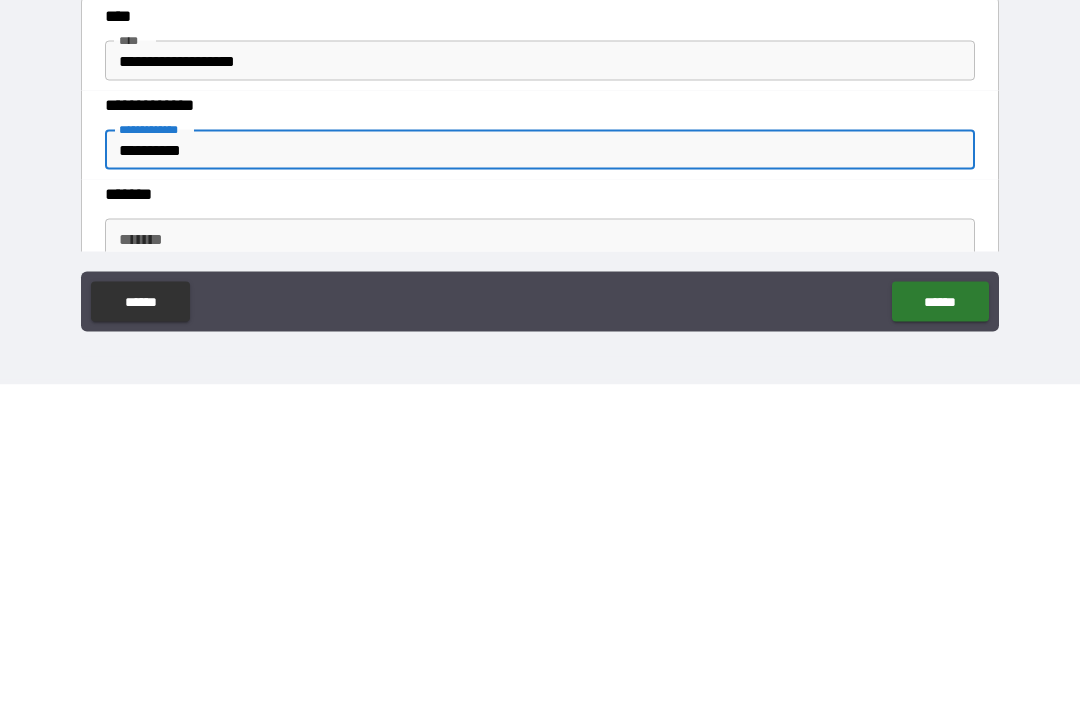 scroll, scrollTop: 210, scrollLeft: 0, axis: vertical 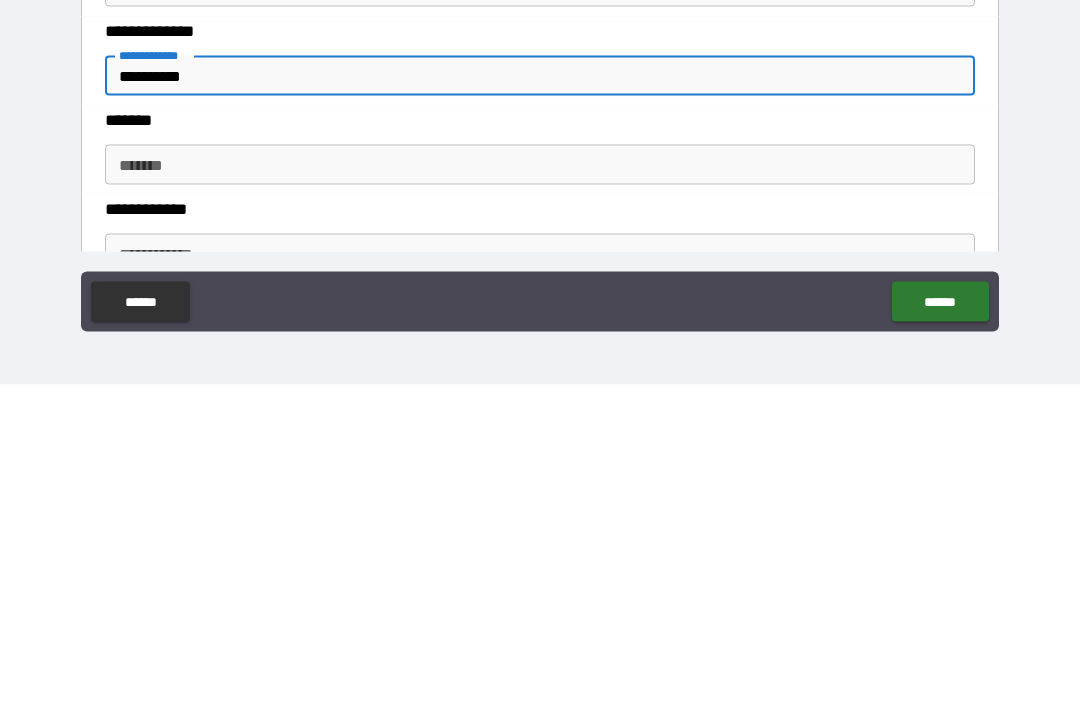 click on "*******" at bounding box center (540, 487) 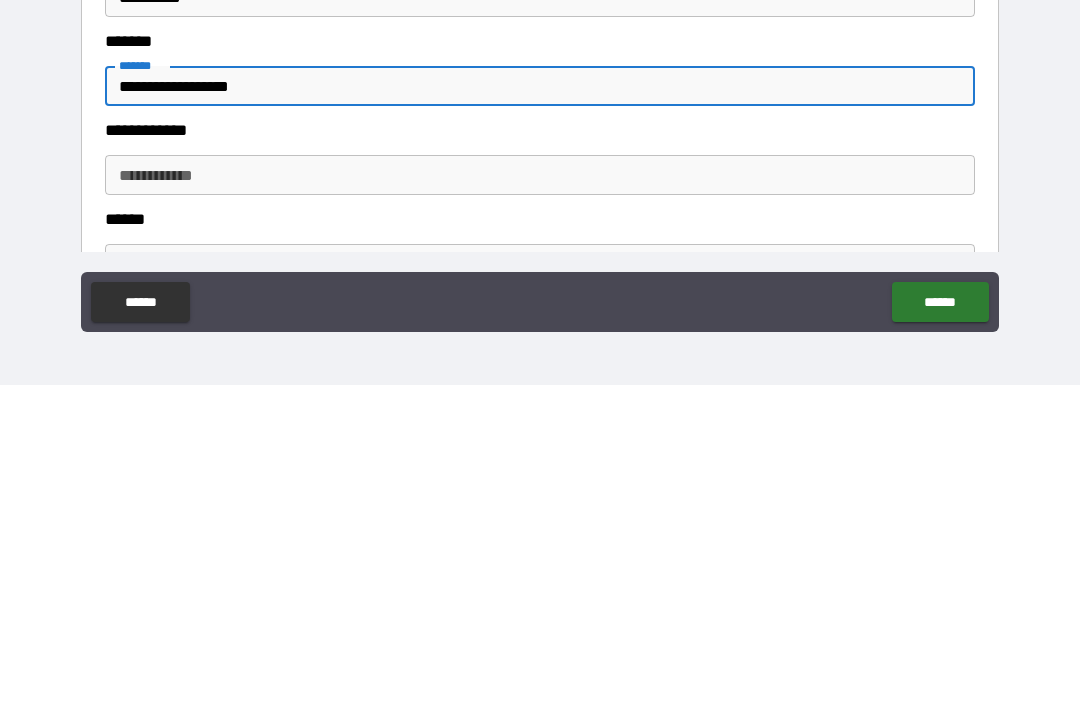 scroll, scrollTop: 305, scrollLeft: 0, axis: vertical 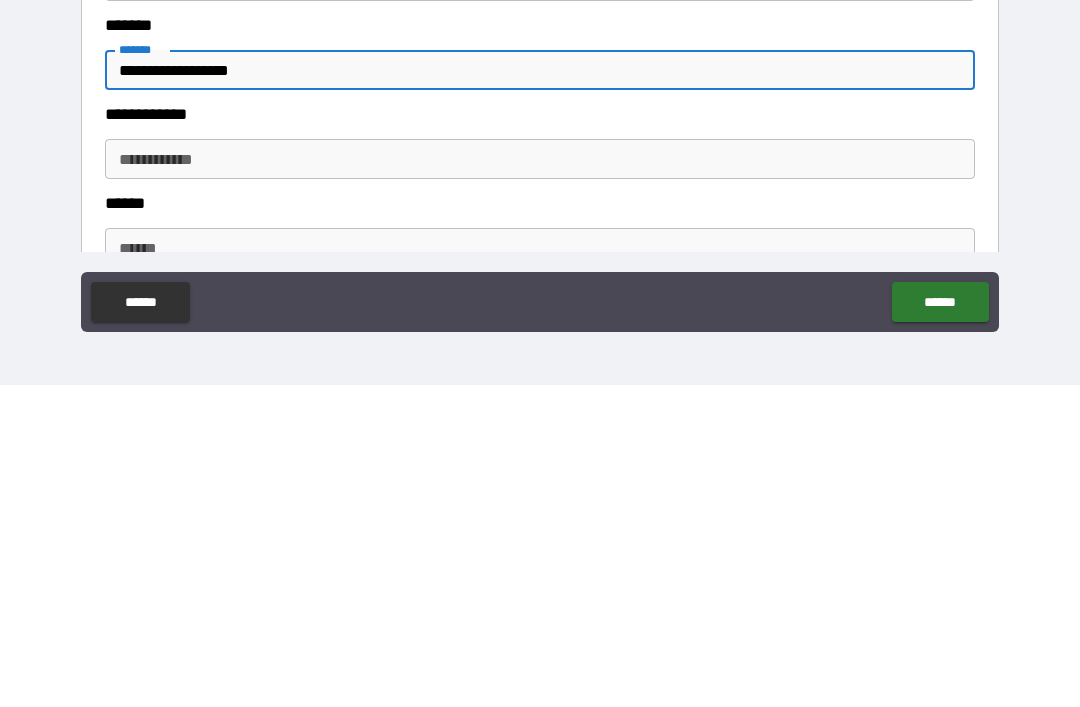 type on "**********" 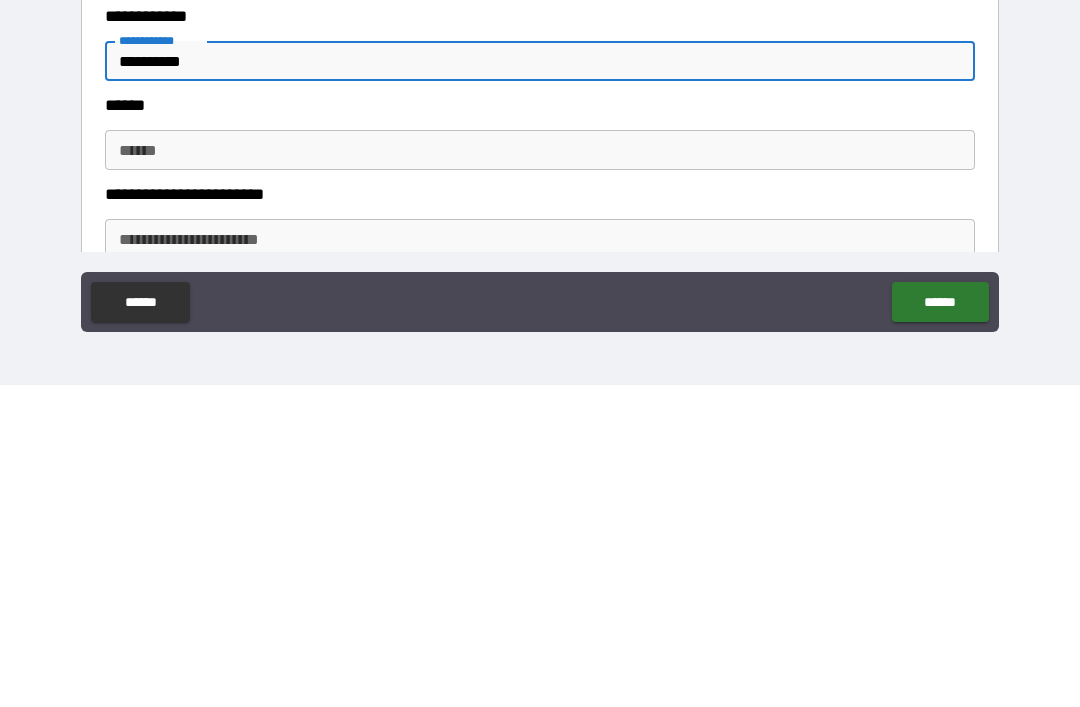 scroll, scrollTop: 409, scrollLeft: 0, axis: vertical 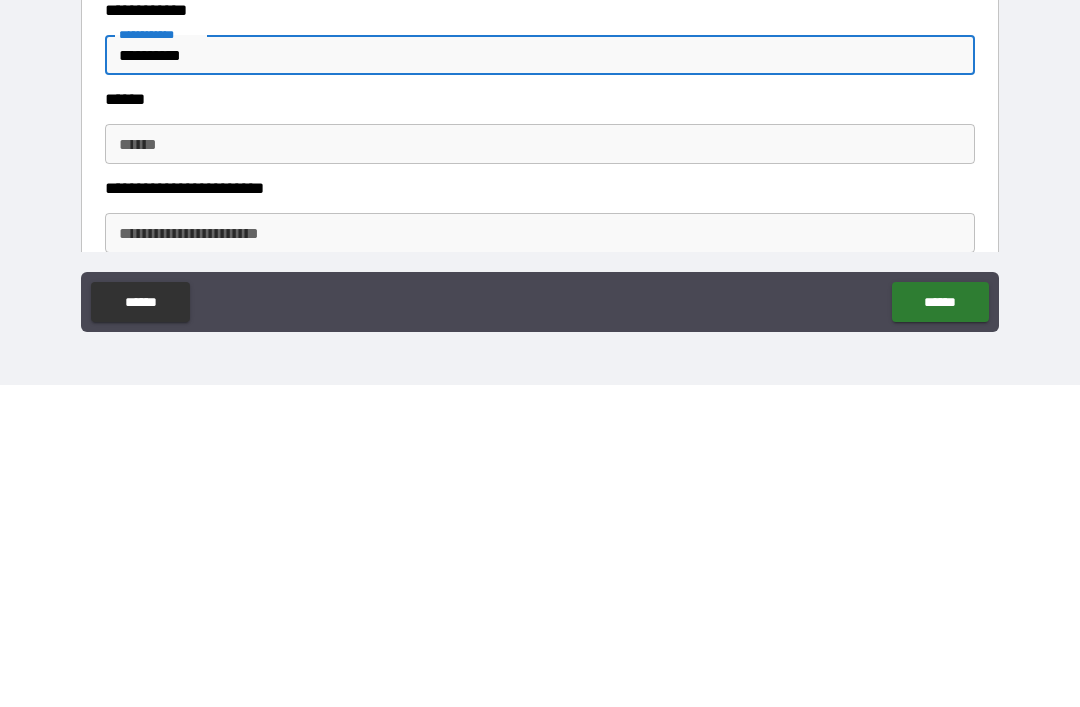 type on "**********" 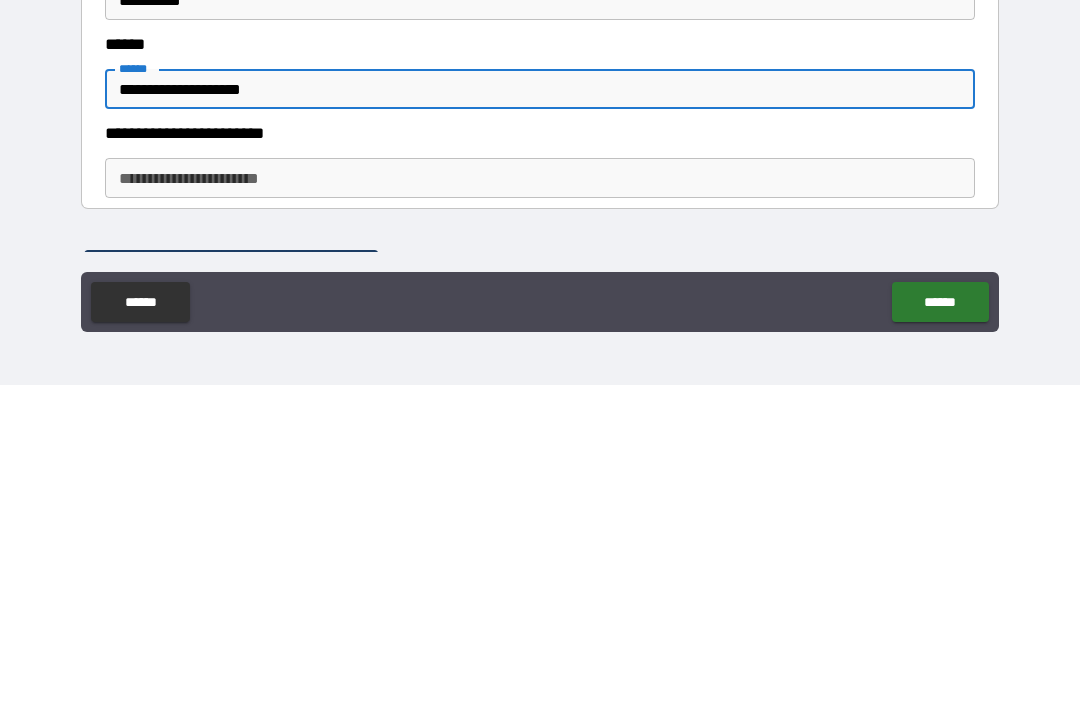 scroll, scrollTop: 509, scrollLeft: 0, axis: vertical 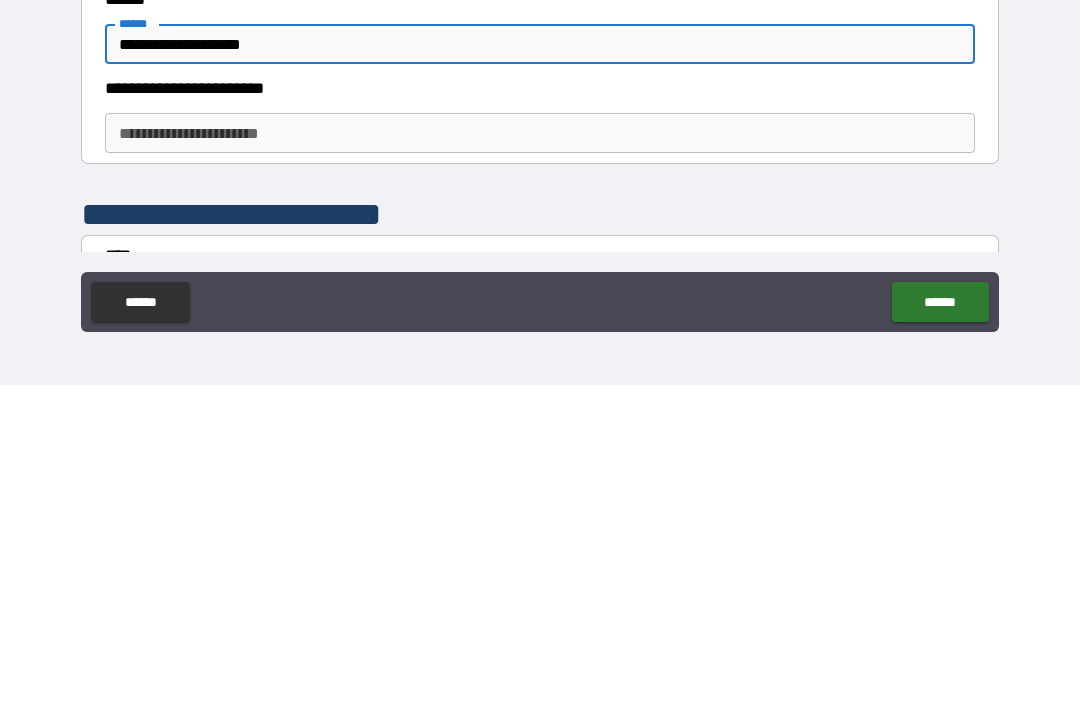 type on "**********" 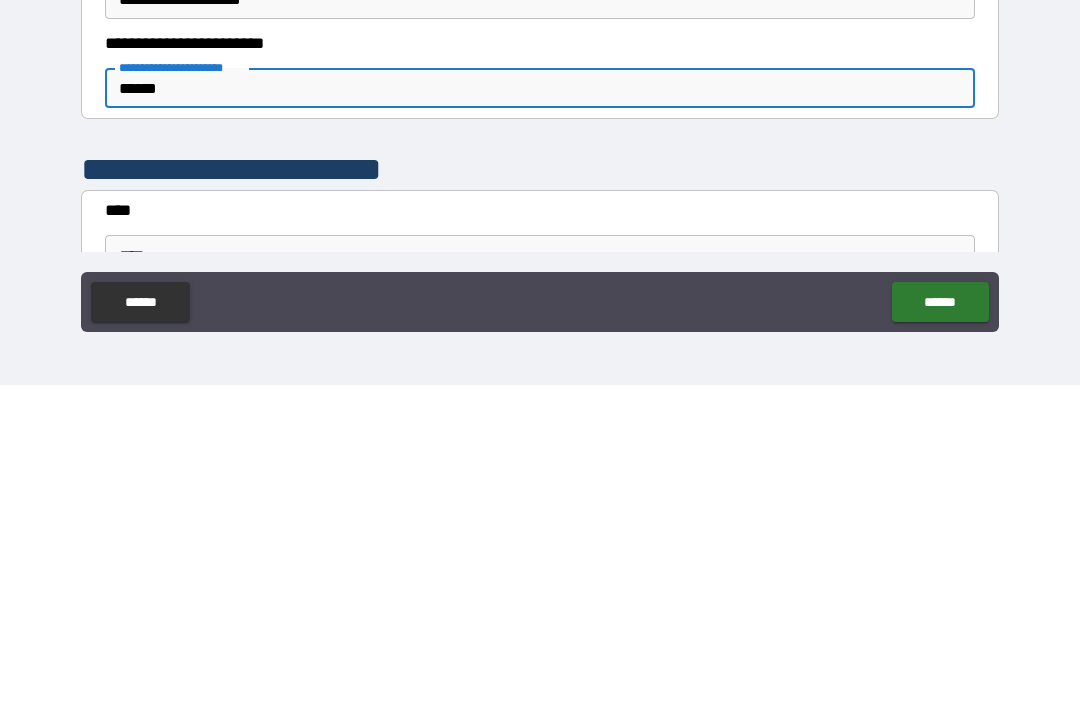 scroll, scrollTop: 659, scrollLeft: 0, axis: vertical 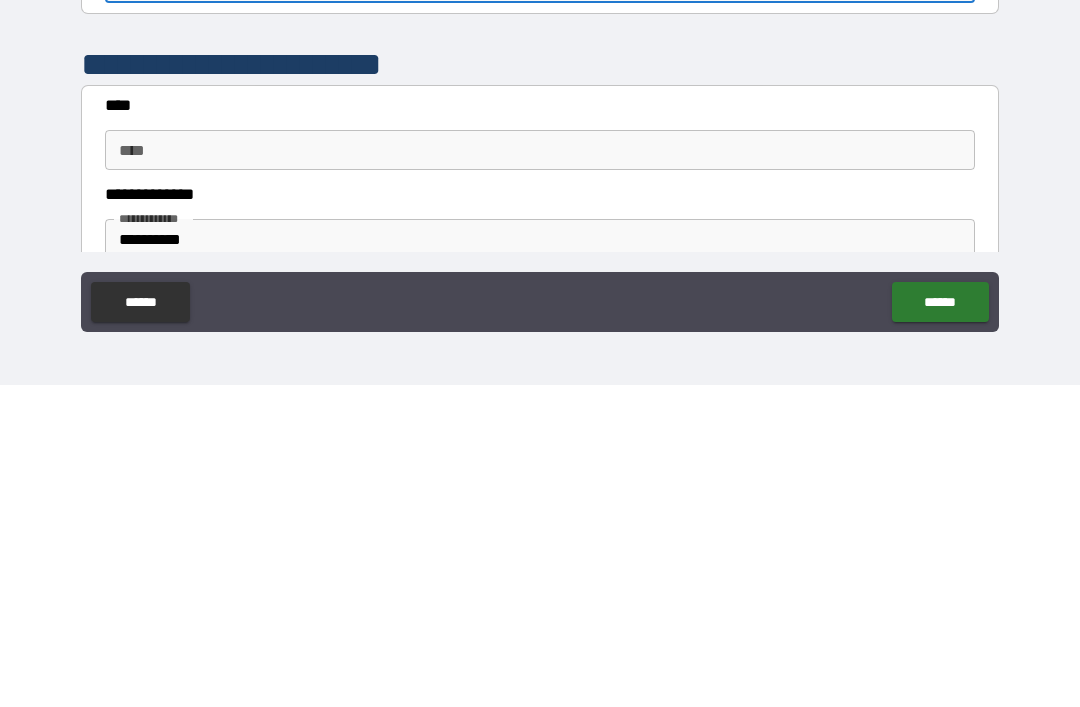type on "******" 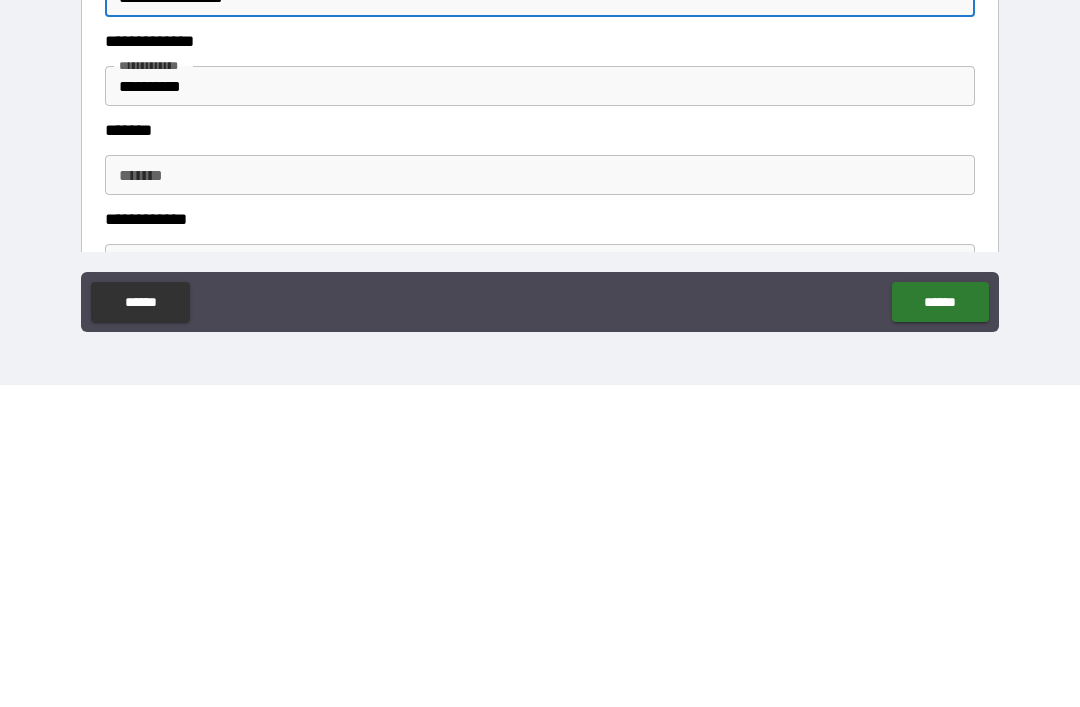 scroll, scrollTop: 824, scrollLeft: 0, axis: vertical 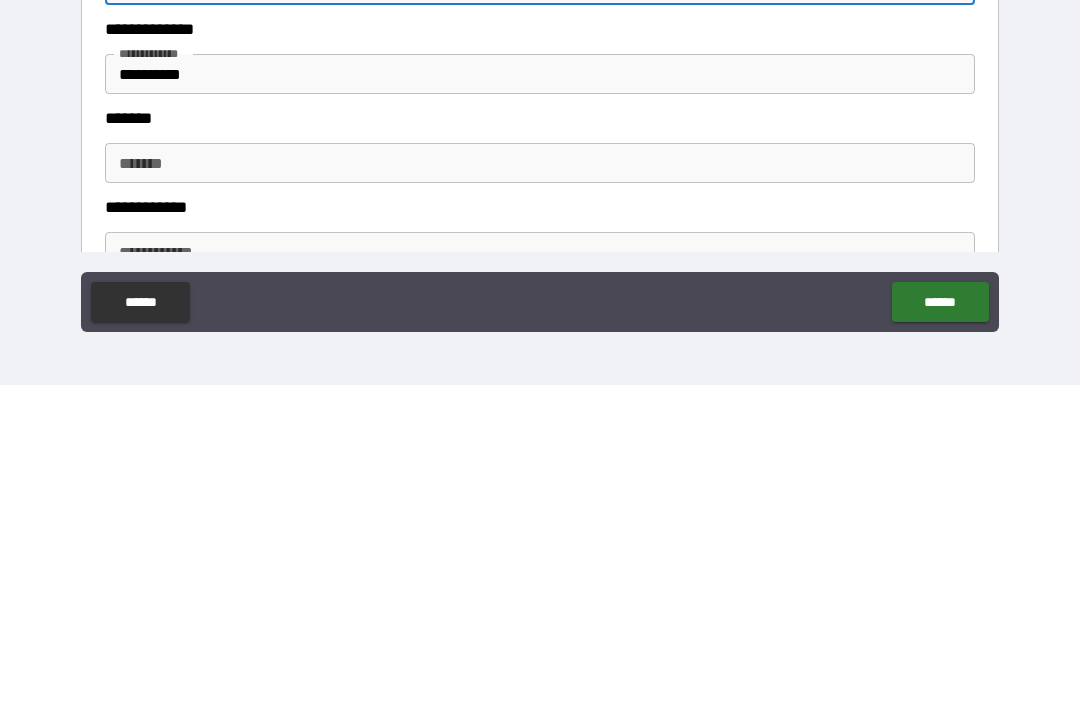 type on "**********" 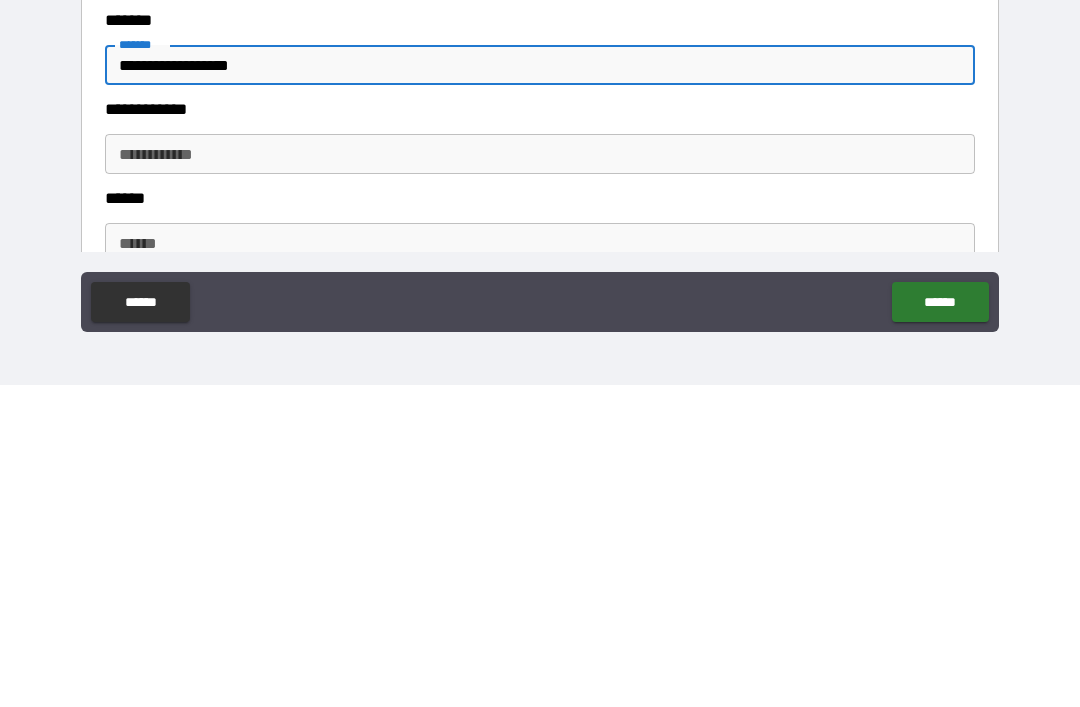 scroll, scrollTop: 956, scrollLeft: 0, axis: vertical 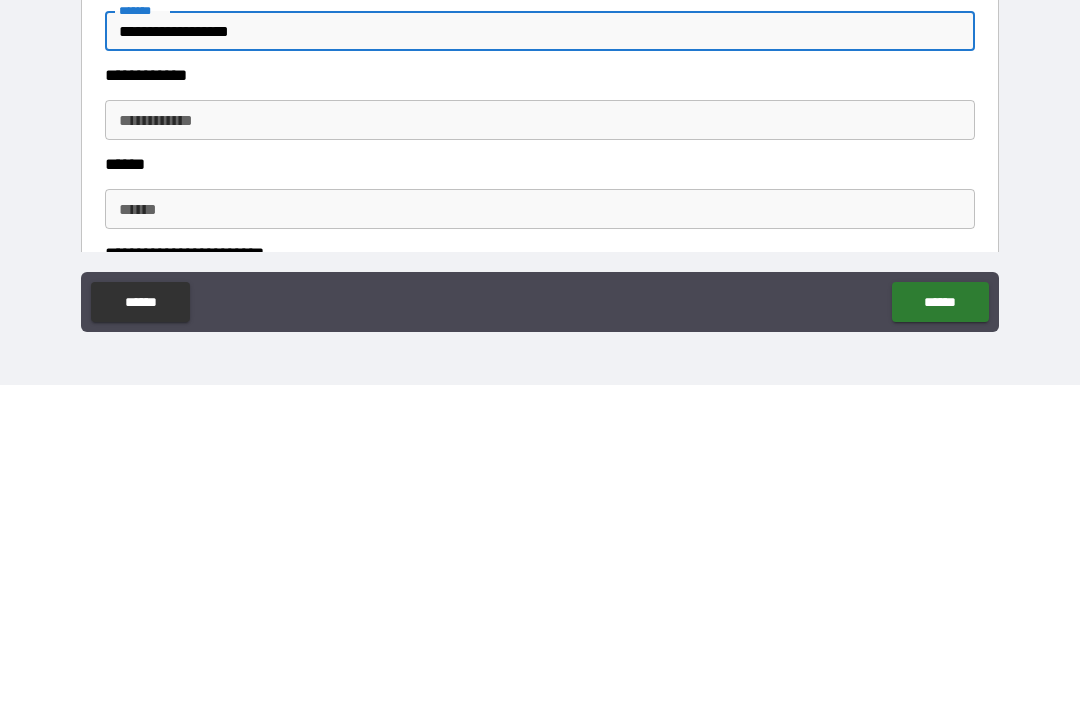 type on "**********" 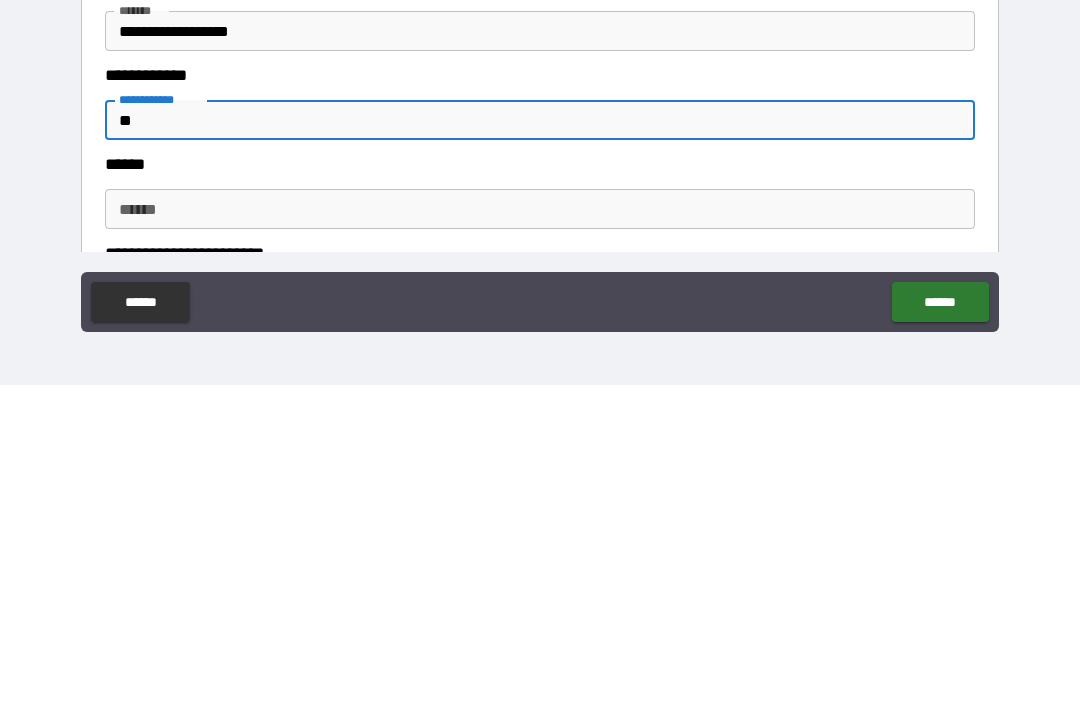 type on "*" 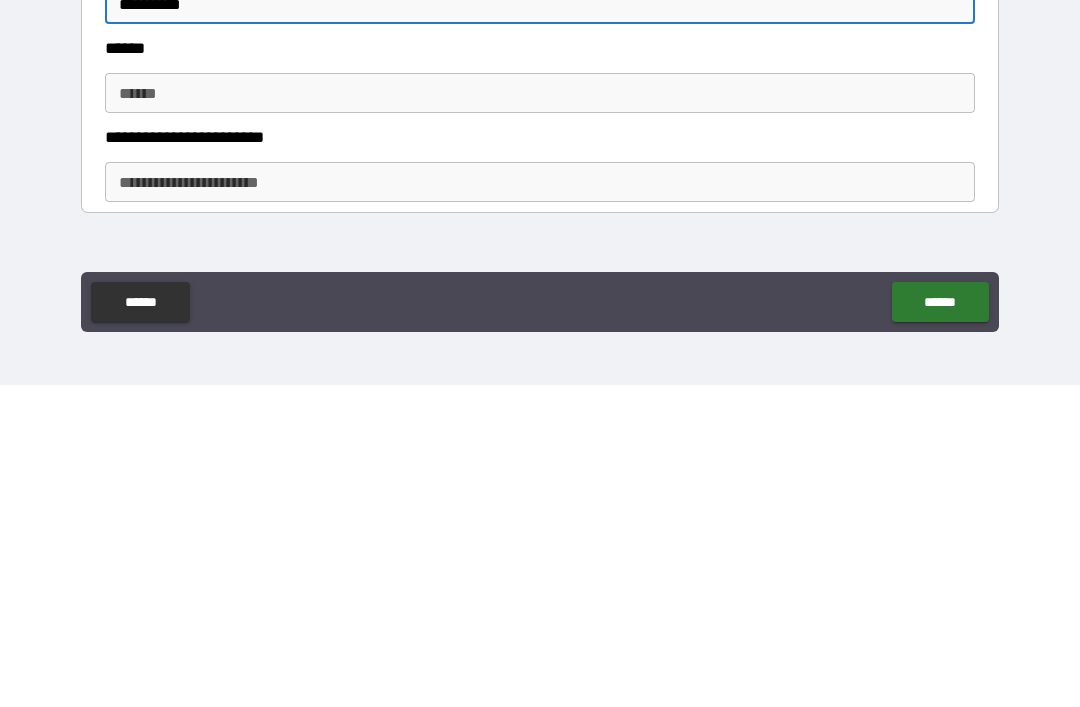 scroll, scrollTop: 1075, scrollLeft: 0, axis: vertical 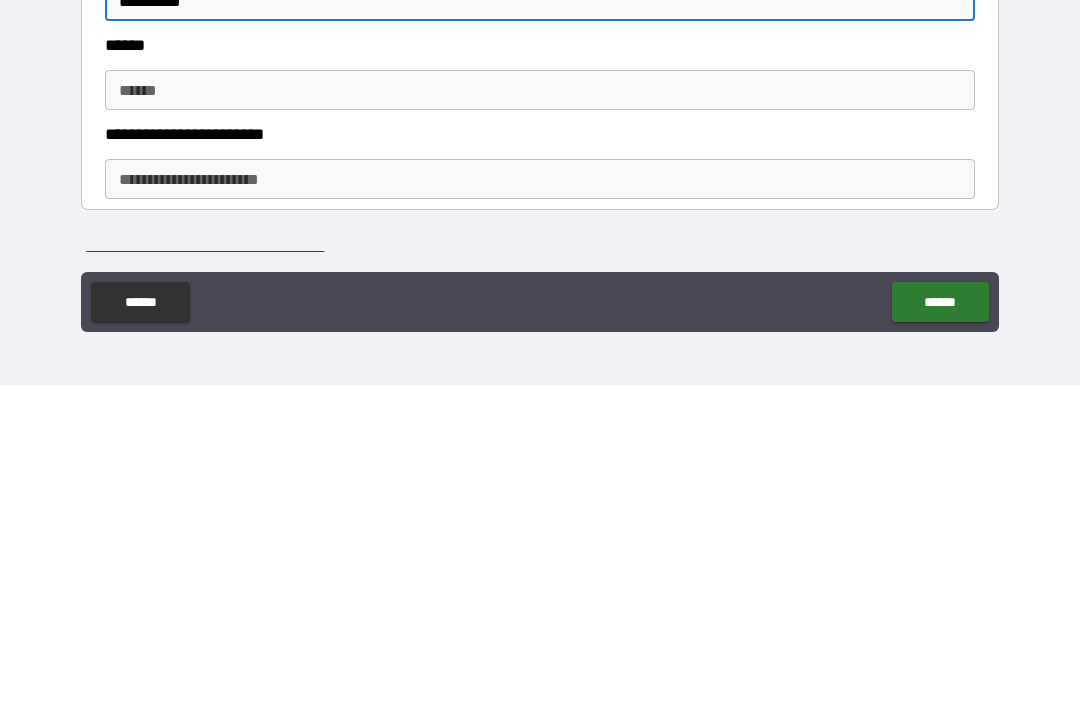 type on "**********" 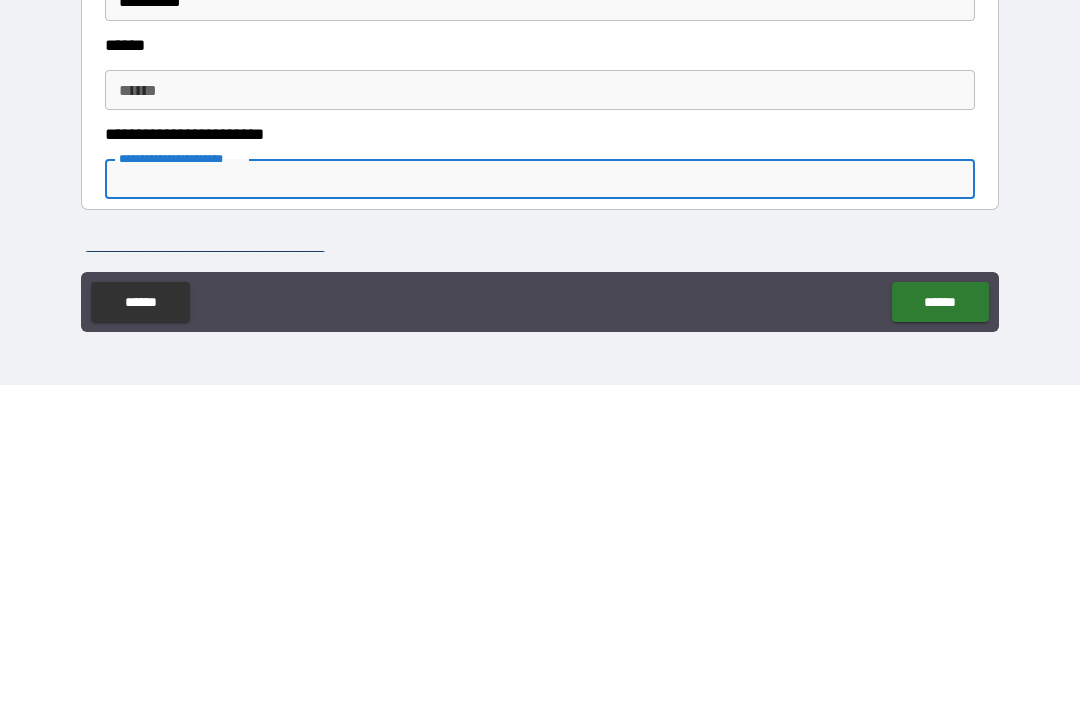 click on "******" at bounding box center (540, 412) 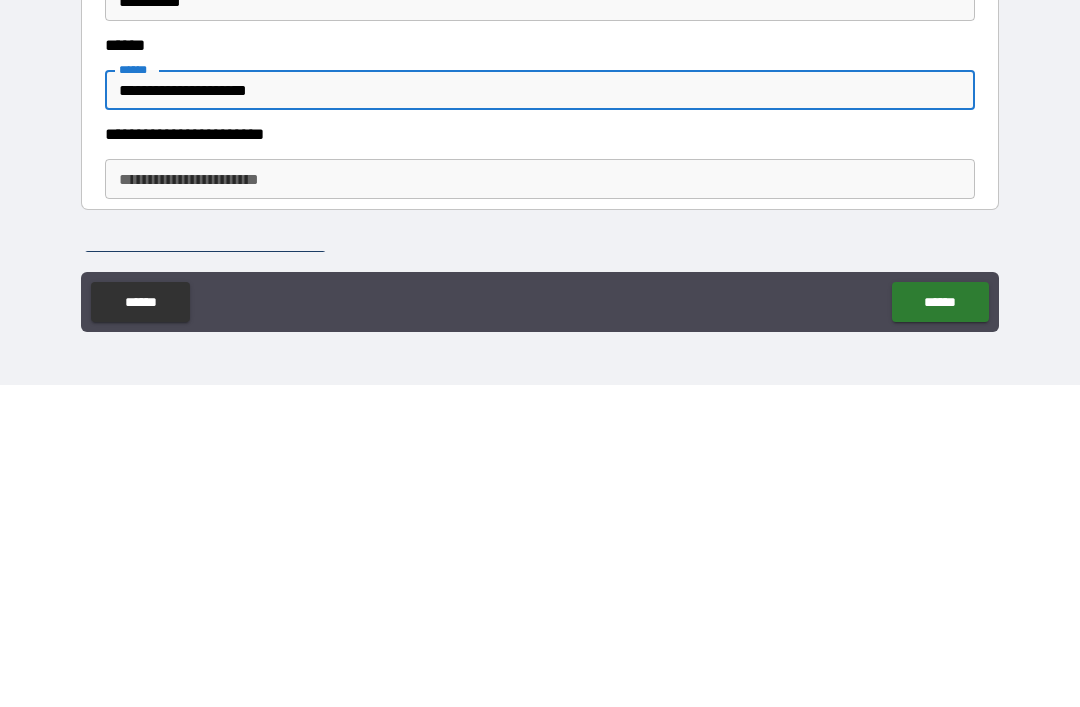 type on "**********" 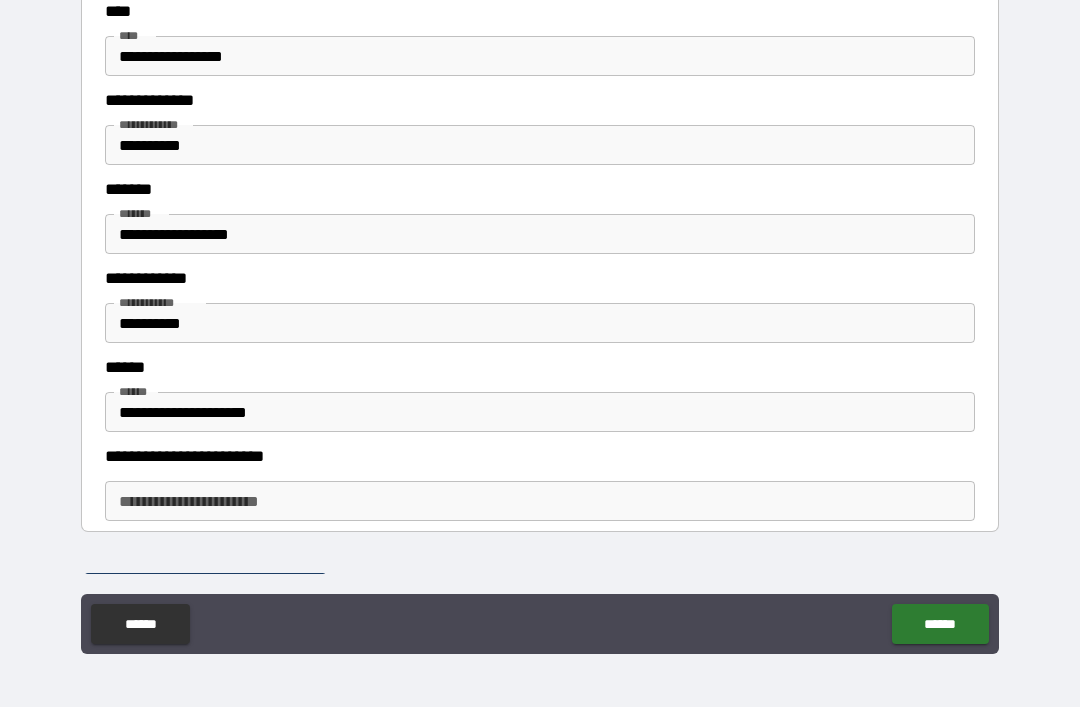 click on "**********" at bounding box center (540, 501) 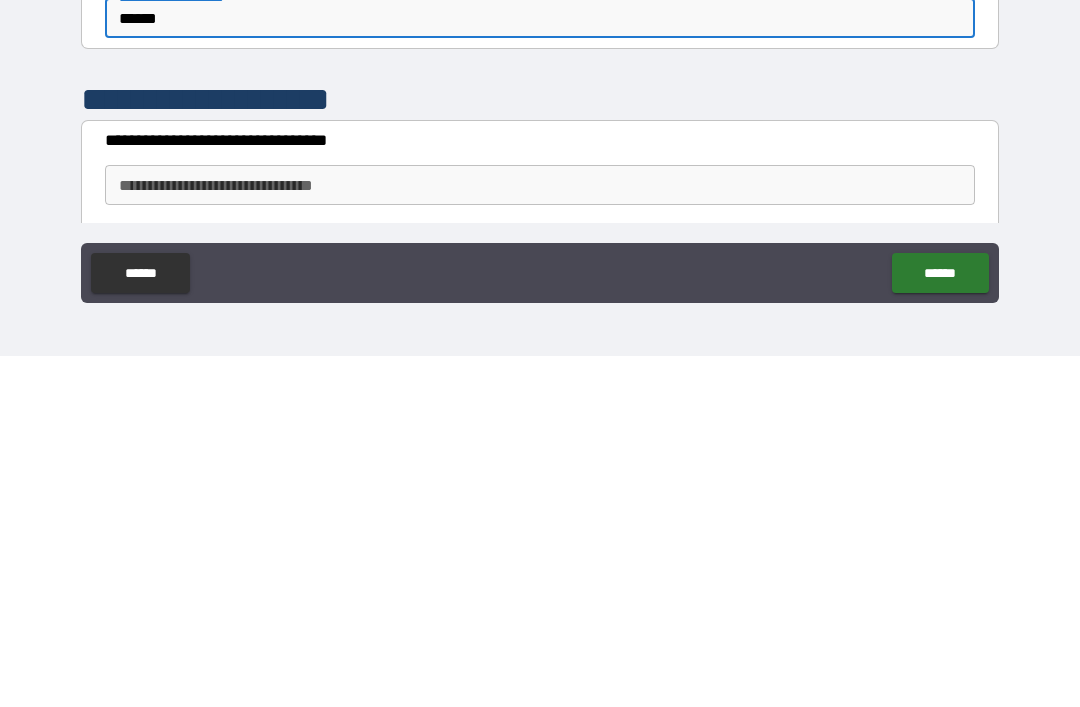 scroll, scrollTop: 1220, scrollLeft: 0, axis: vertical 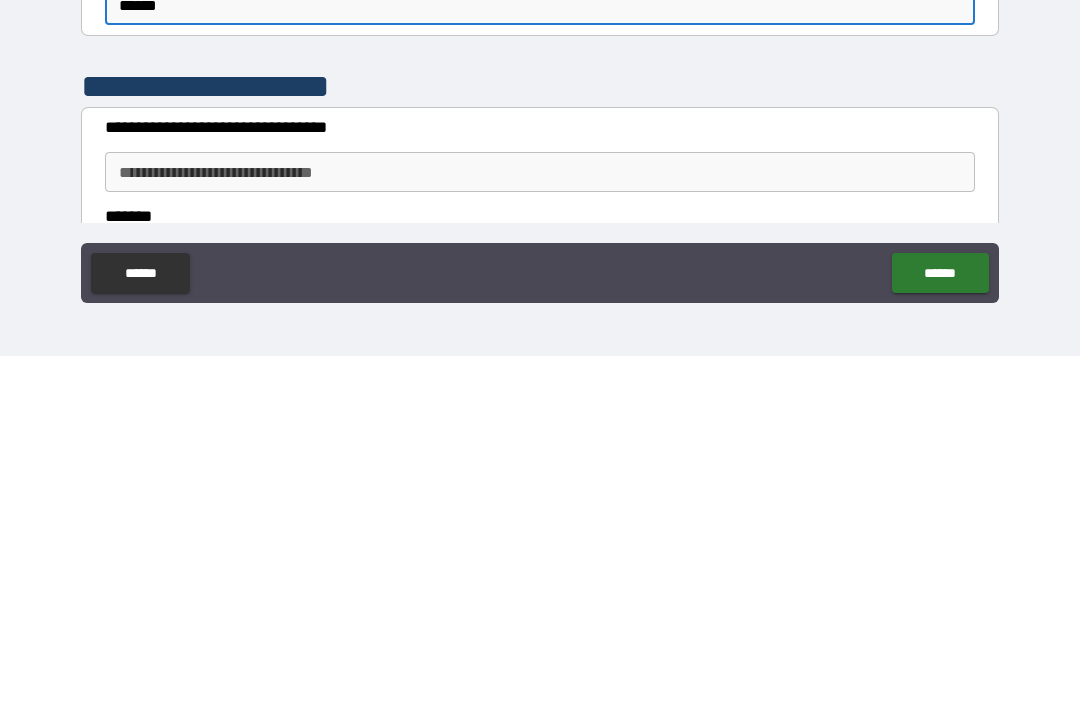 type on "******" 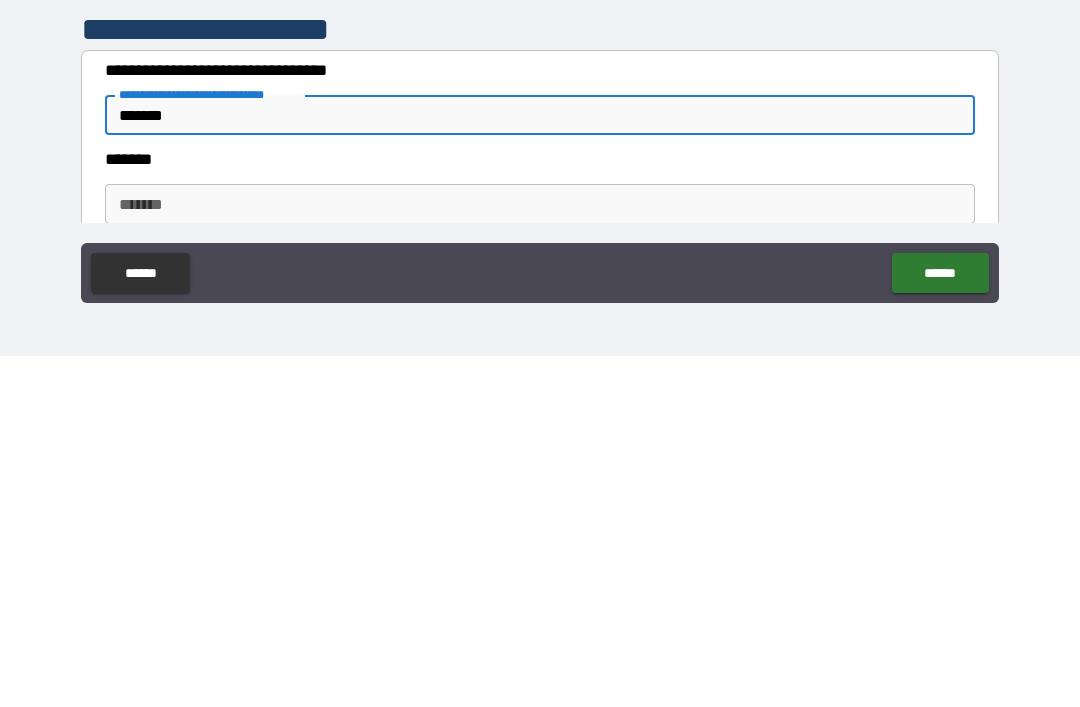 scroll, scrollTop: 1323, scrollLeft: 0, axis: vertical 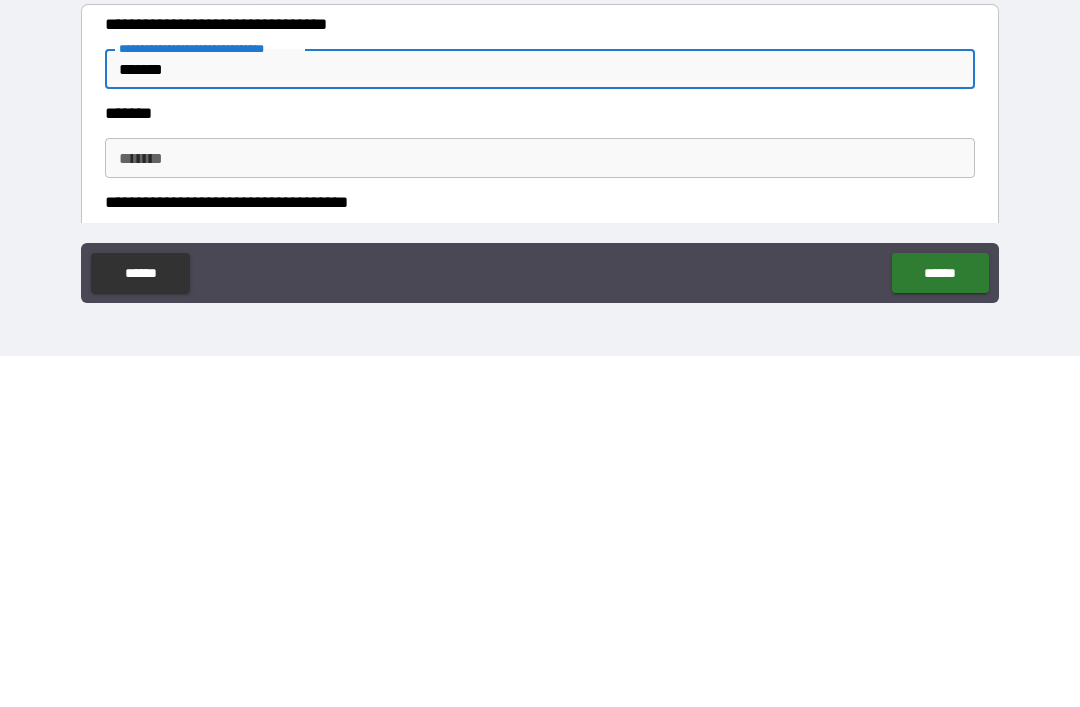 type on "*******" 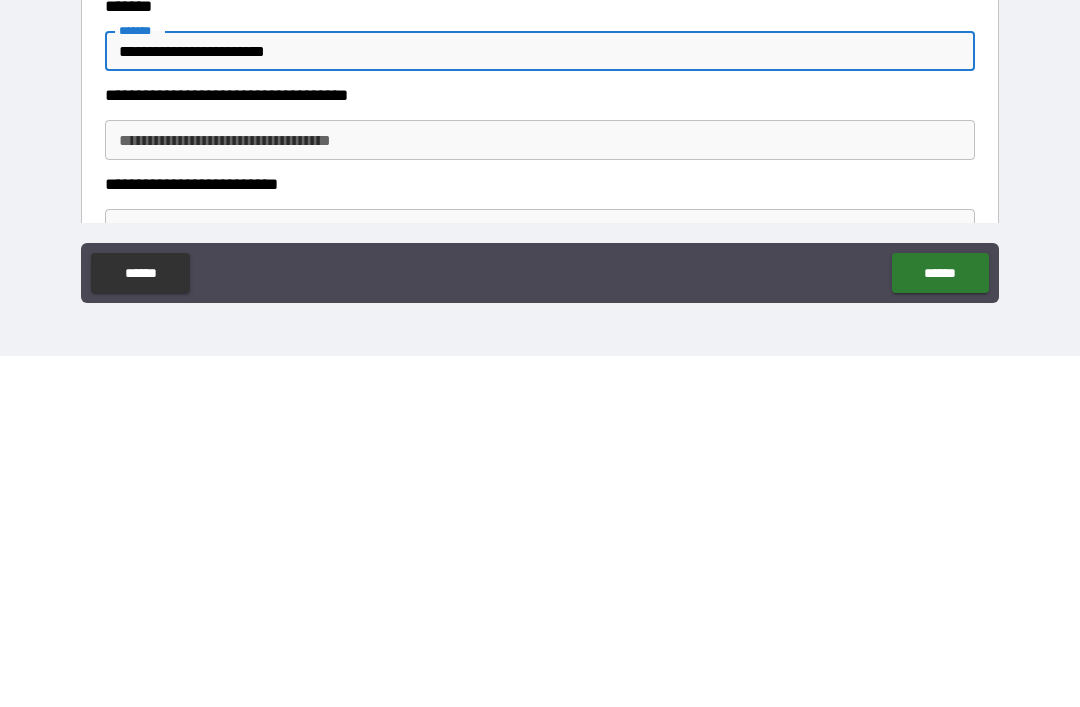 scroll, scrollTop: 1434, scrollLeft: 0, axis: vertical 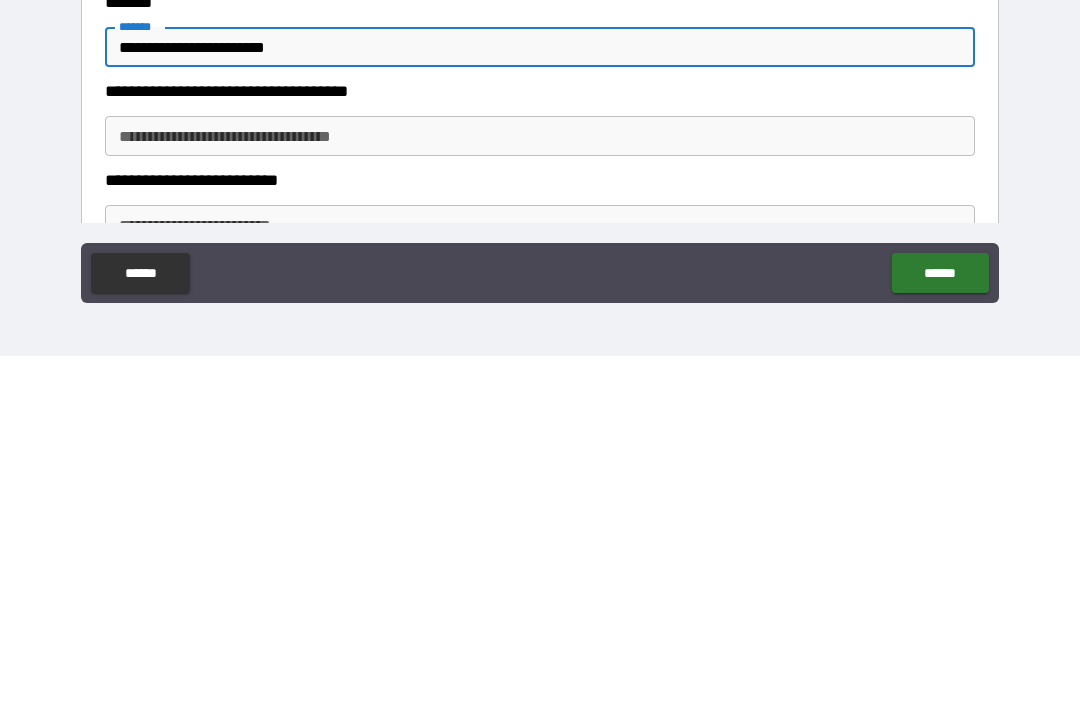 type on "**********" 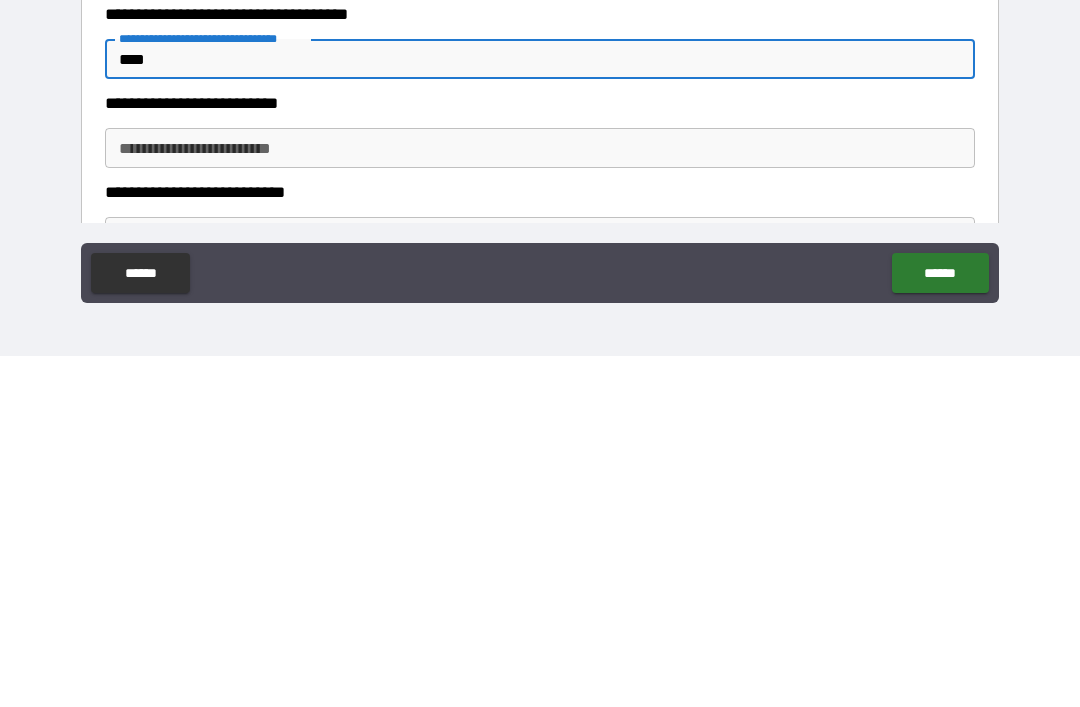 scroll, scrollTop: 1515, scrollLeft: 0, axis: vertical 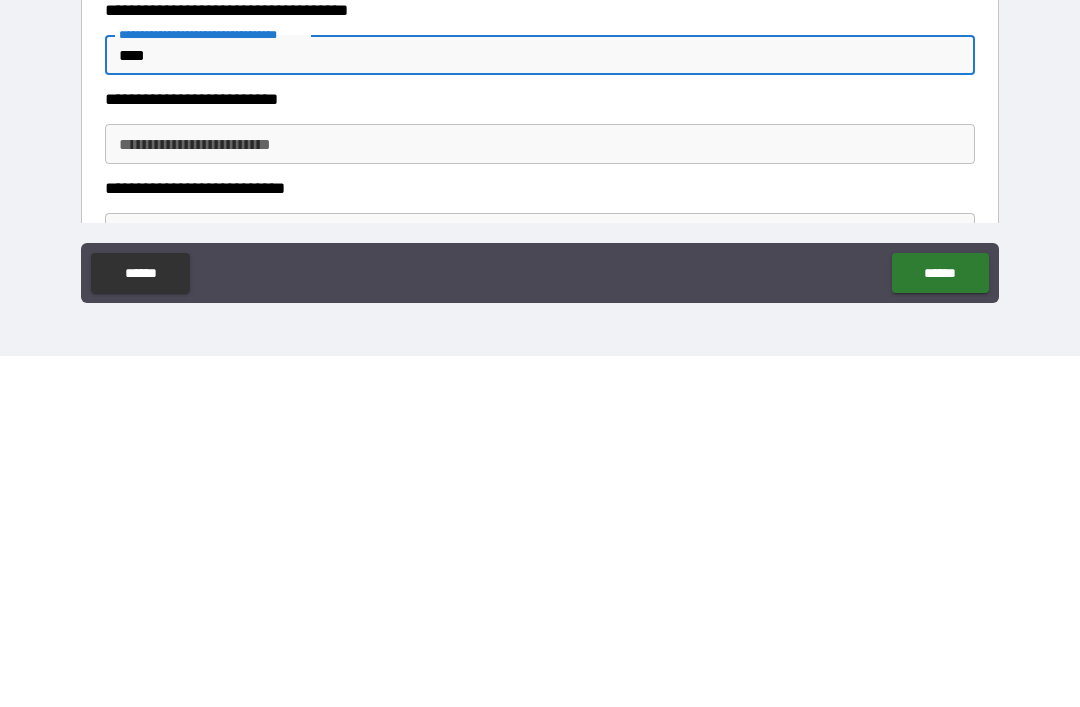 type on "****" 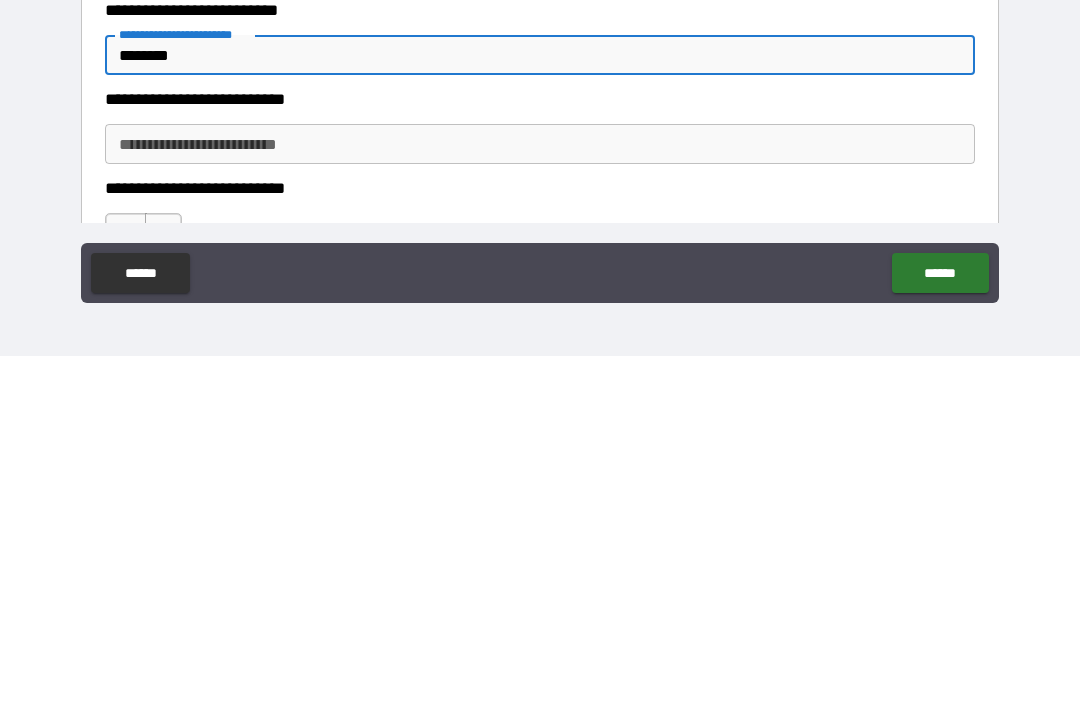 scroll, scrollTop: 1605, scrollLeft: 0, axis: vertical 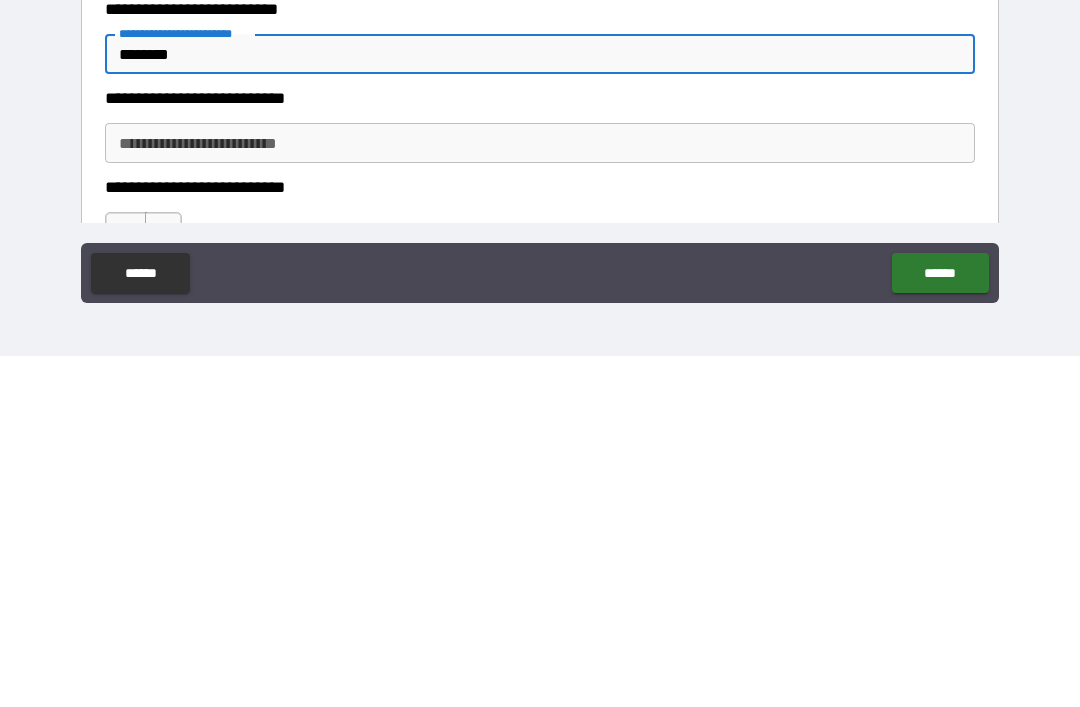 type on "********" 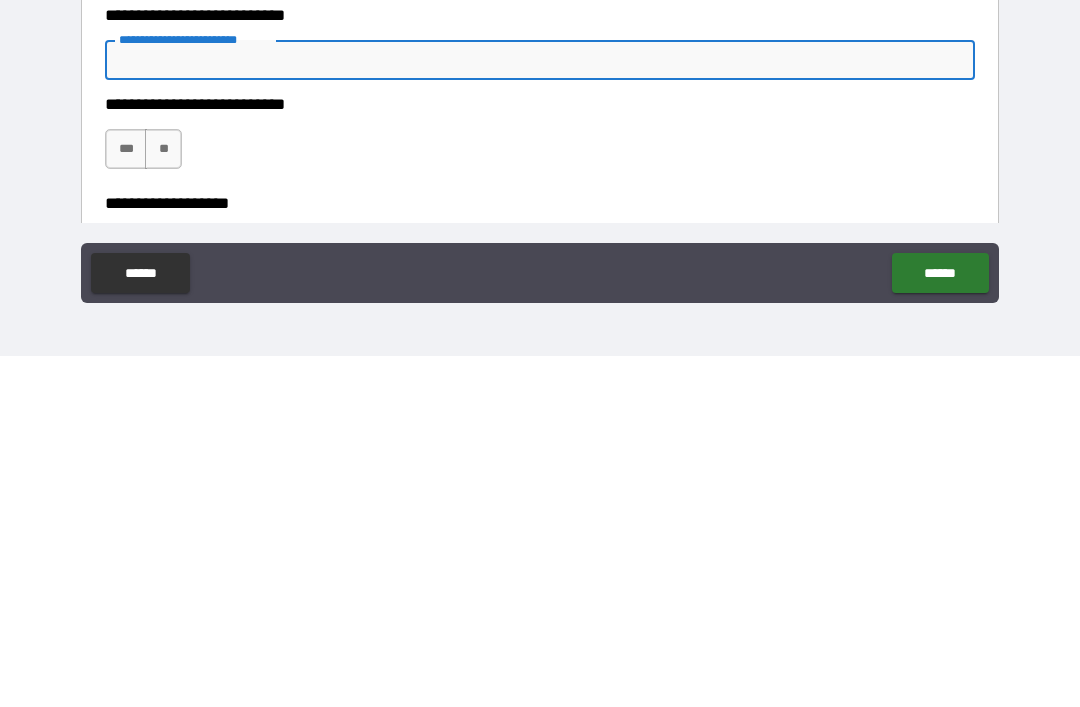 scroll, scrollTop: 1713, scrollLeft: 0, axis: vertical 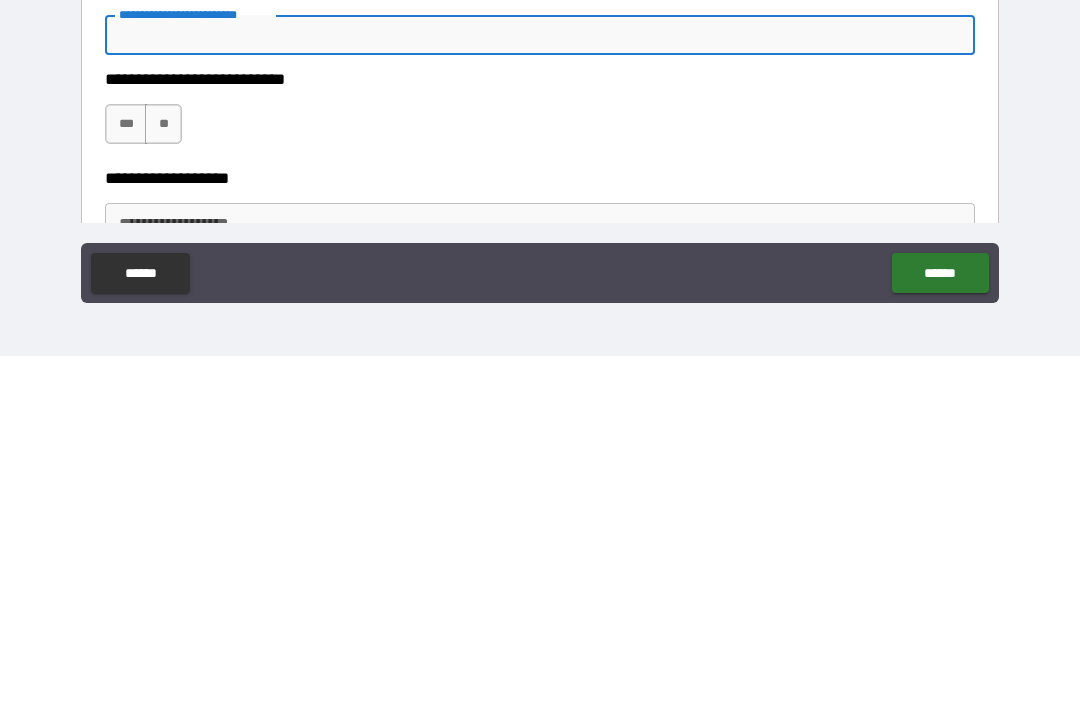 click on "***" at bounding box center [126, 475] 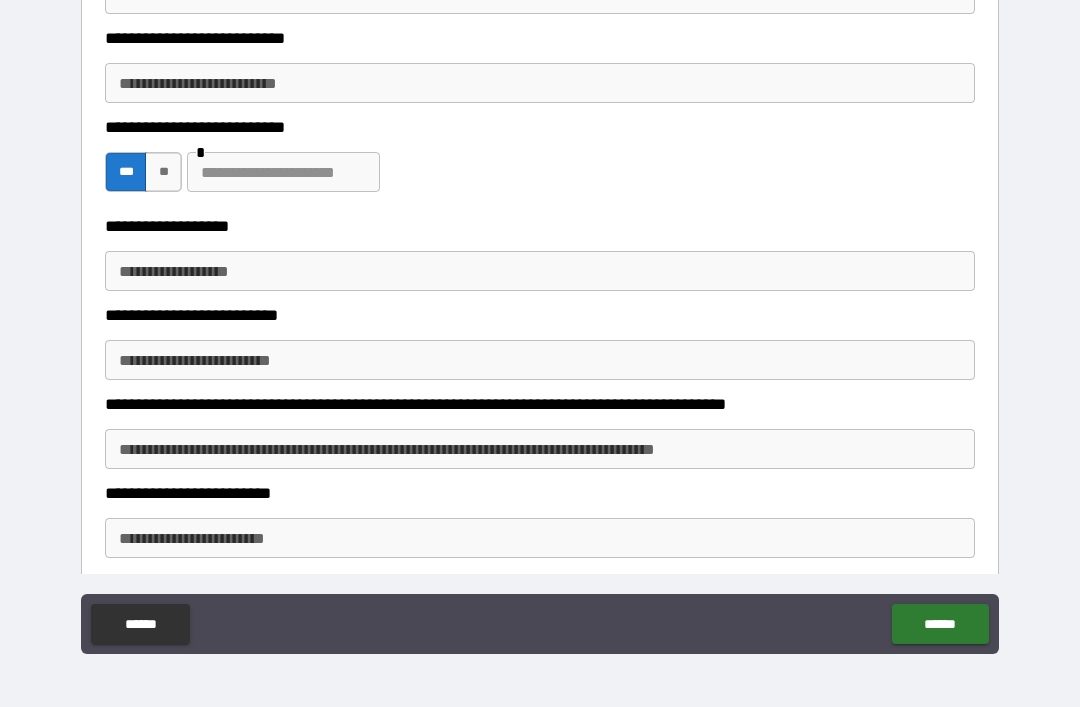 scroll, scrollTop: 2018, scrollLeft: 0, axis: vertical 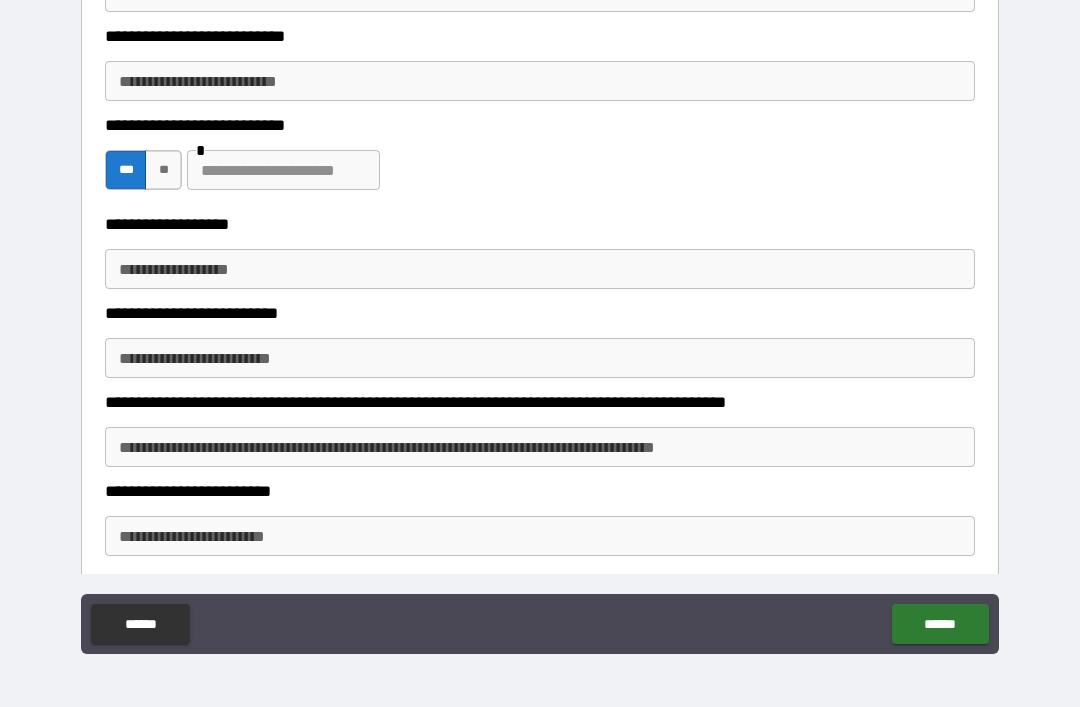 click on "**********" at bounding box center (540, 269) 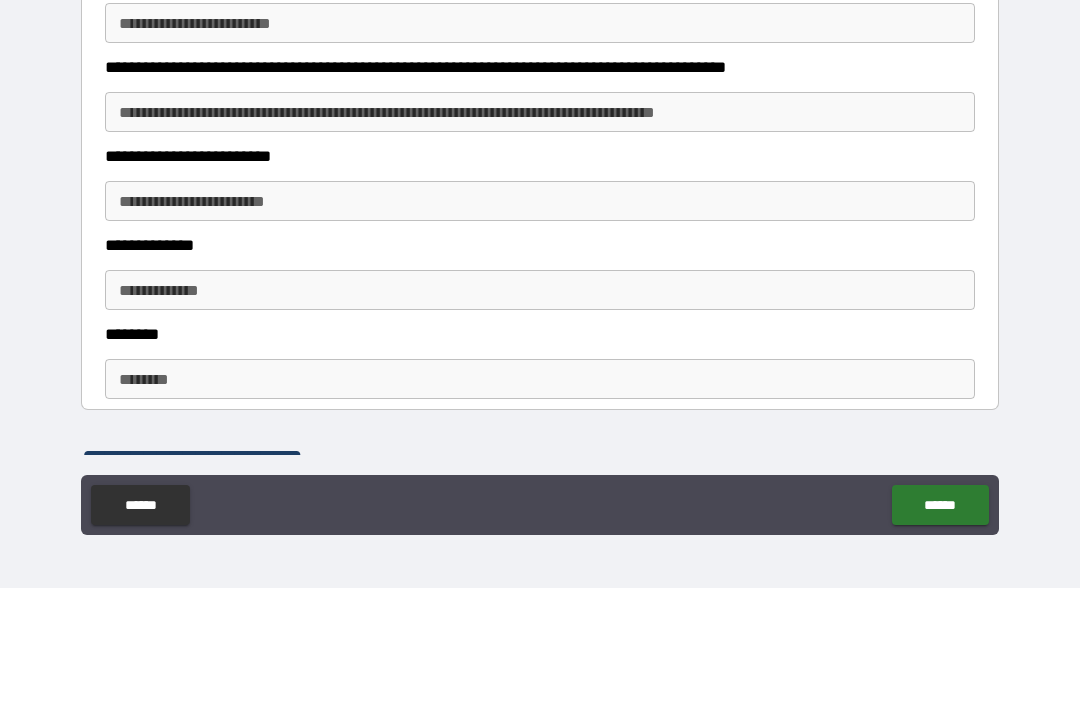 scroll, scrollTop: 2235, scrollLeft: 0, axis: vertical 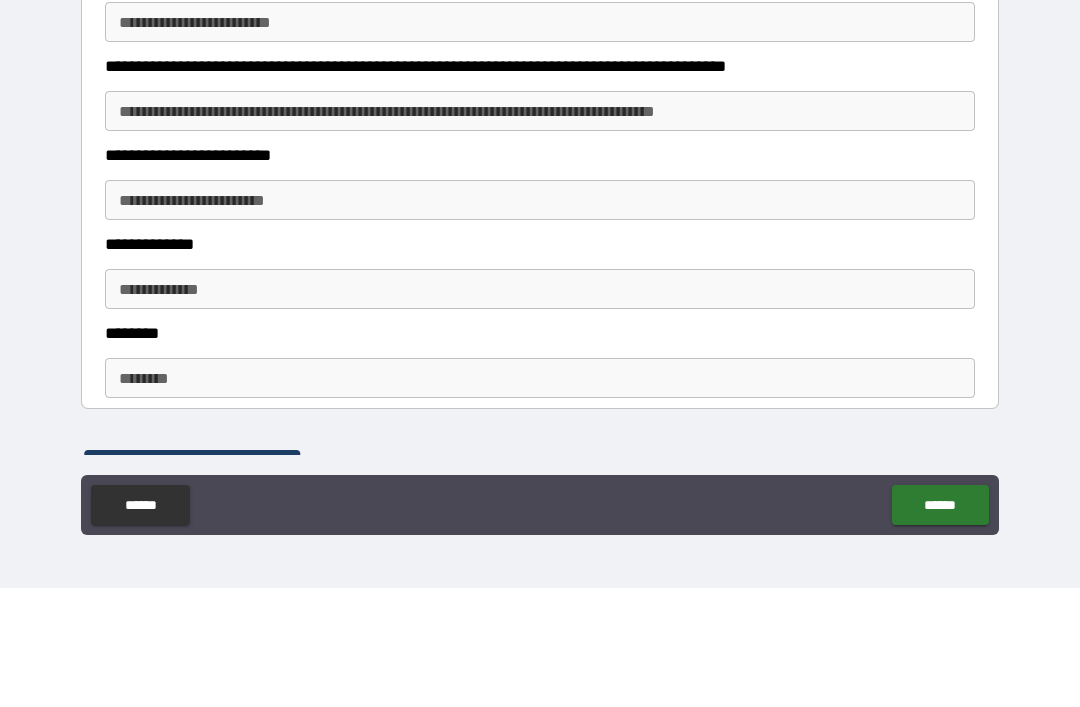 type on "**********" 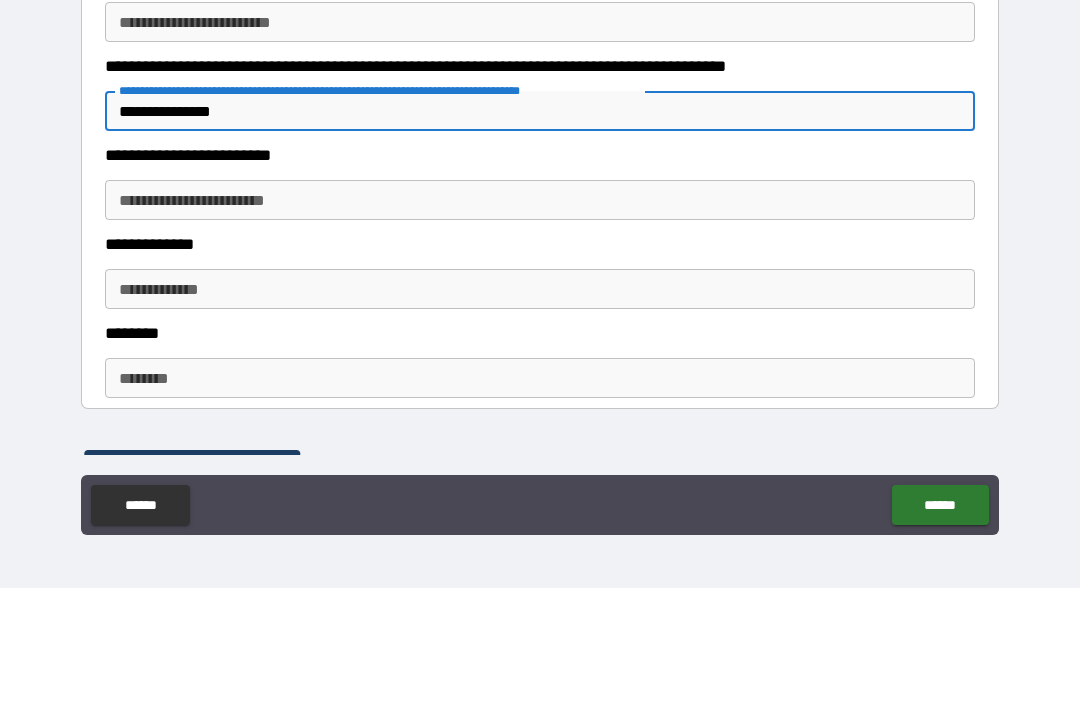 type on "**********" 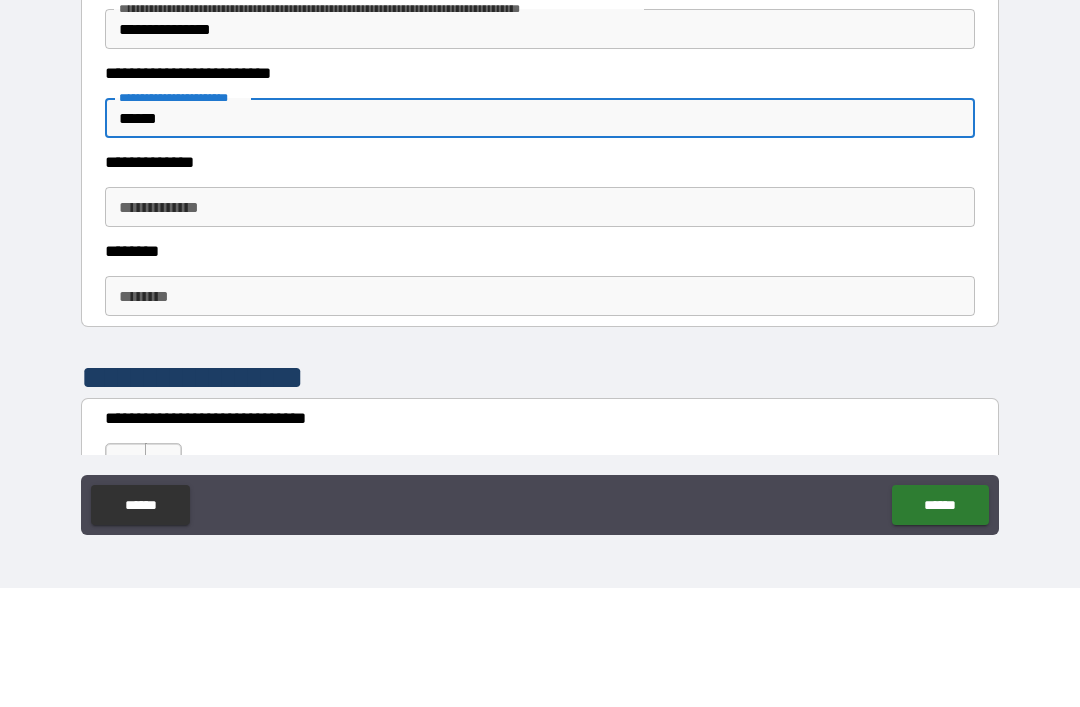 scroll, scrollTop: 2345, scrollLeft: 0, axis: vertical 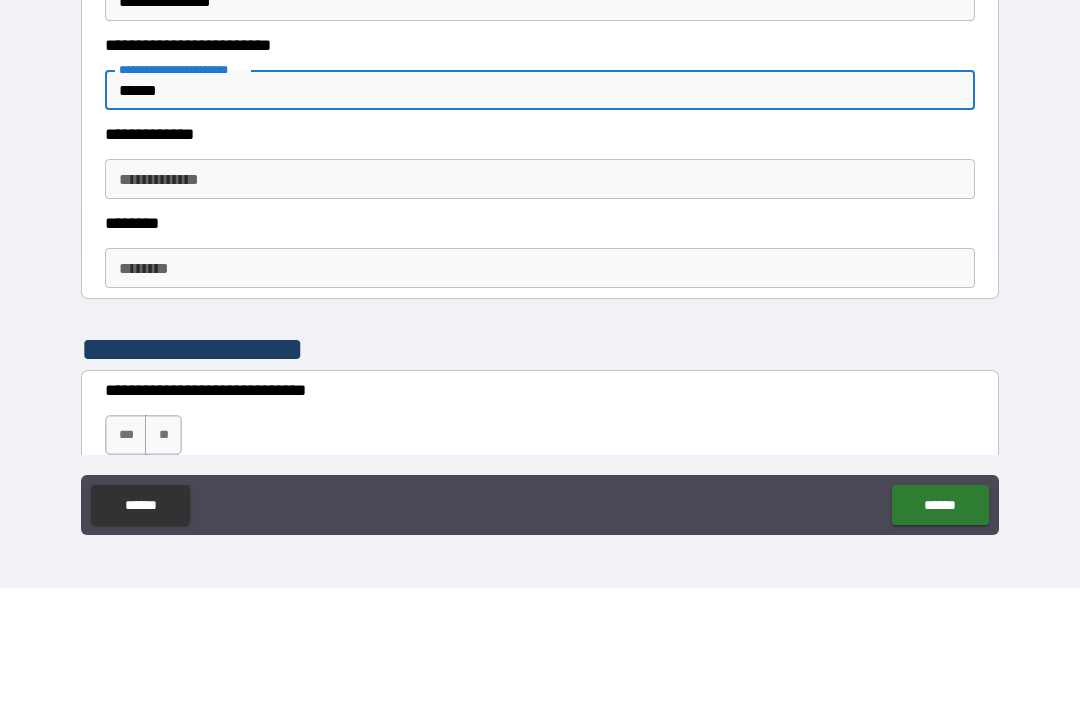 type on "******" 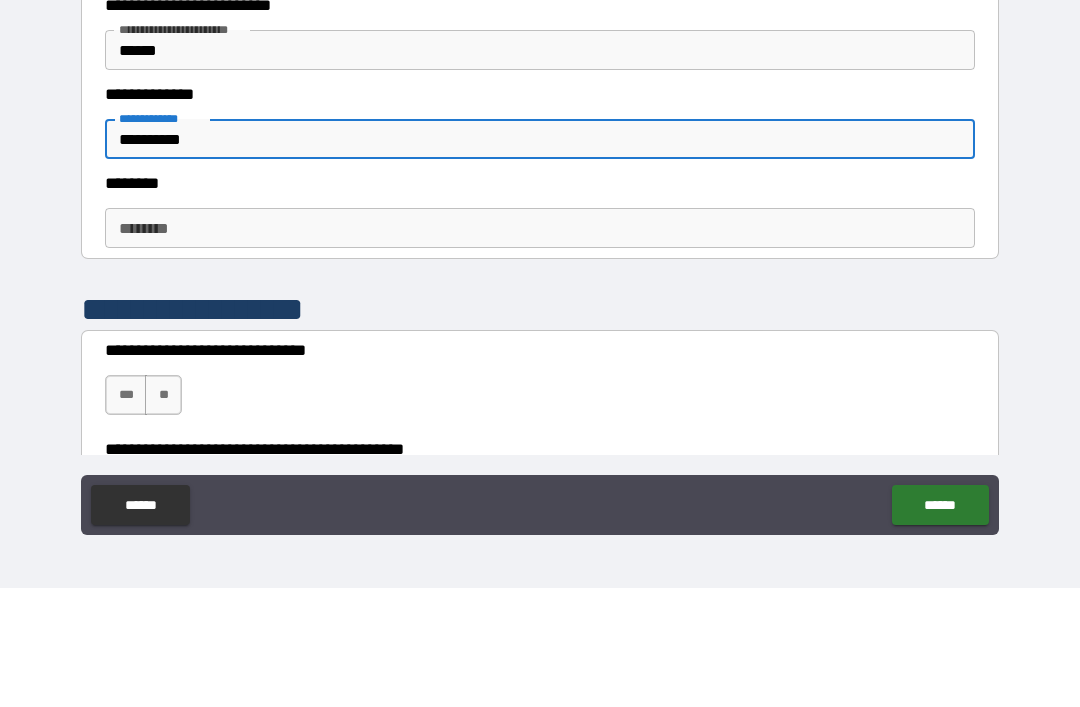 scroll, scrollTop: 2417, scrollLeft: 0, axis: vertical 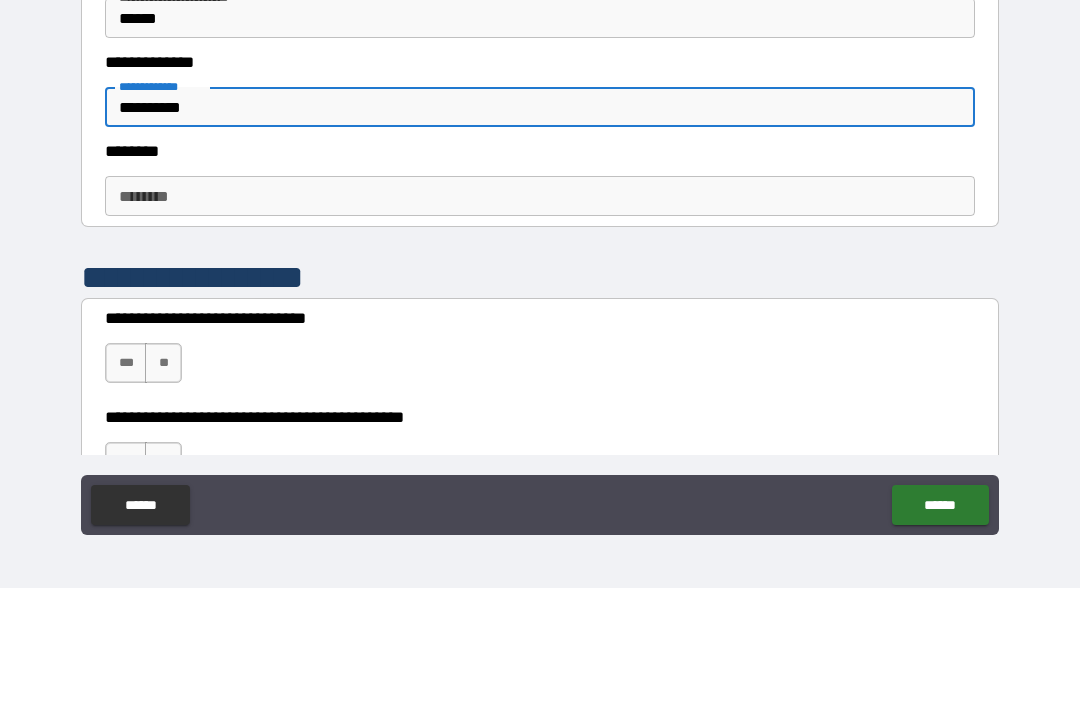 type on "**********" 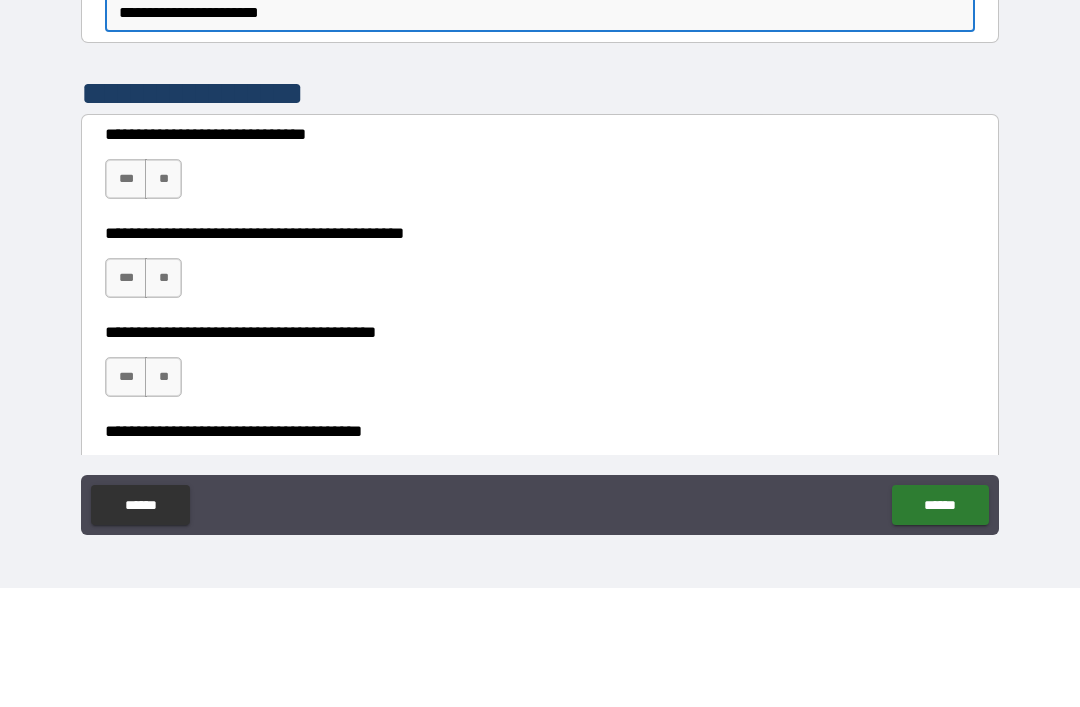 scroll, scrollTop: 2604, scrollLeft: 0, axis: vertical 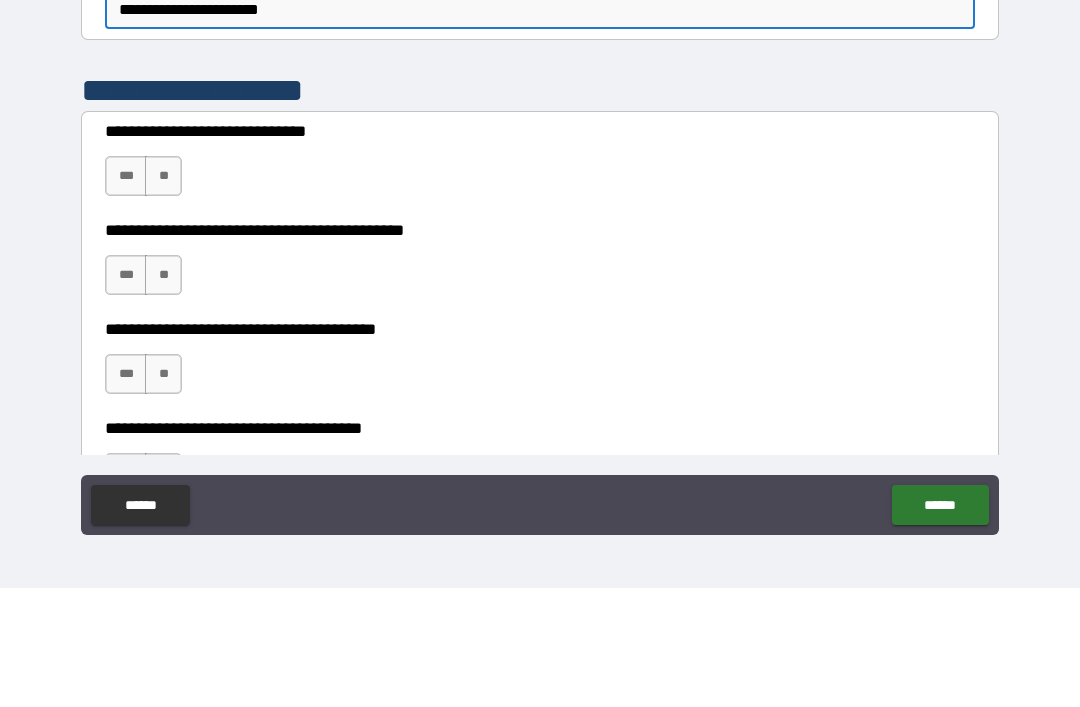 type on "**********" 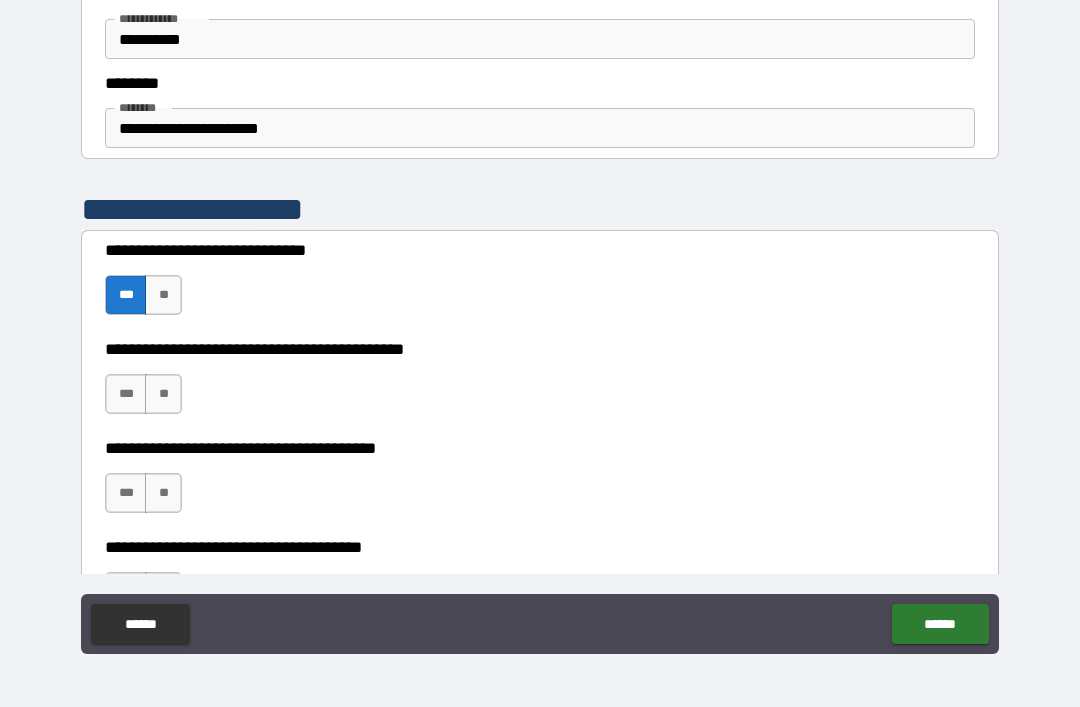 click on "***" at bounding box center (126, 394) 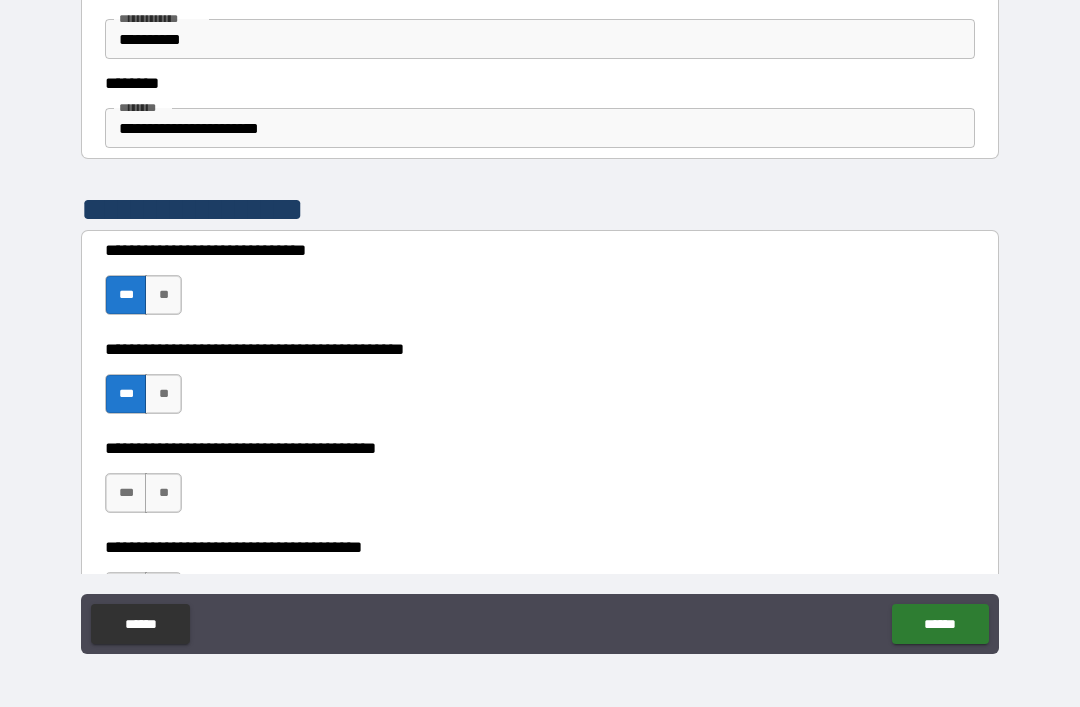 click on "***" at bounding box center (126, 493) 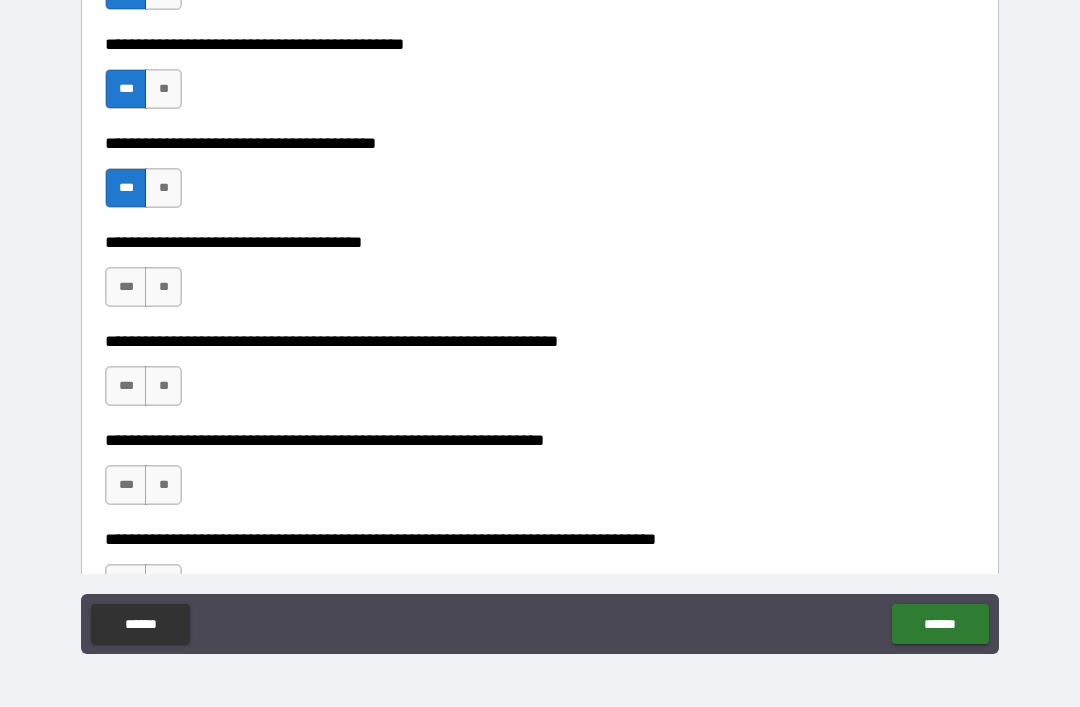 scroll, scrollTop: 2911, scrollLeft: 0, axis: vertical 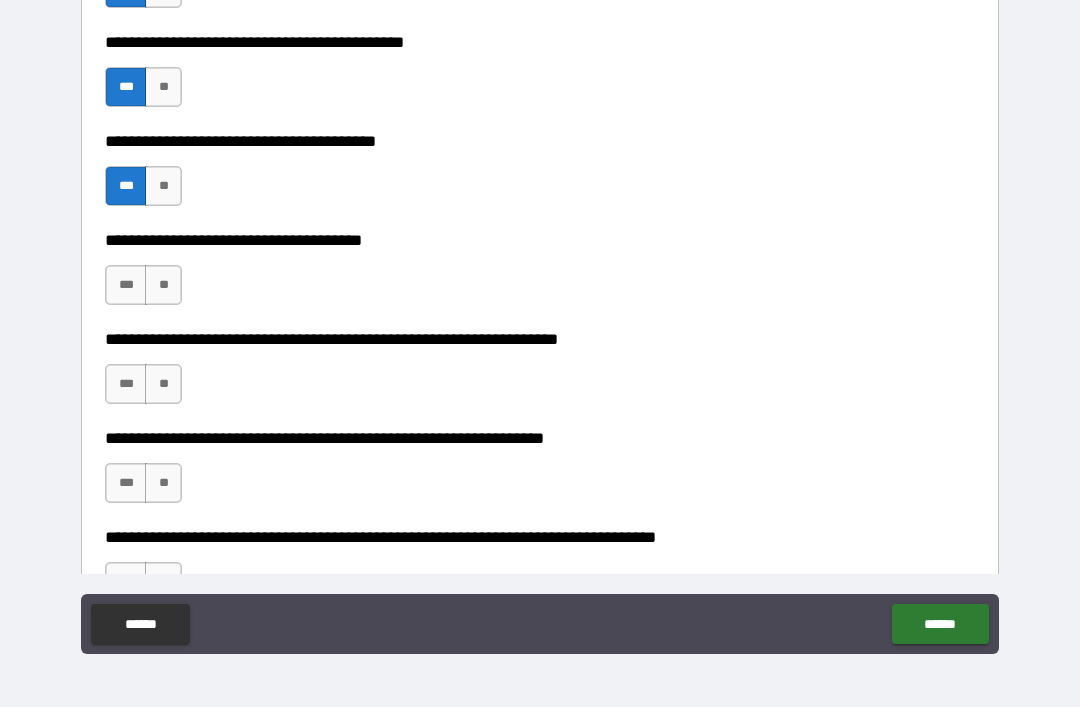 click on "**" at bounding box center [163, 285] 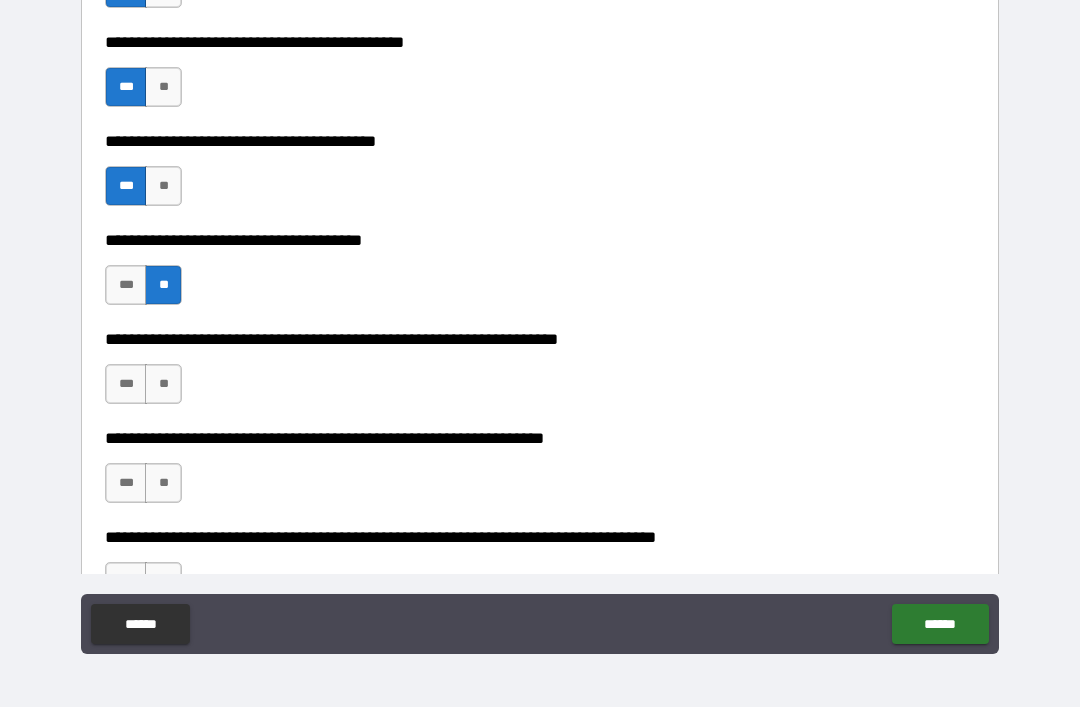 click on "**" at bounding box center [163, 384] 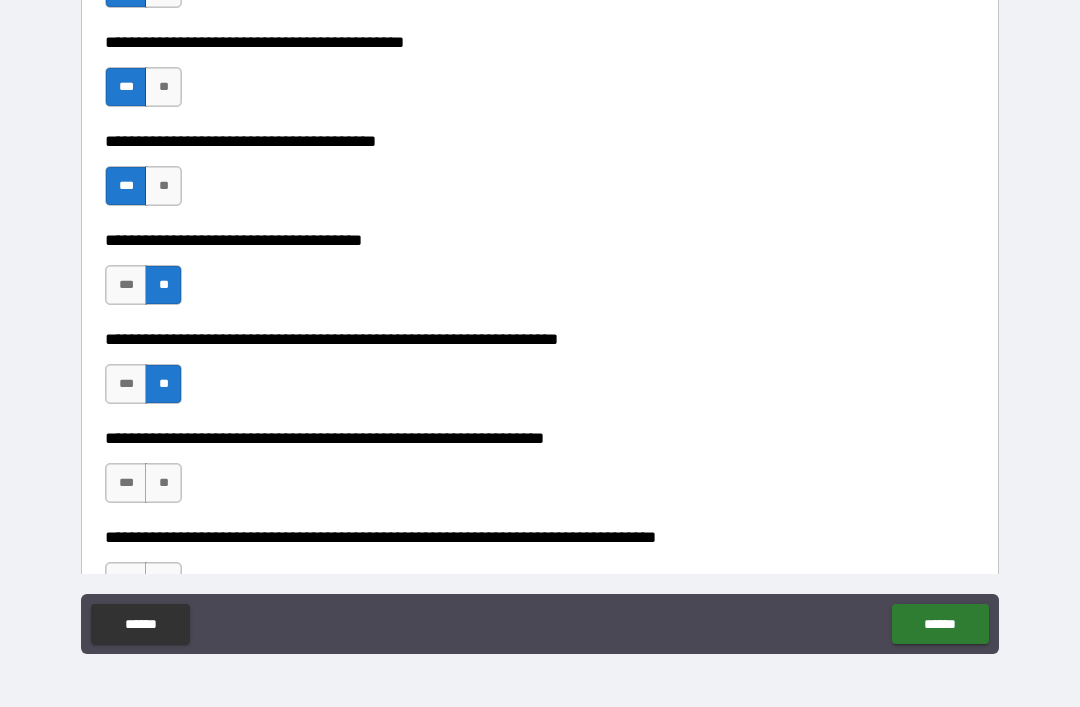 click on "**" at bounding box center [163, 483] 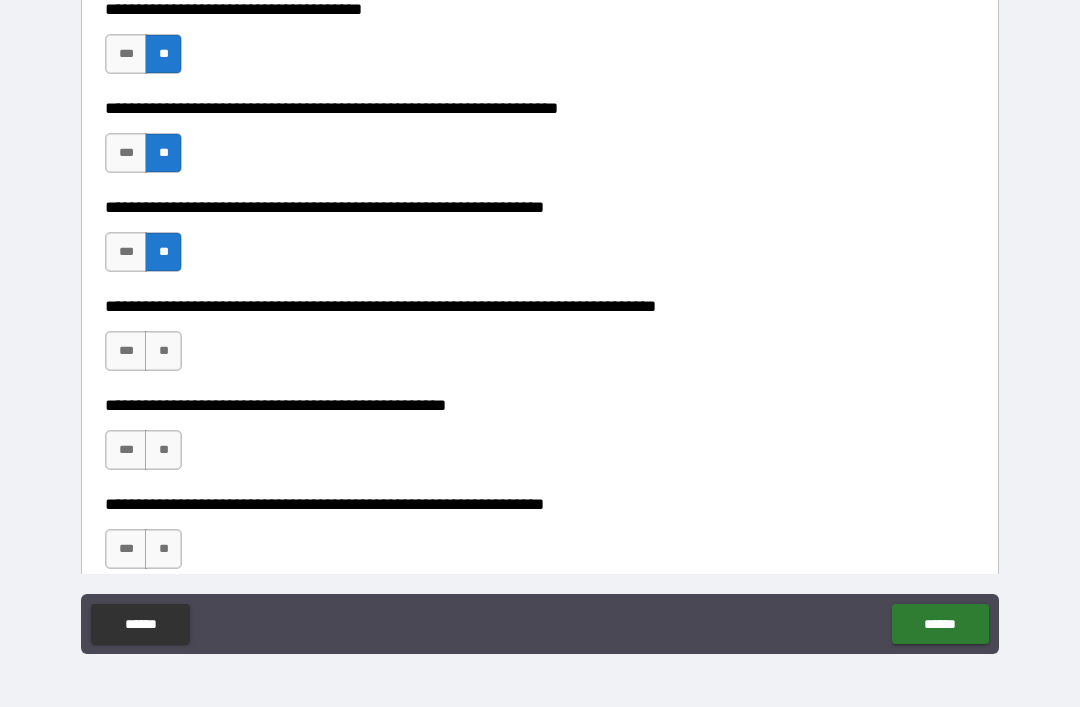 scroll, scrollTop: 3143, scrollLeft: 0, axis: vertical 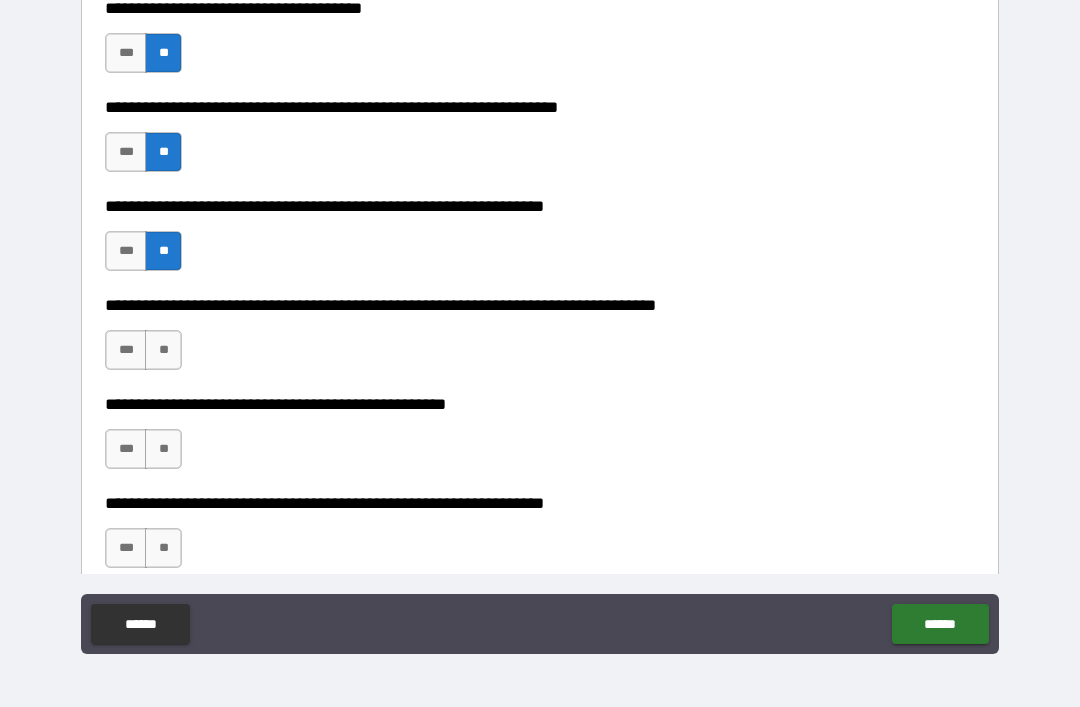 click on "**" at bounding box center [163, 350] 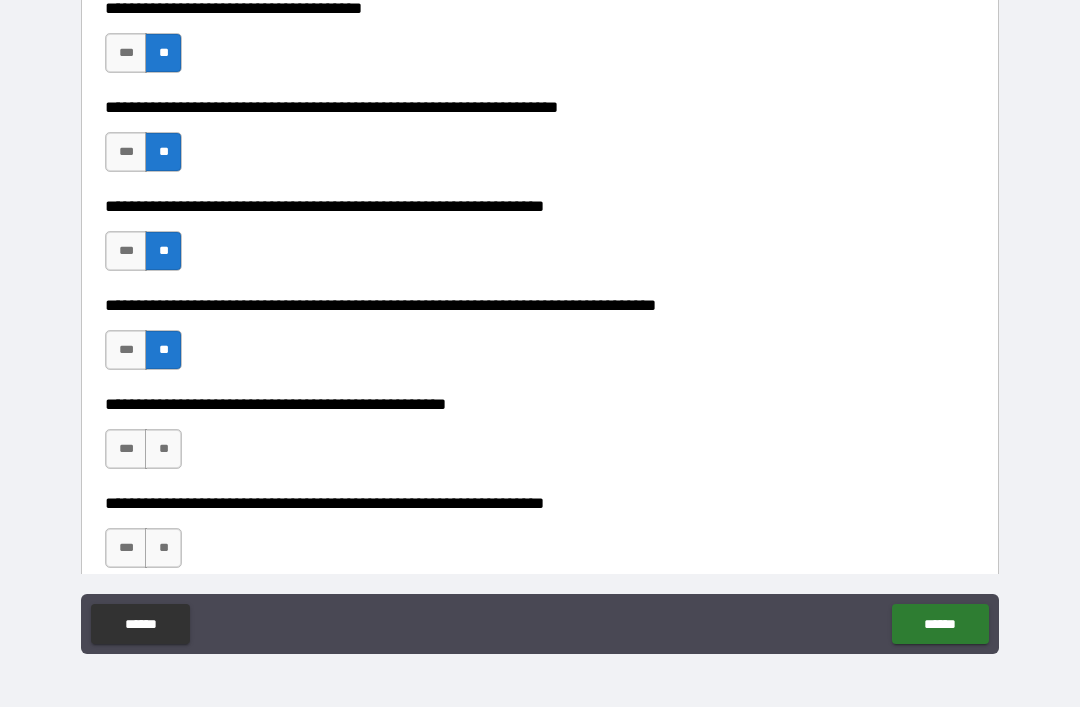click on "**" at bounding box center (163, 449) 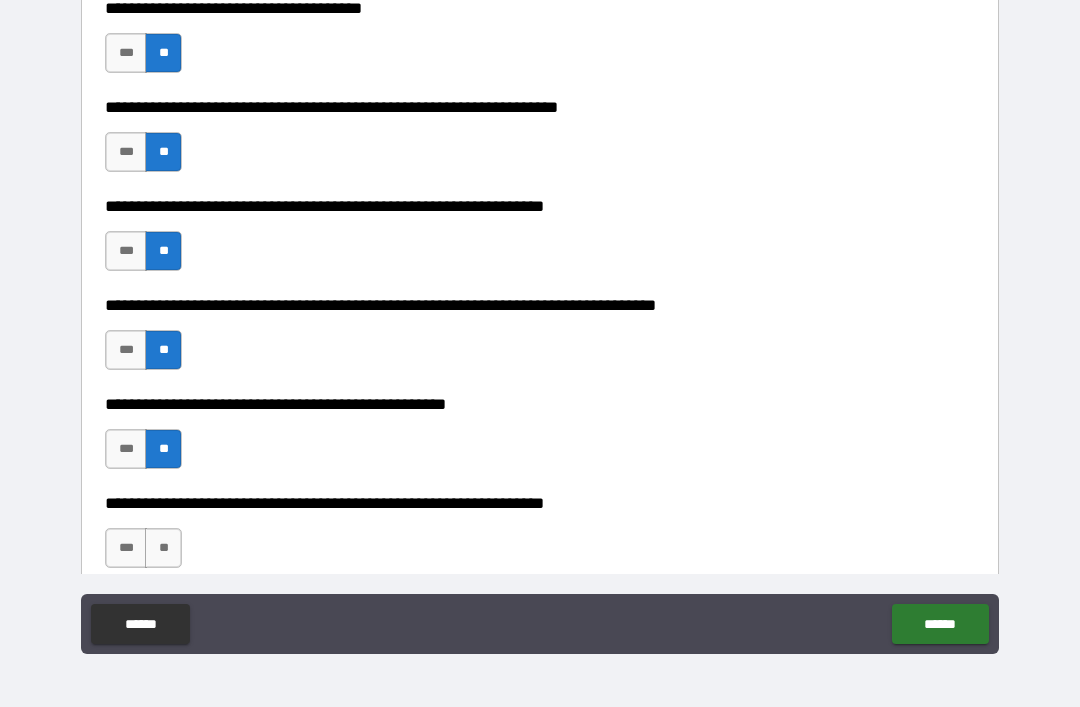 click on "**" at bounding box center (163, 548) 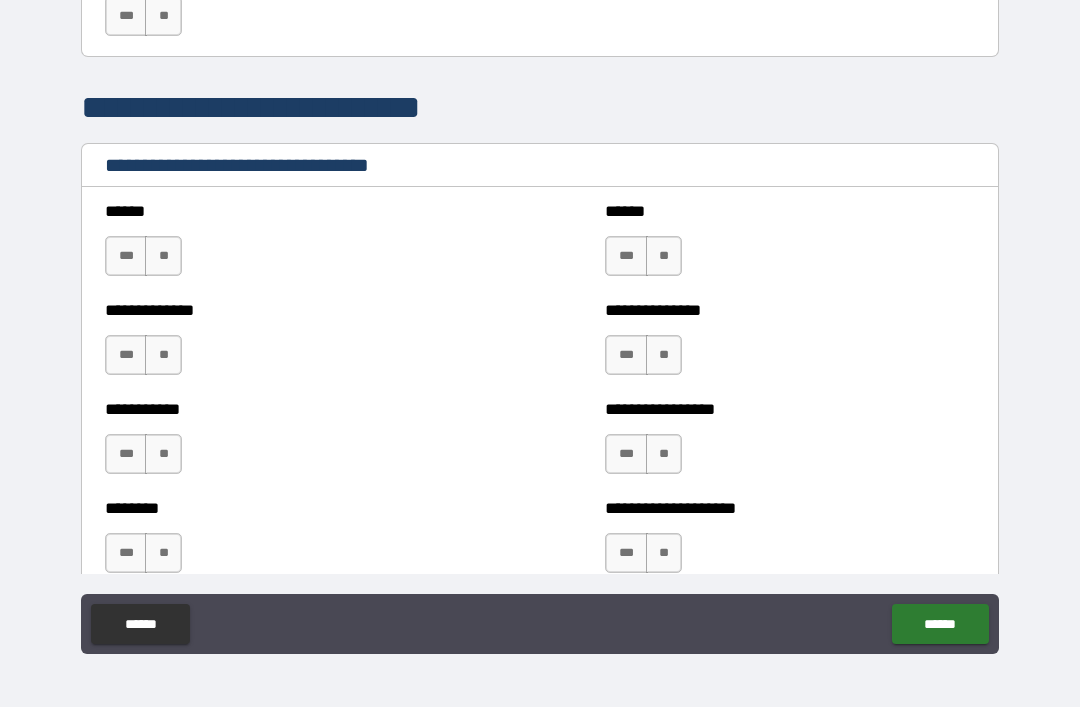 scroll, scrollTop: 3868, scrollLeft: 0, axis: vertical 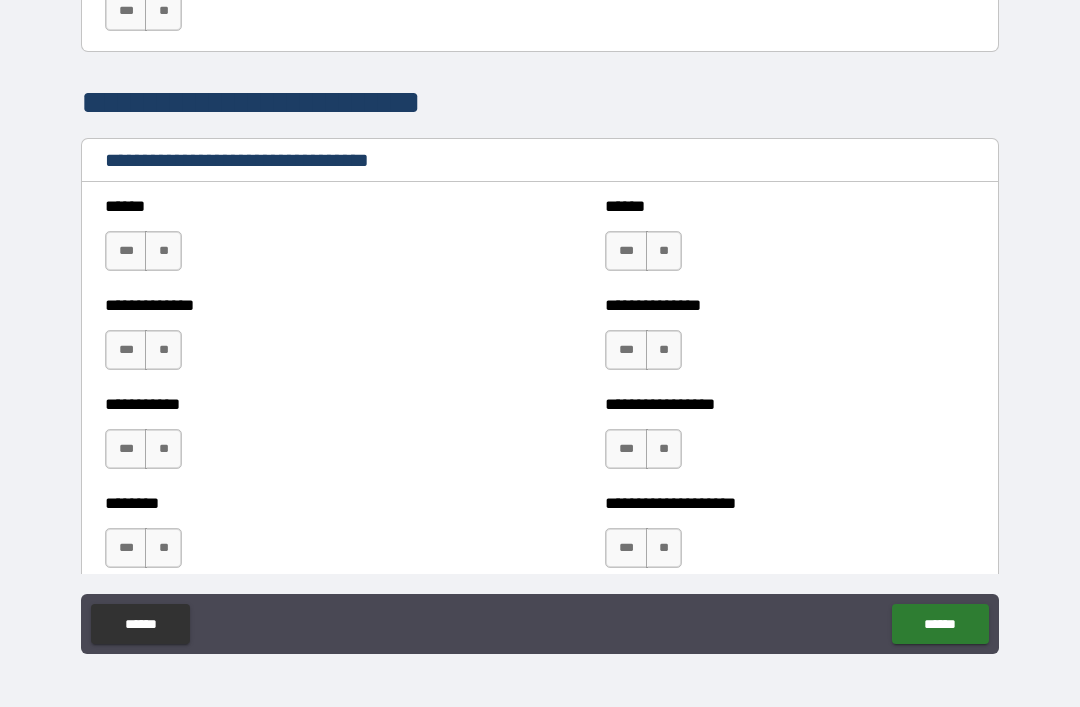 click on "**" at bounding box center [163, 251] 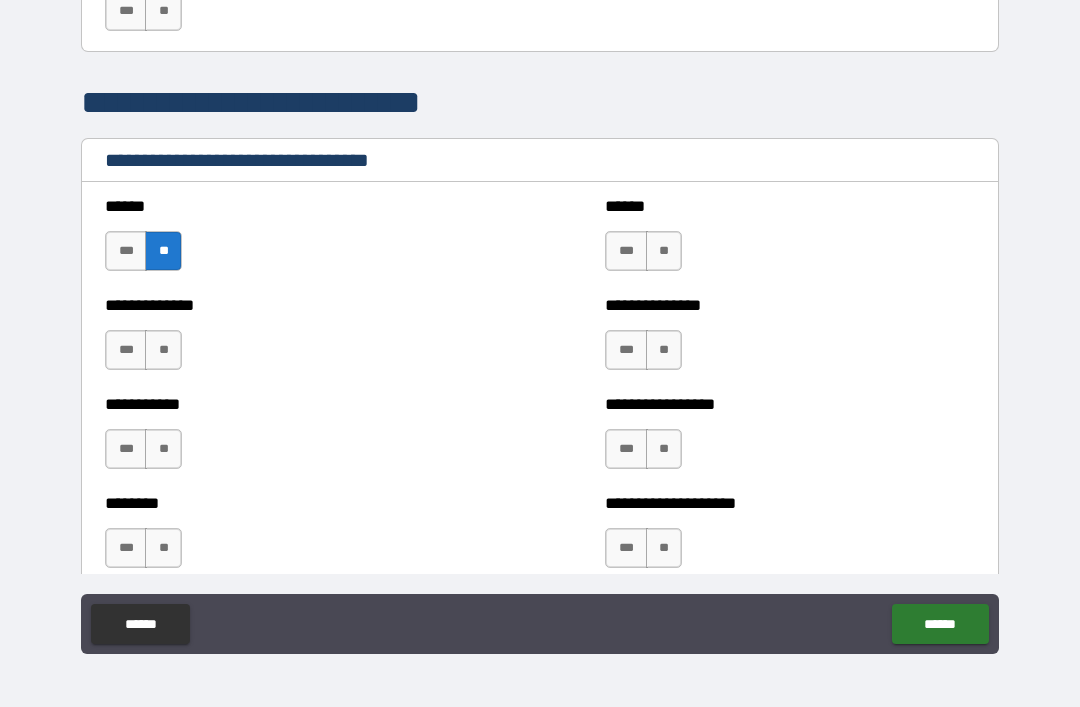 click on "**" at bounding box center [163, 350] 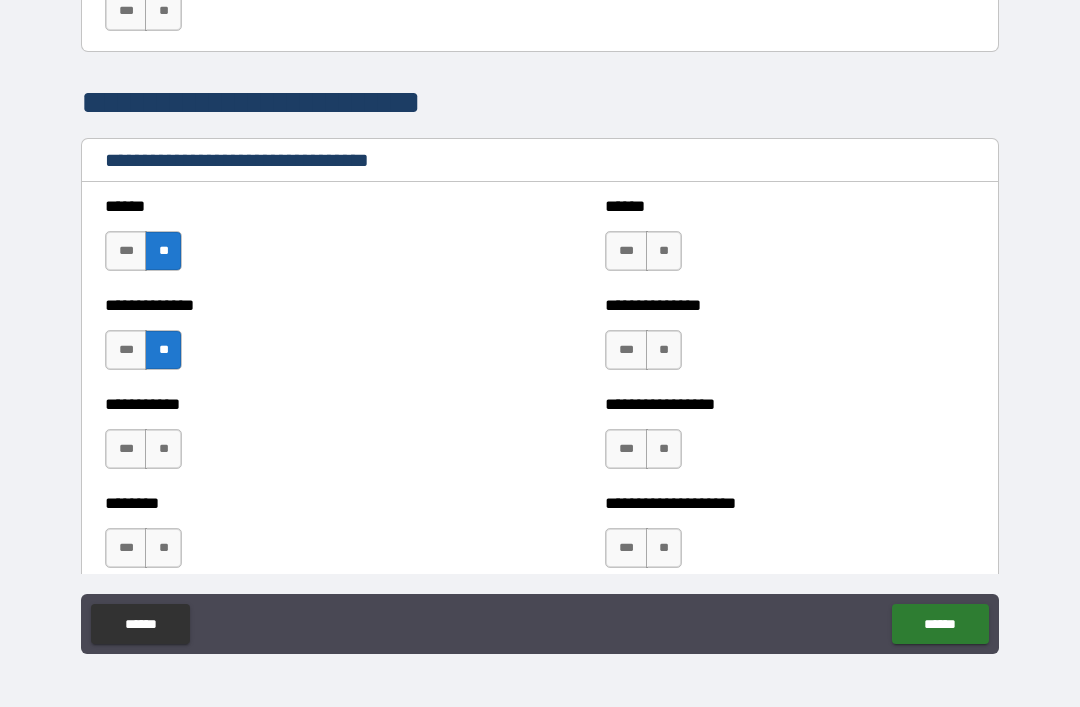 click on "**" at bounding box center [163, 449] 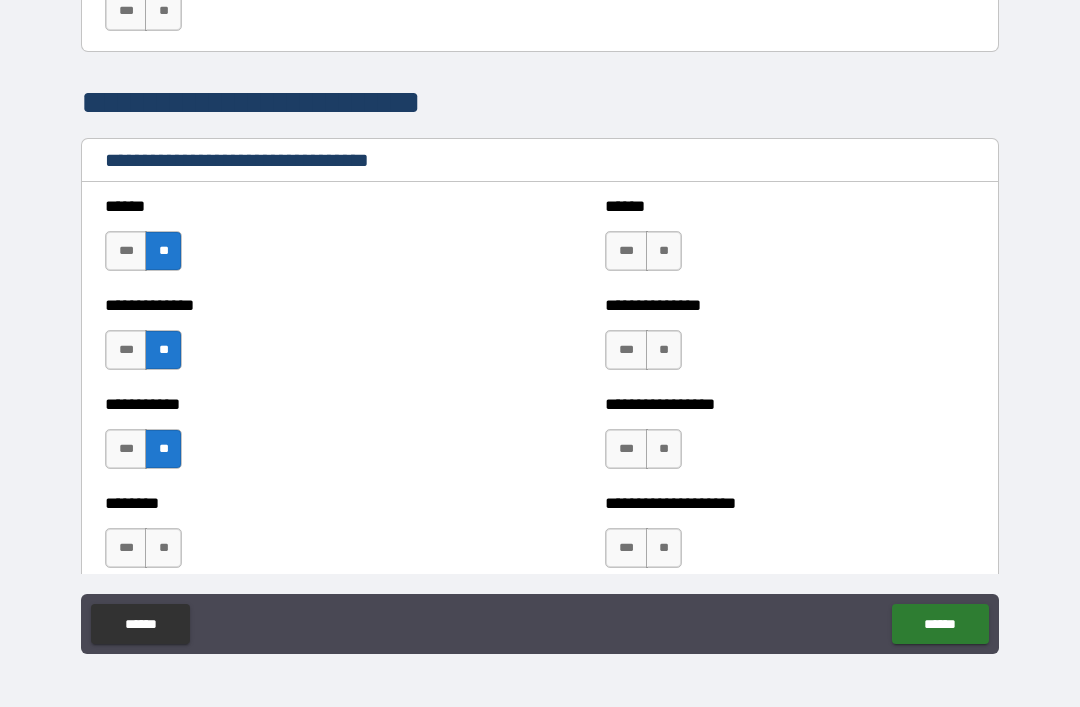 click on "**" at bounding box center (163, 548) 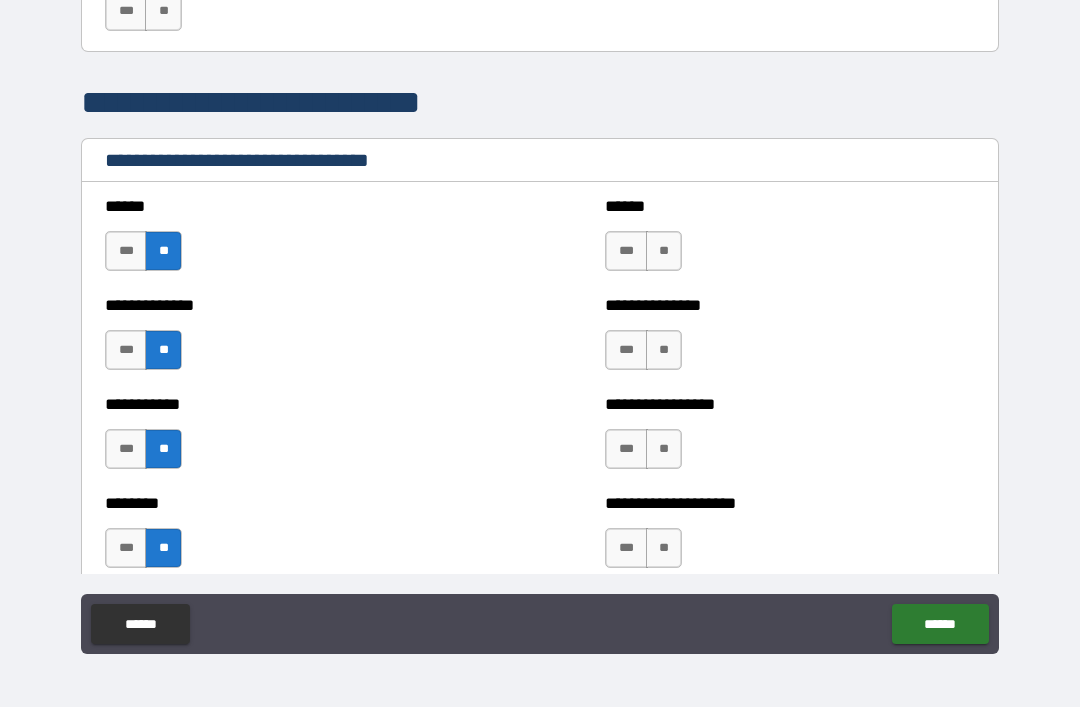 click on "**" at bounding box center (664, 251) 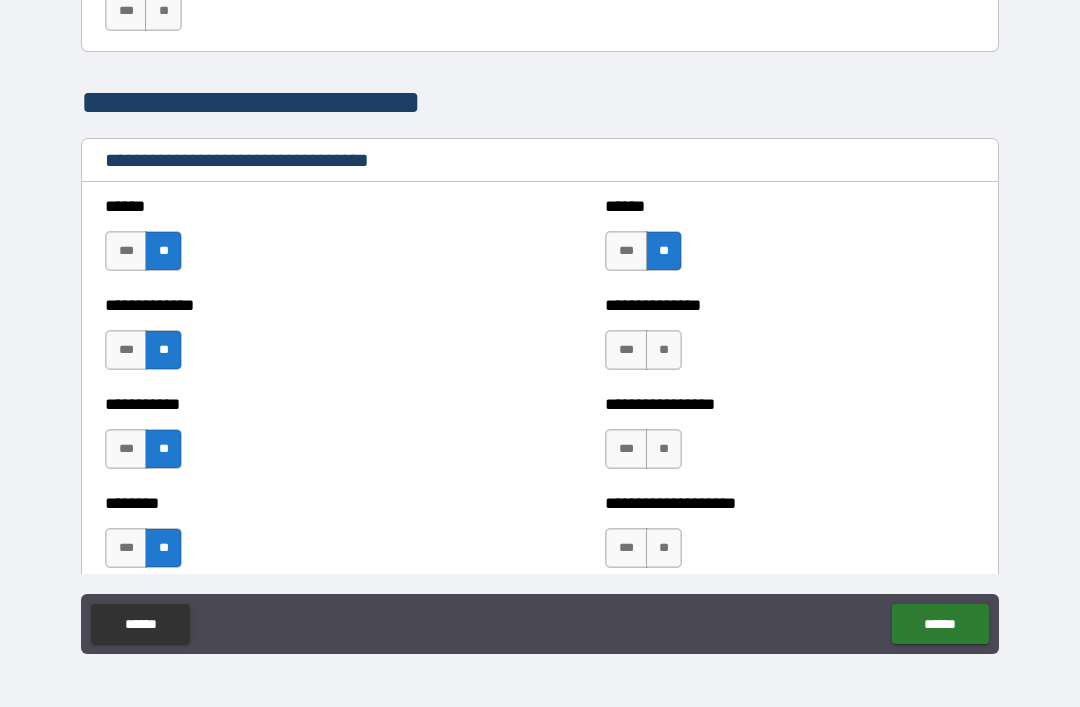 click on "**" at bounding box center [664, 350] 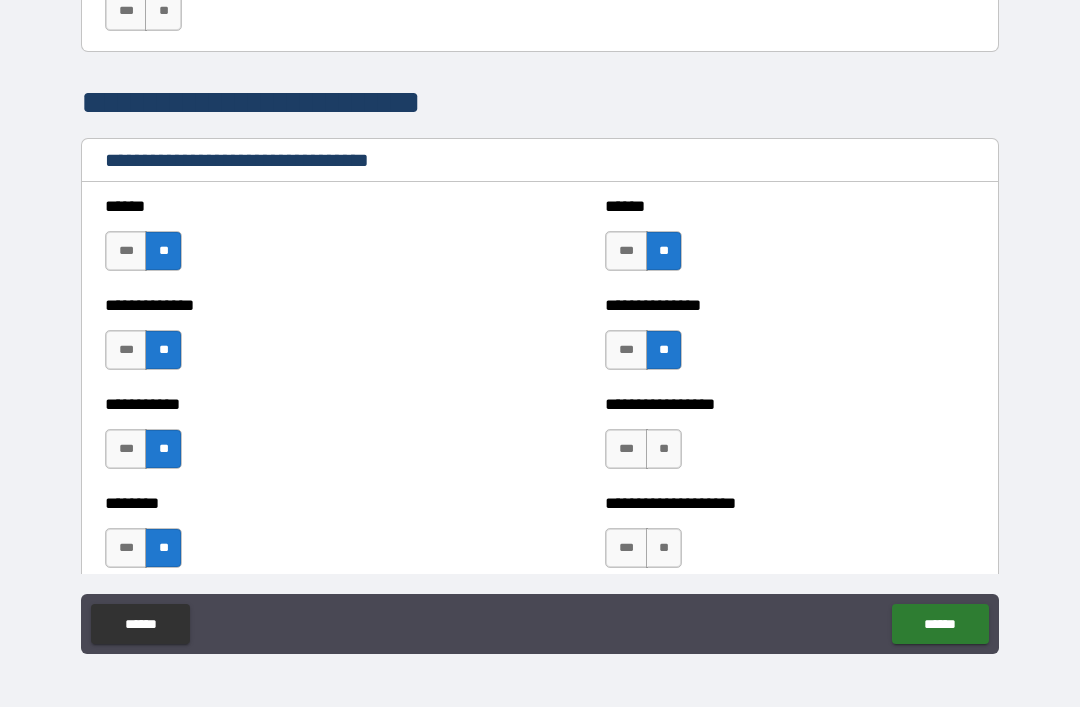 click on "**" at bounding box center (664, 449) 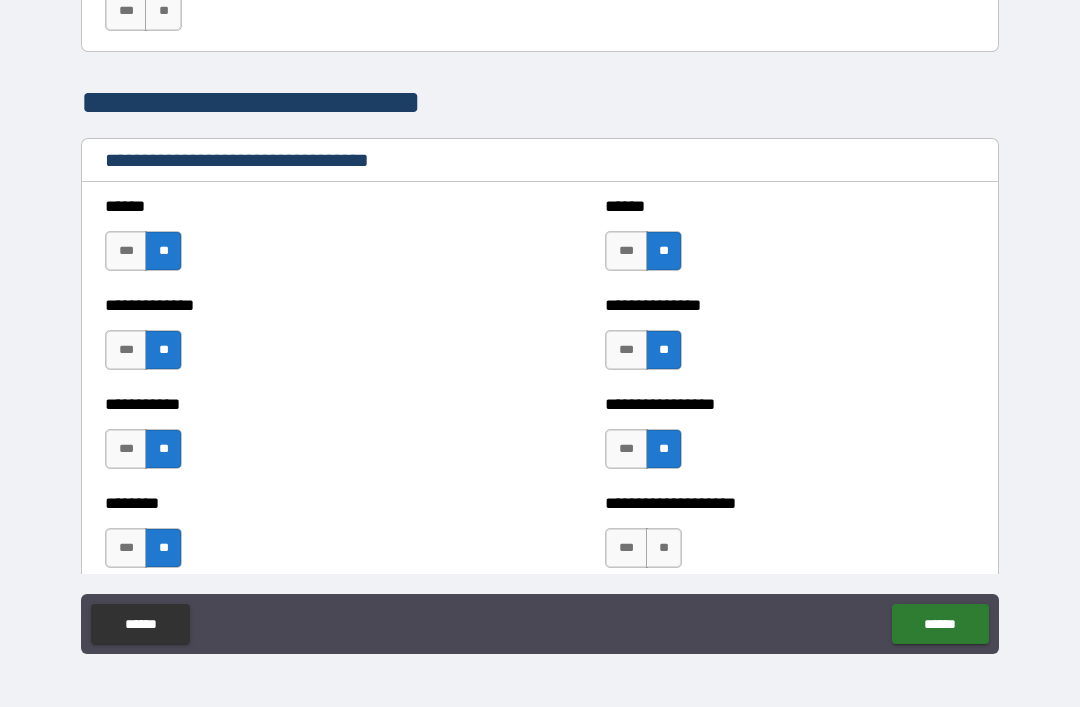 click on "**" at bounding box center (664, 548) 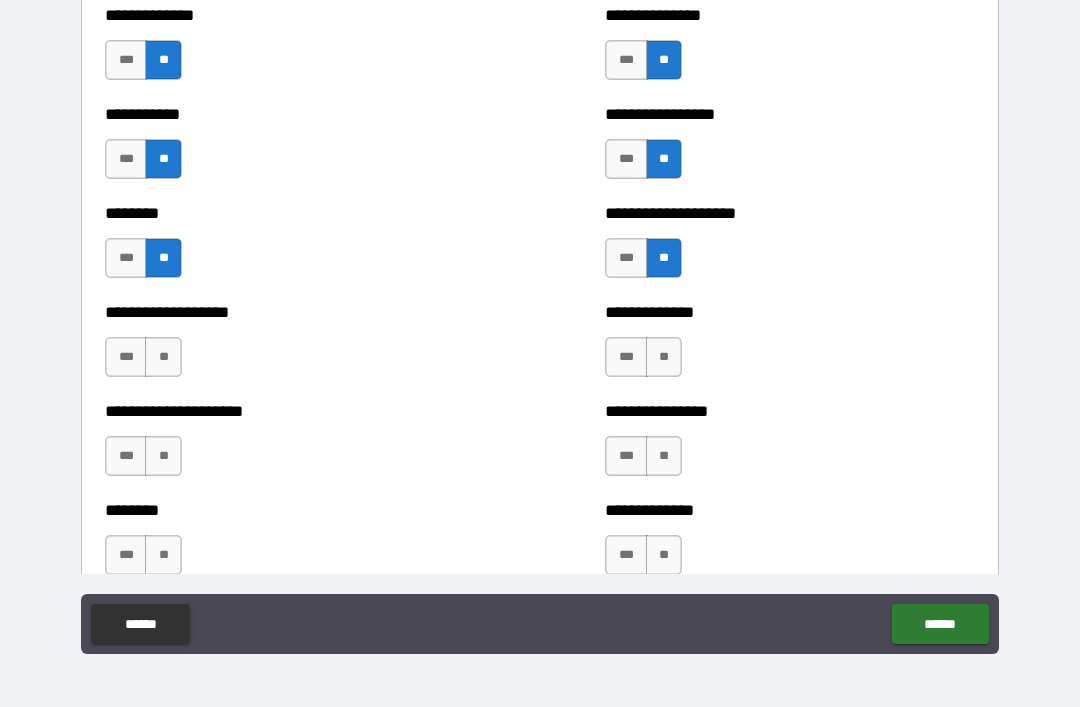 scroll, scrollTop: 4213, scrollLeft: 0, axis: vertical 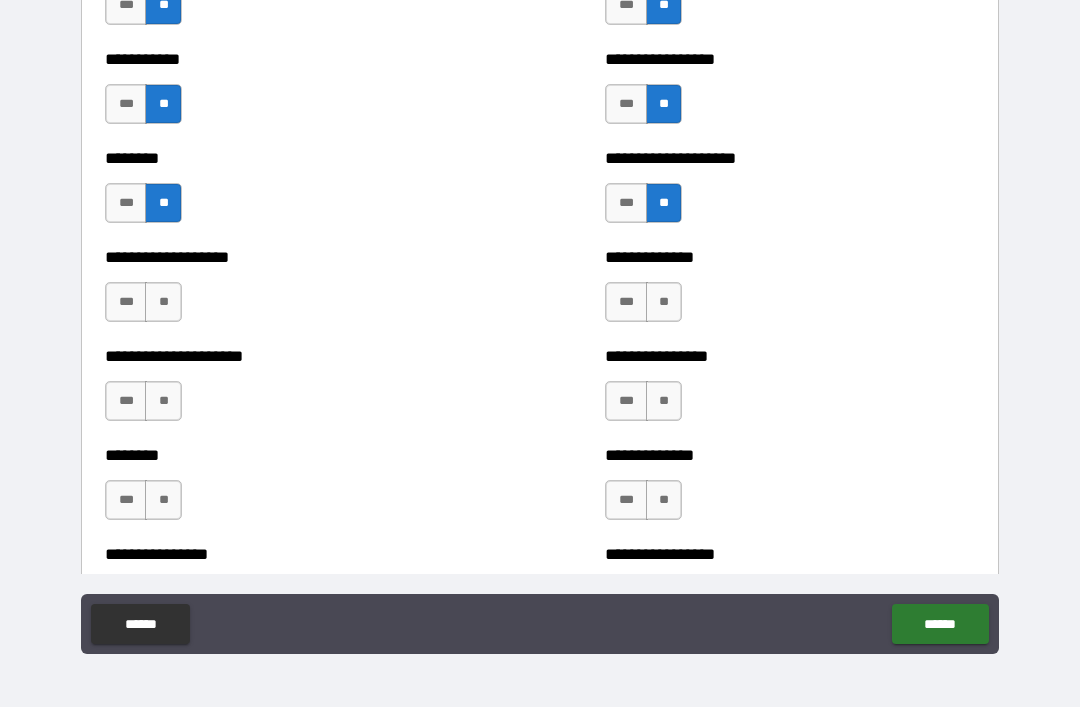 click on "**" at bounding box center (163, 302) 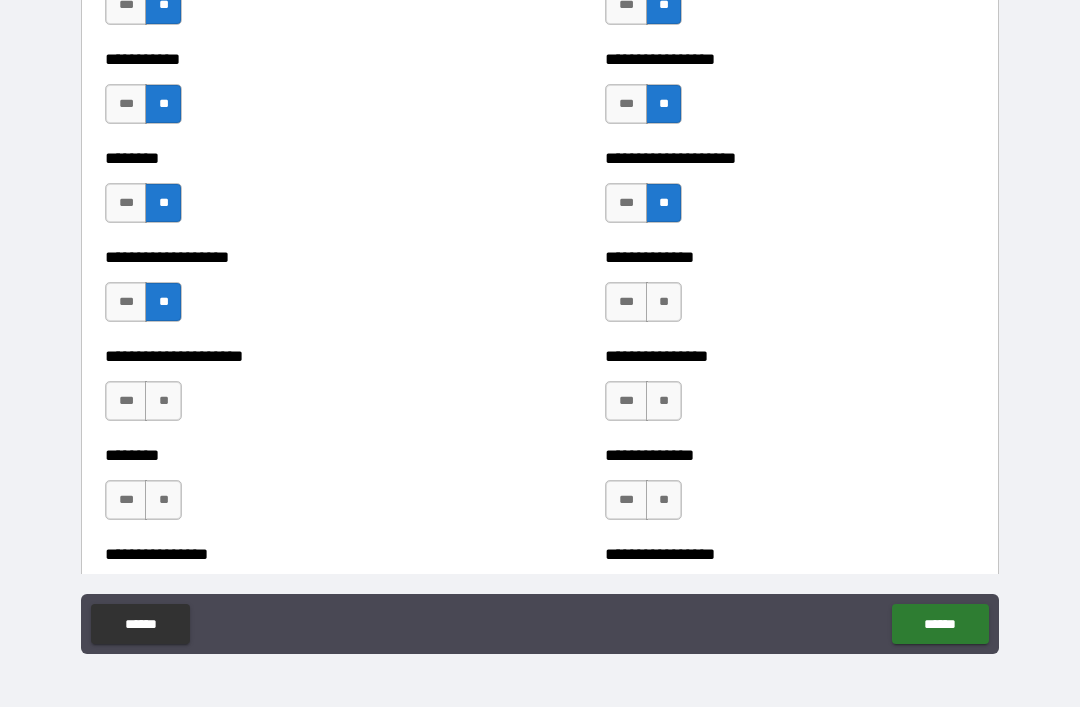 click on "**" at bounding box center (163, 401) 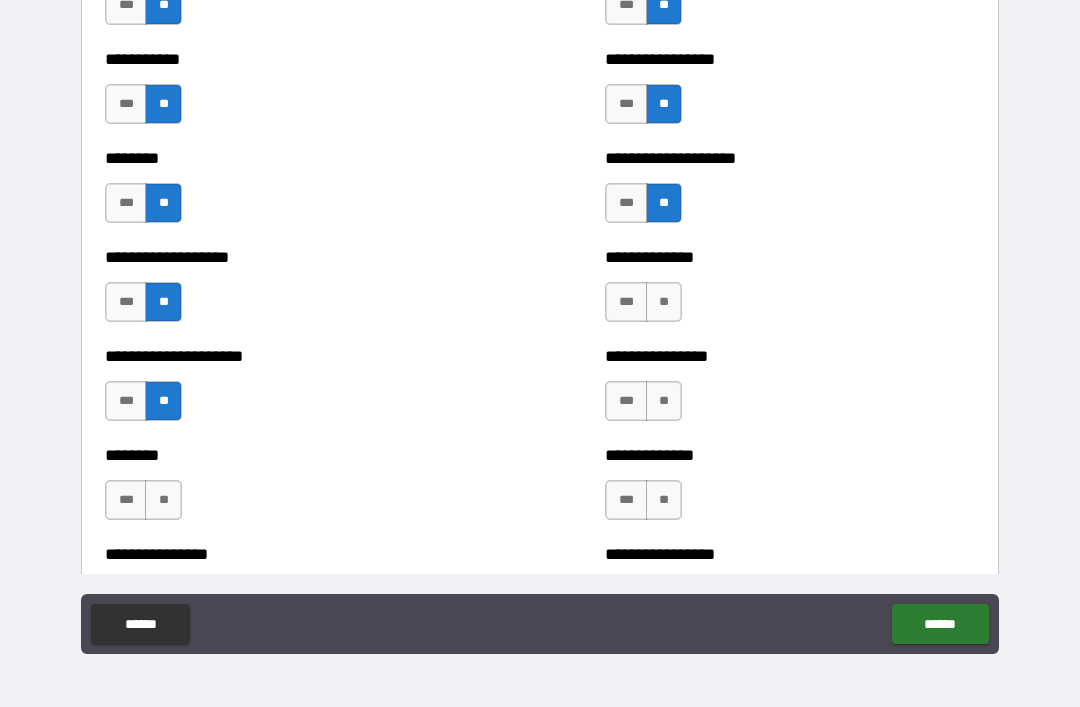 click on "**" at bounding box center [163, 500] 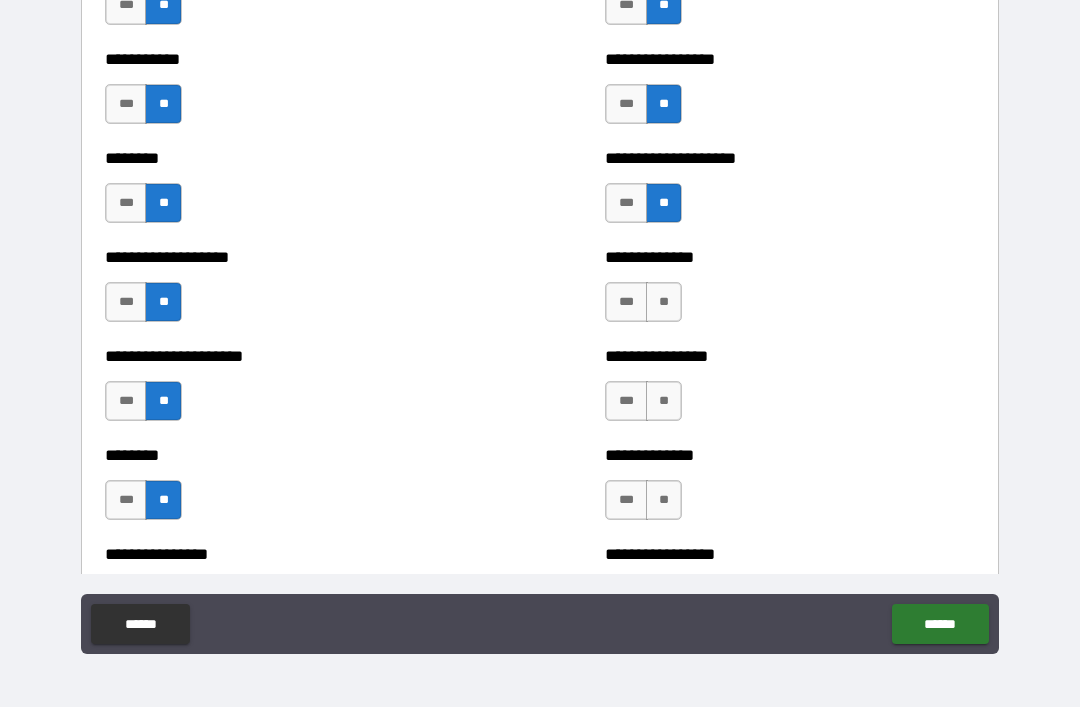 click on "**" at bounding box center [664, 302] 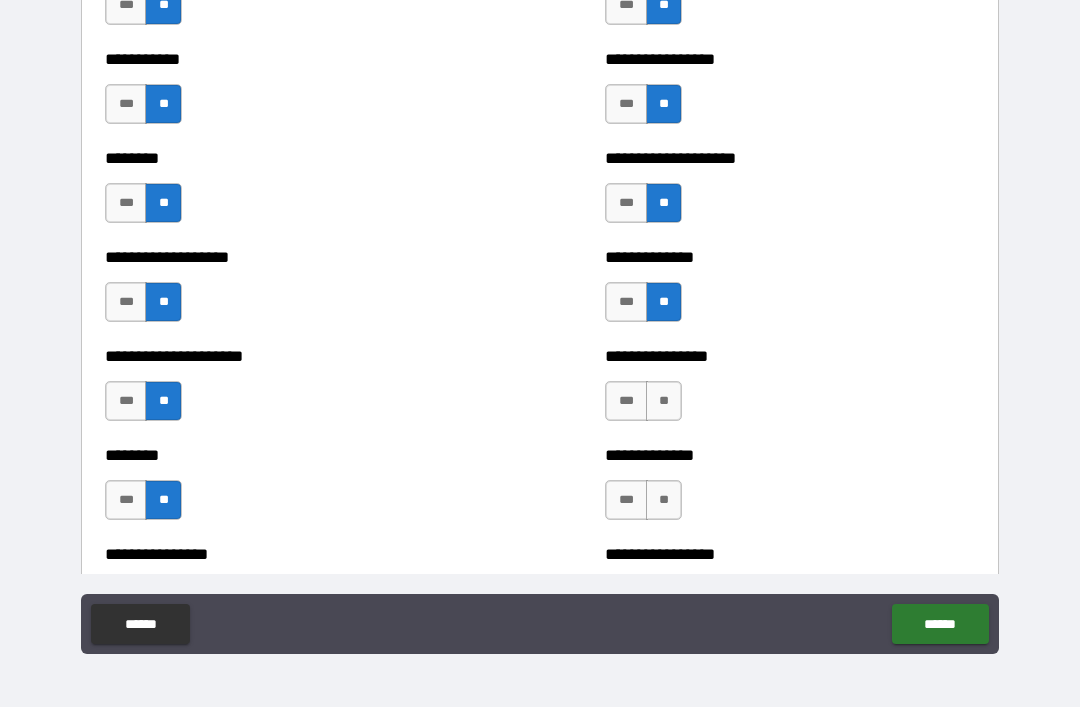 click on "**" at bounding box center (664, 401) 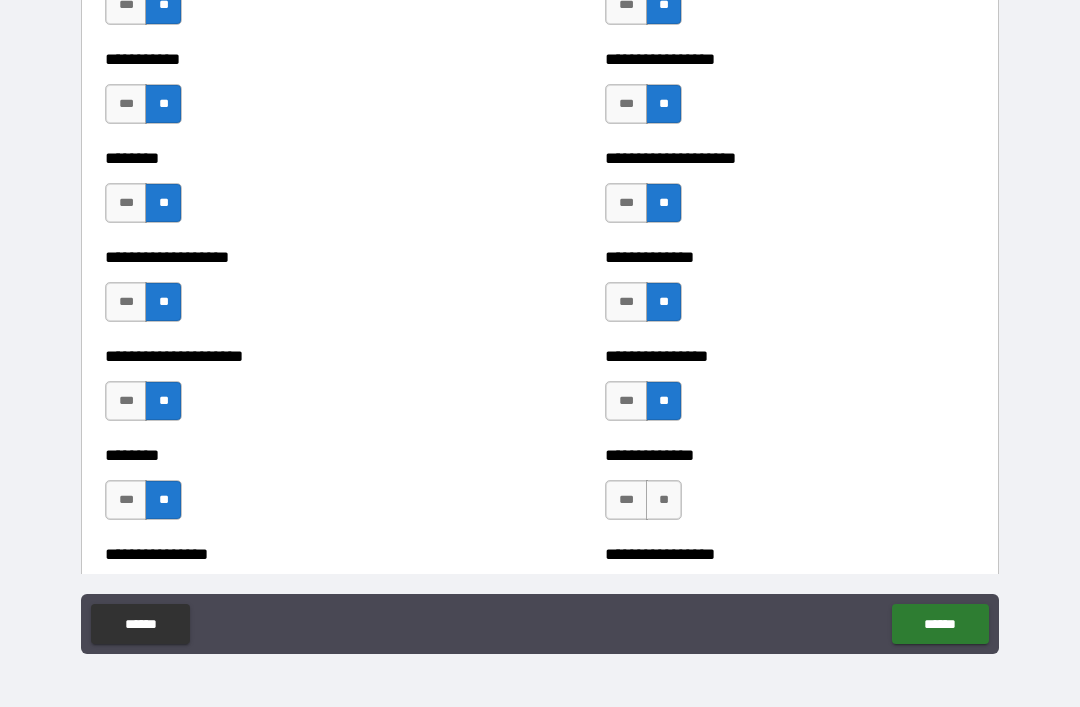 click on "**" at bounding box center (664, 500) 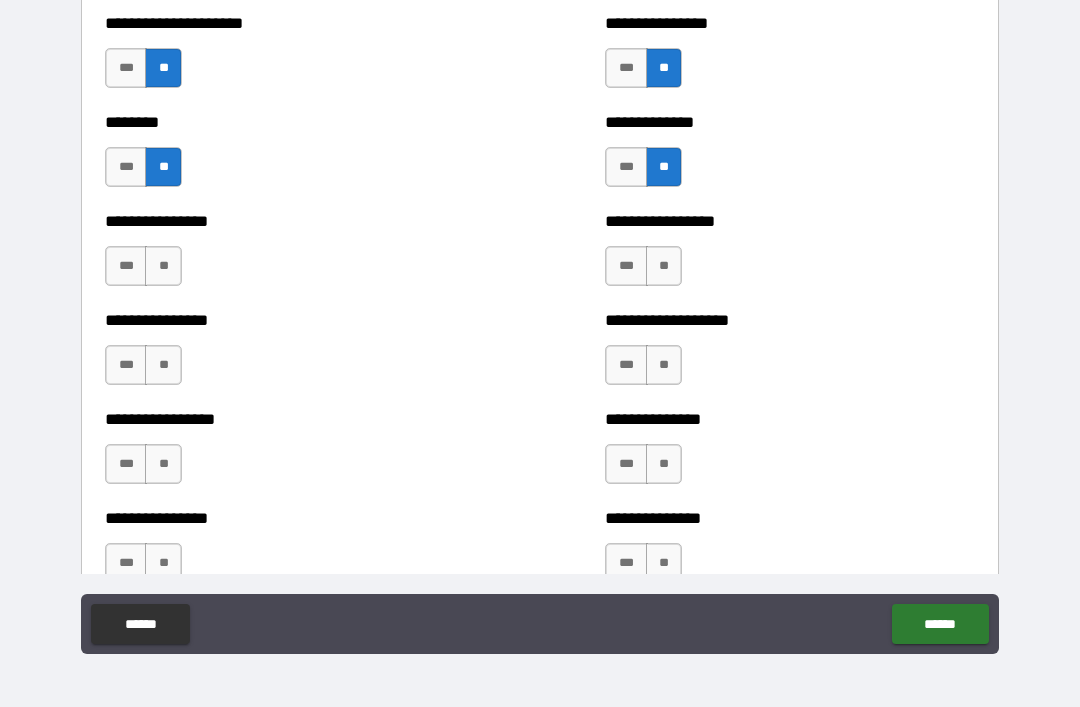 scroll, scrollTop: 4547, scrollLeft: 0, axis: vertical 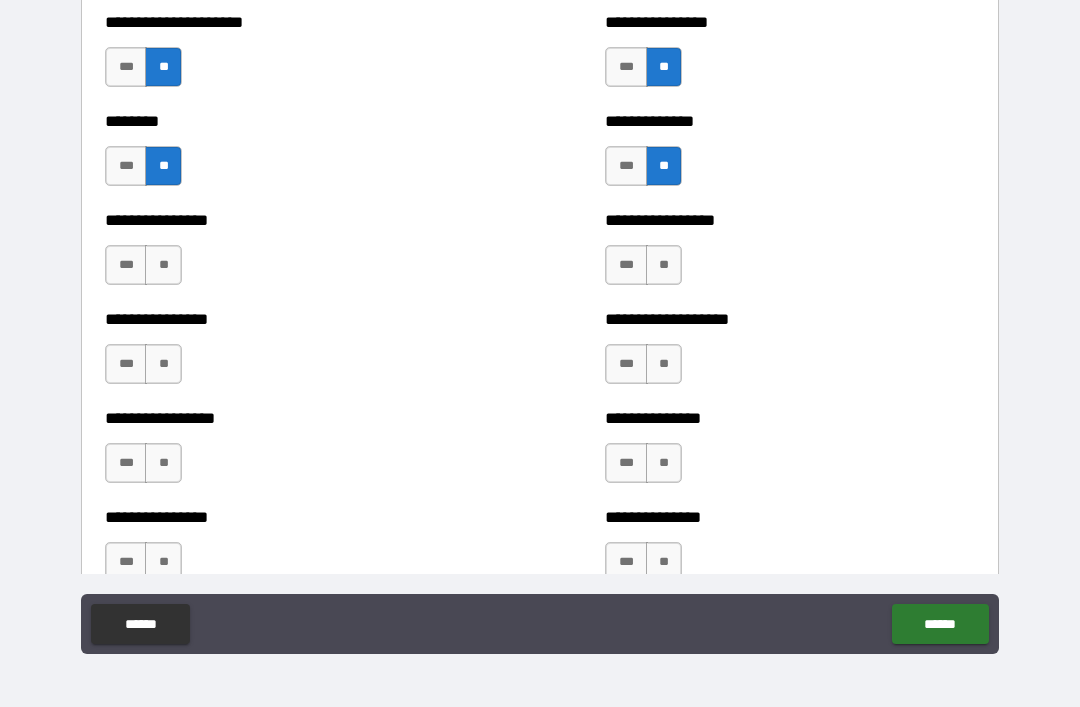 click on "**" at bounding box center [163, 265] 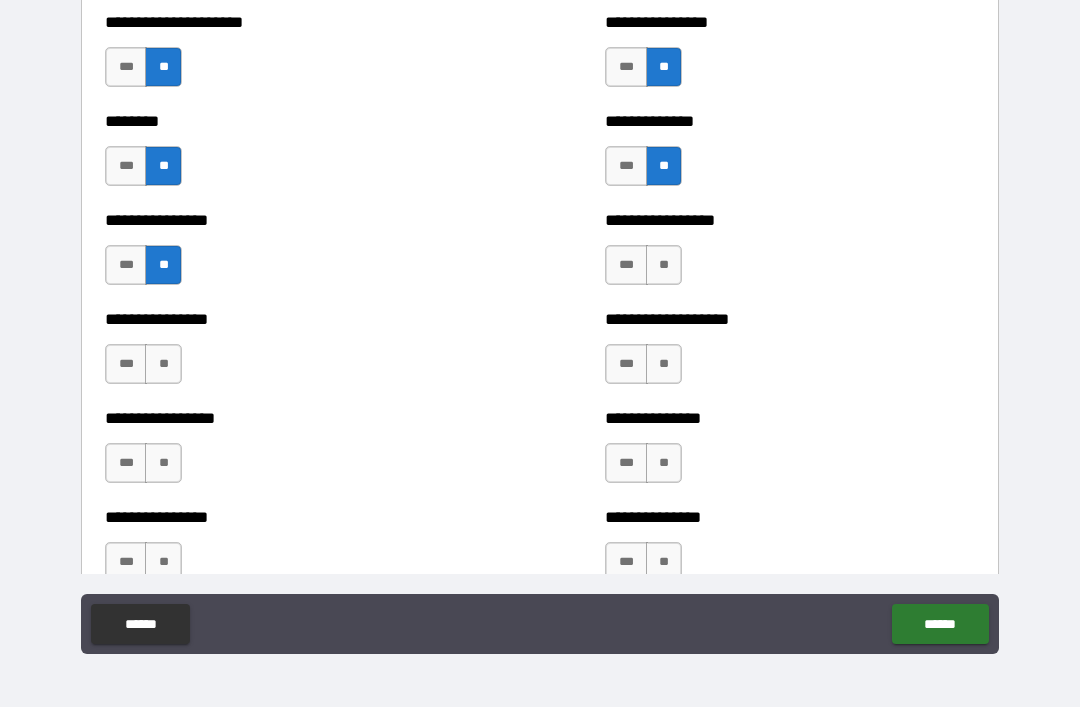 click on "**" at bounding box center [163, 364] 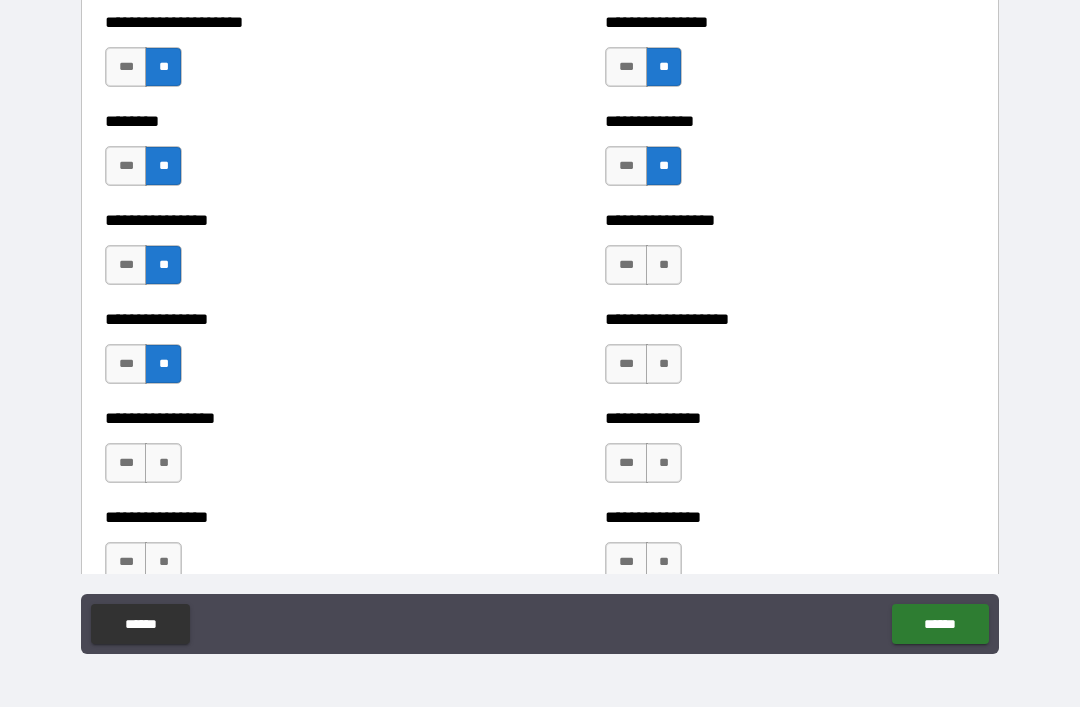 click on "**" at bounding box center (163, 463) 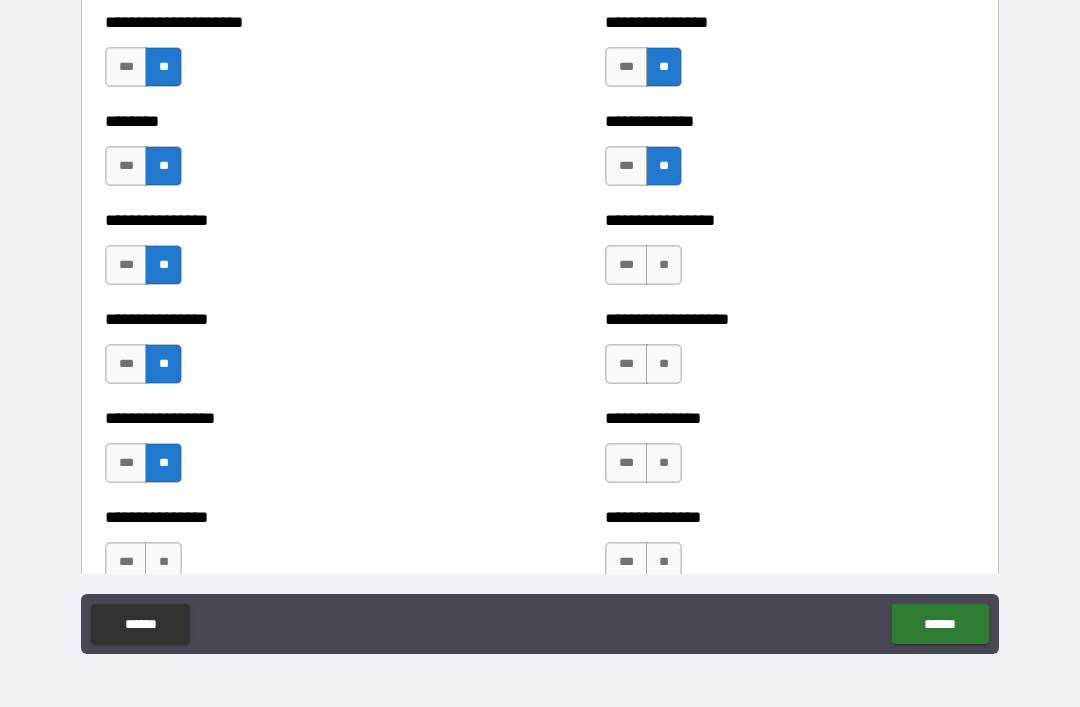 click on "**" at bounding box center (664, 265) 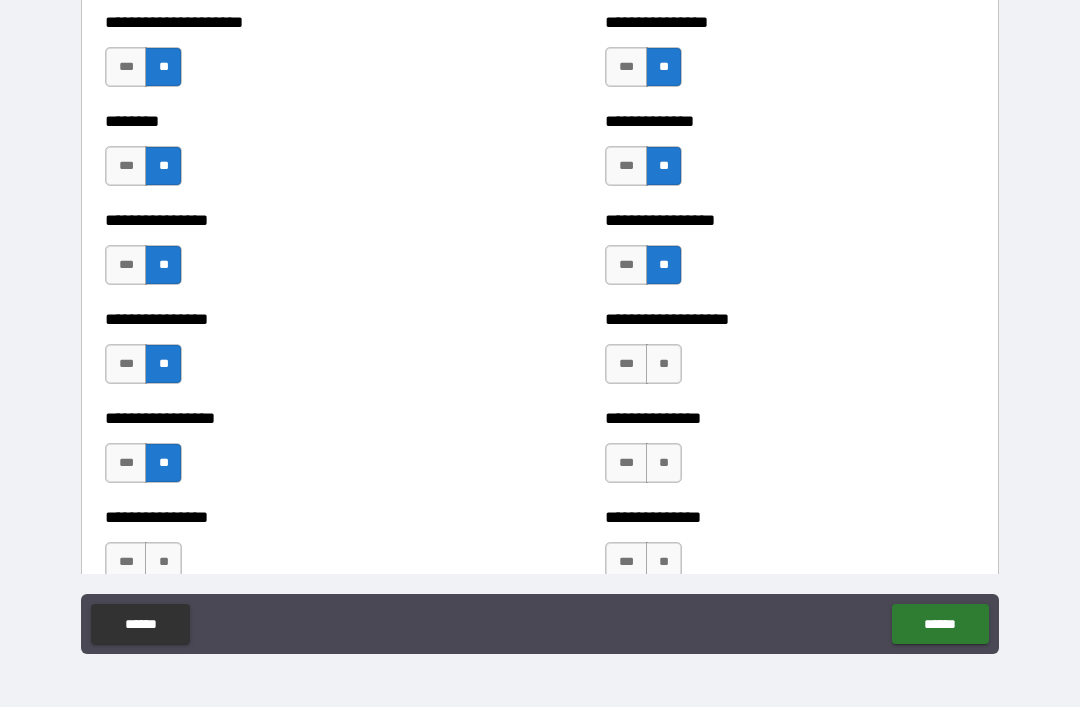click on "**" at bounding box center (664, 364) 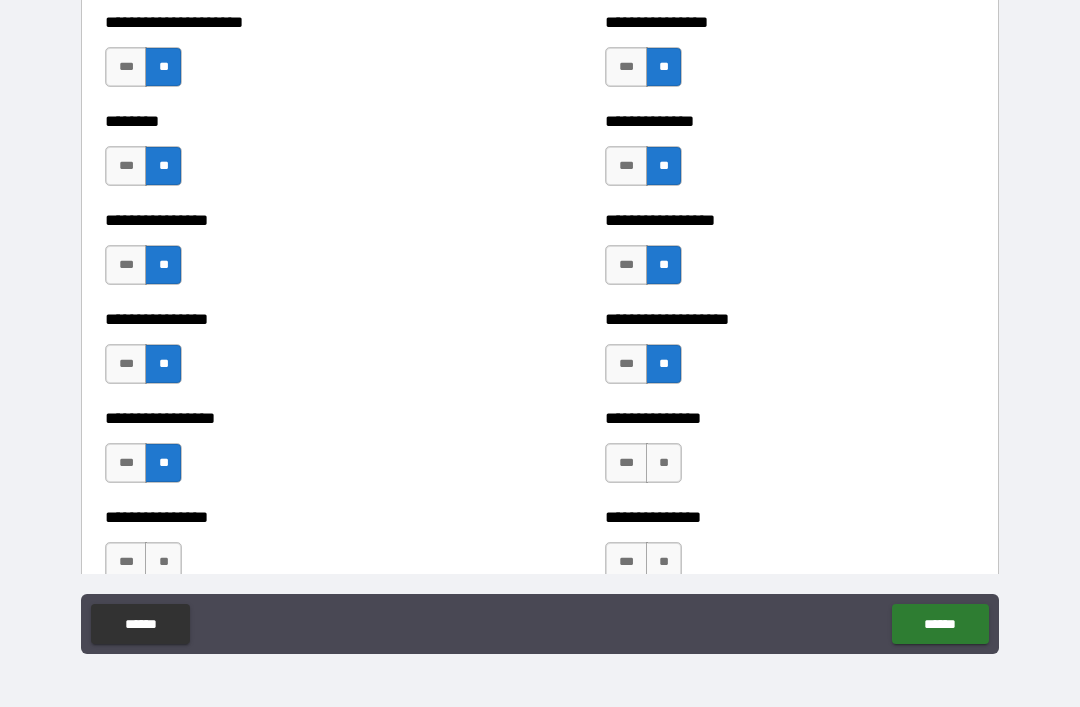 click on "**" at bounding box center [664, 463] 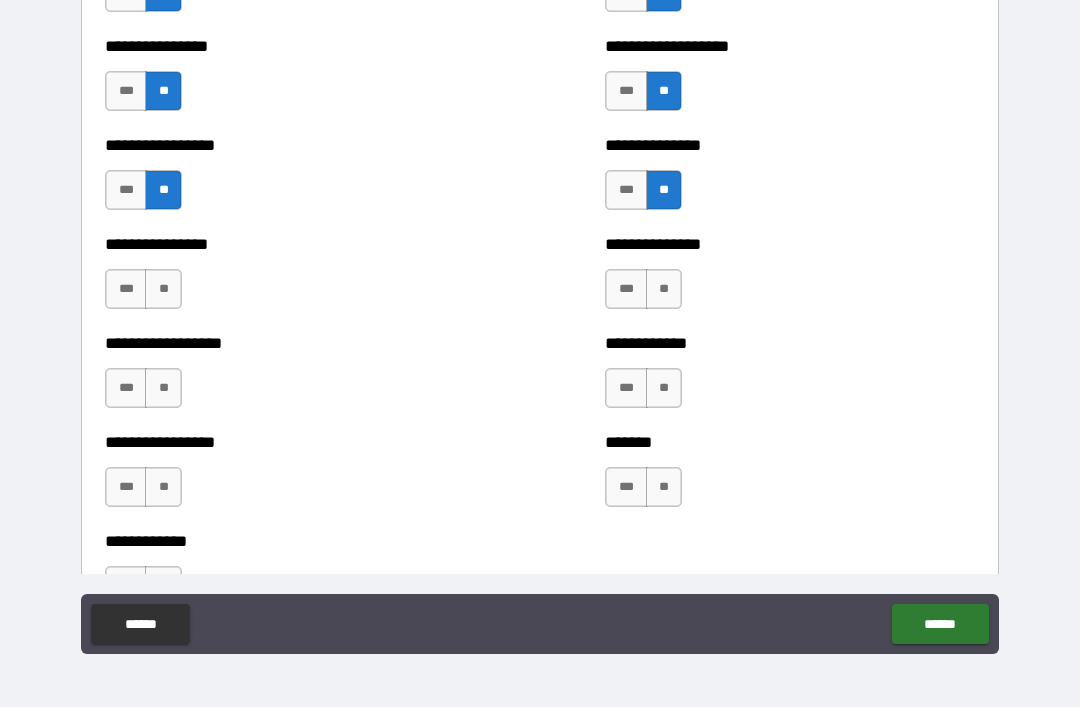 scroll, scrollTop: 4821, scrollLeft: 0, axis: vertical 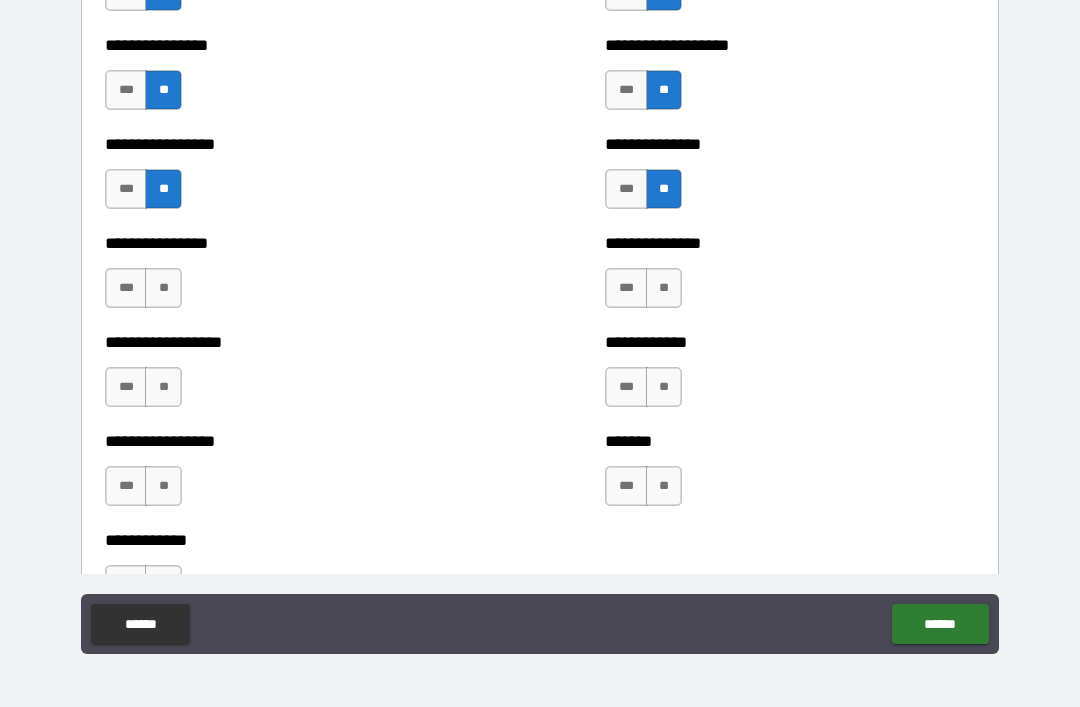 click on "**" at bounding box center [163, 288] 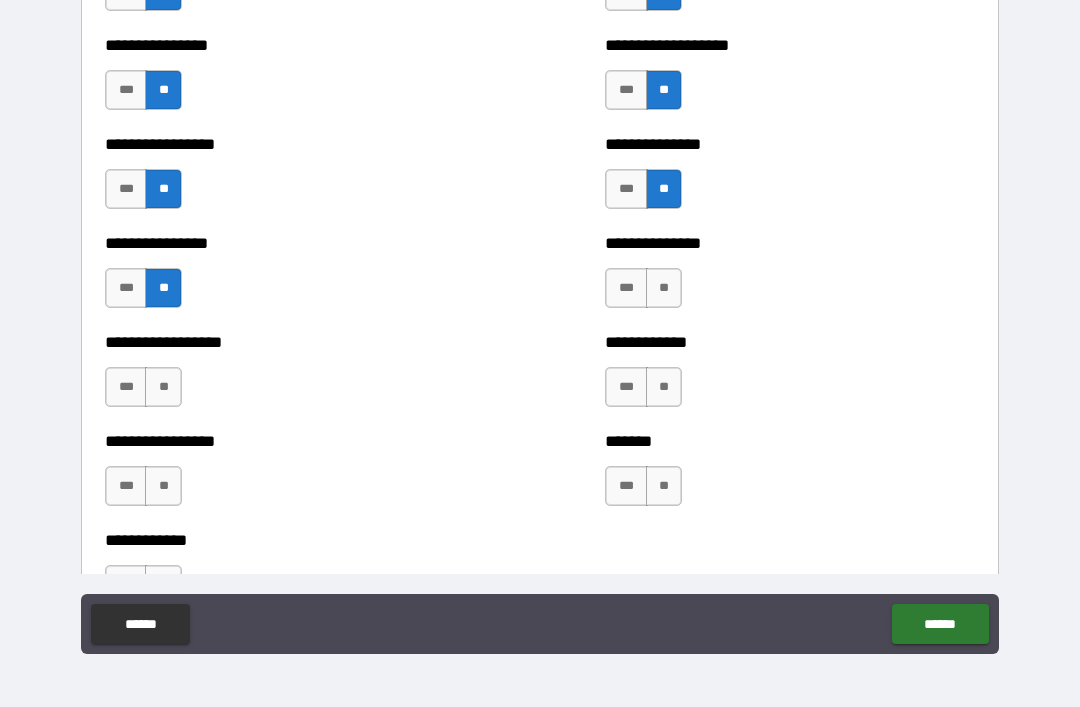click on "**" at bounding box center [163, 387] 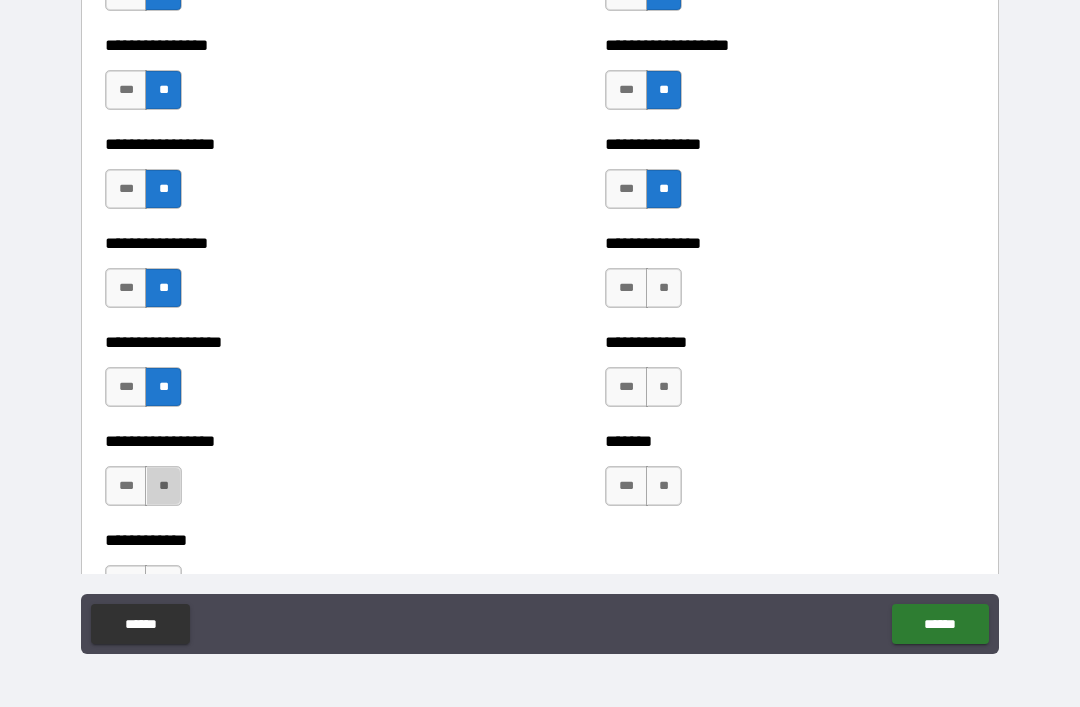 click on "**" at bounding box center [163, 486] 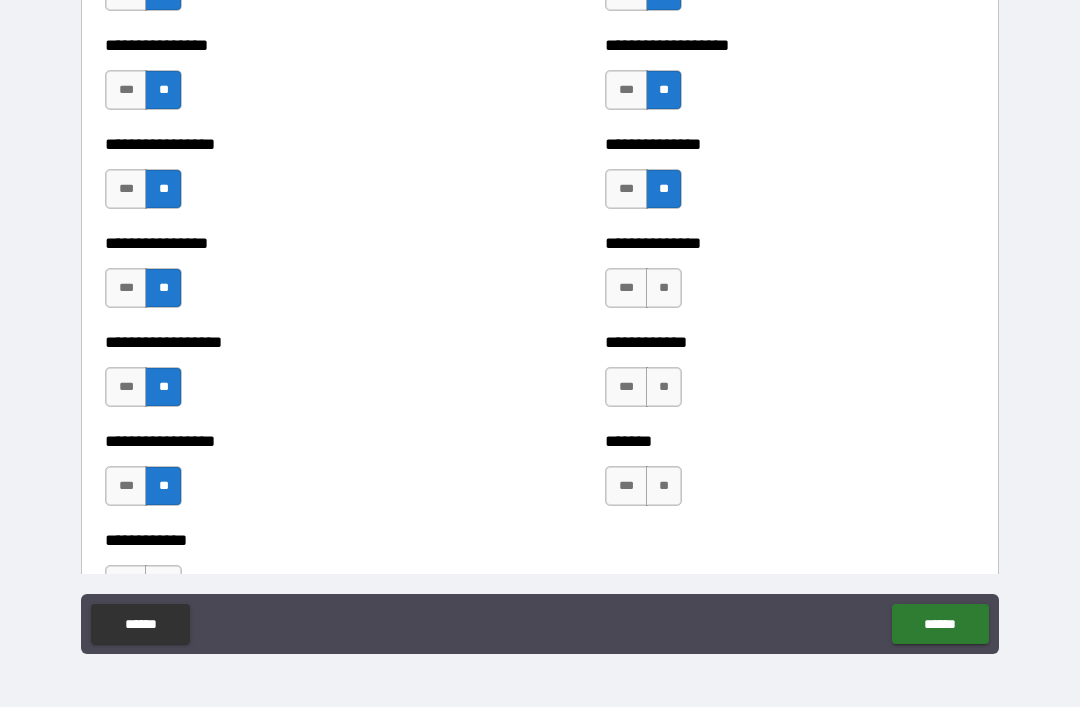 click on "**" at bounding box center [664, 288] 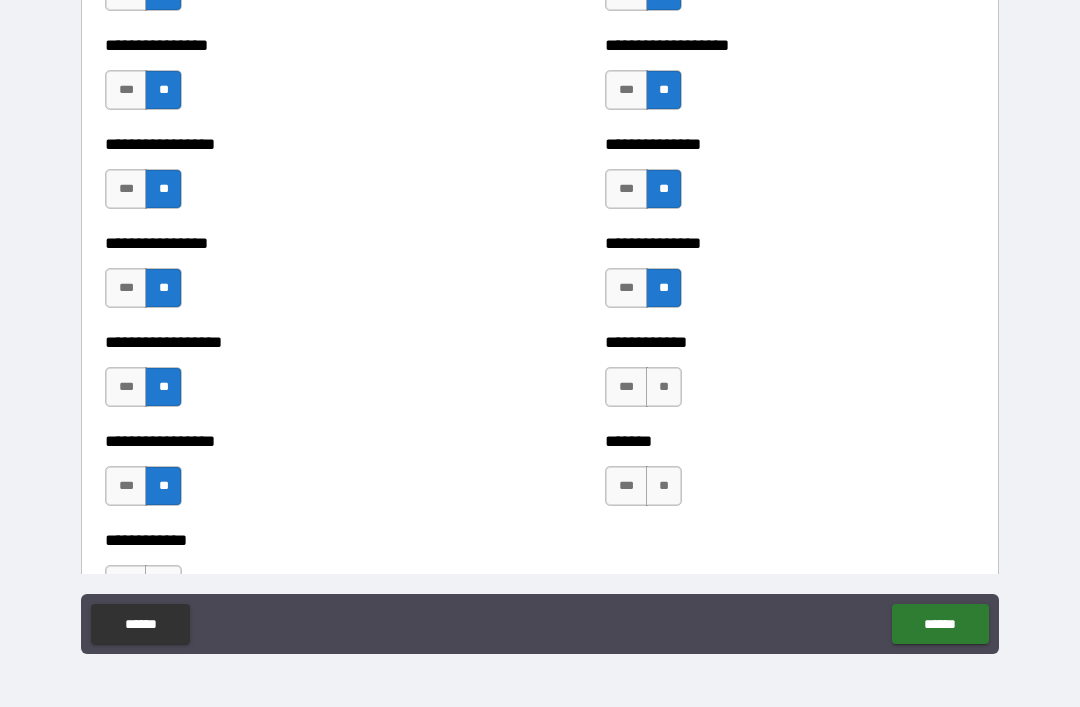 click on "**" at bounding box center (664, 387) 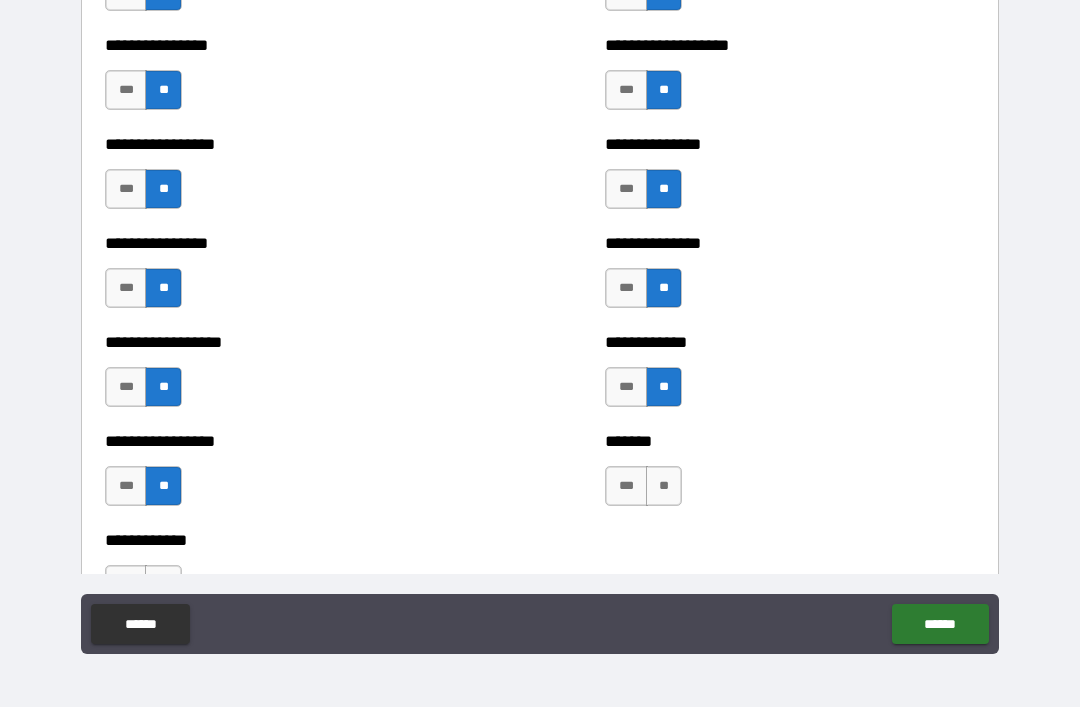 click on "**" at bounding box center (664, 486) 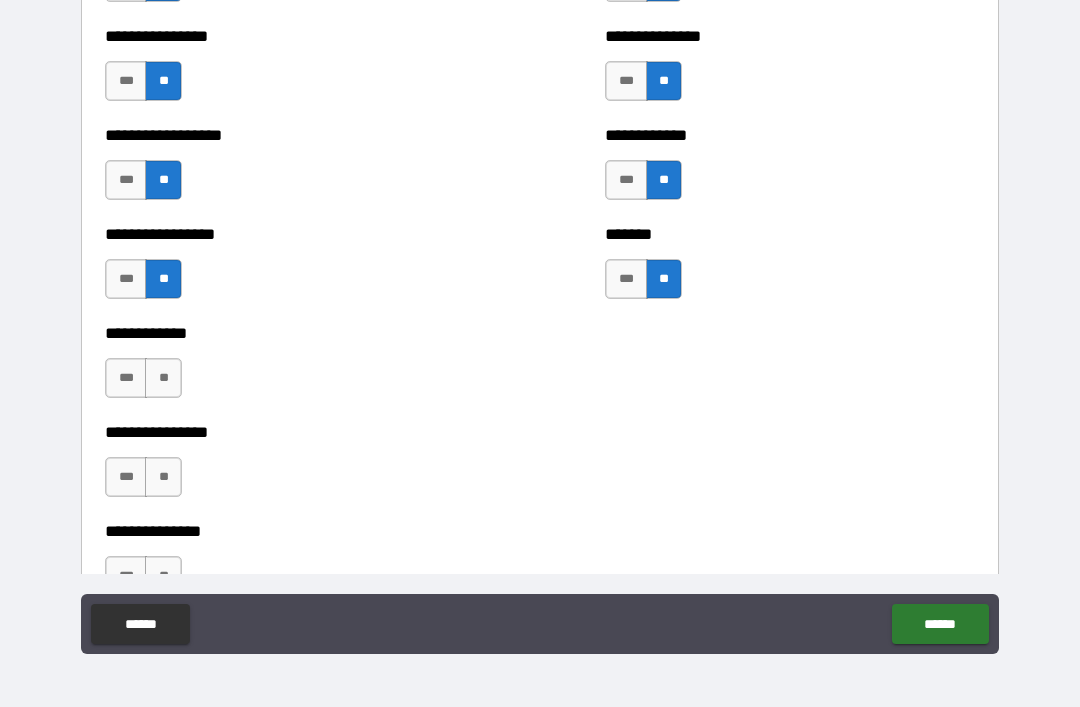 scroll, scrollTop: 5031, scrollLeft: 0, axis: vertical 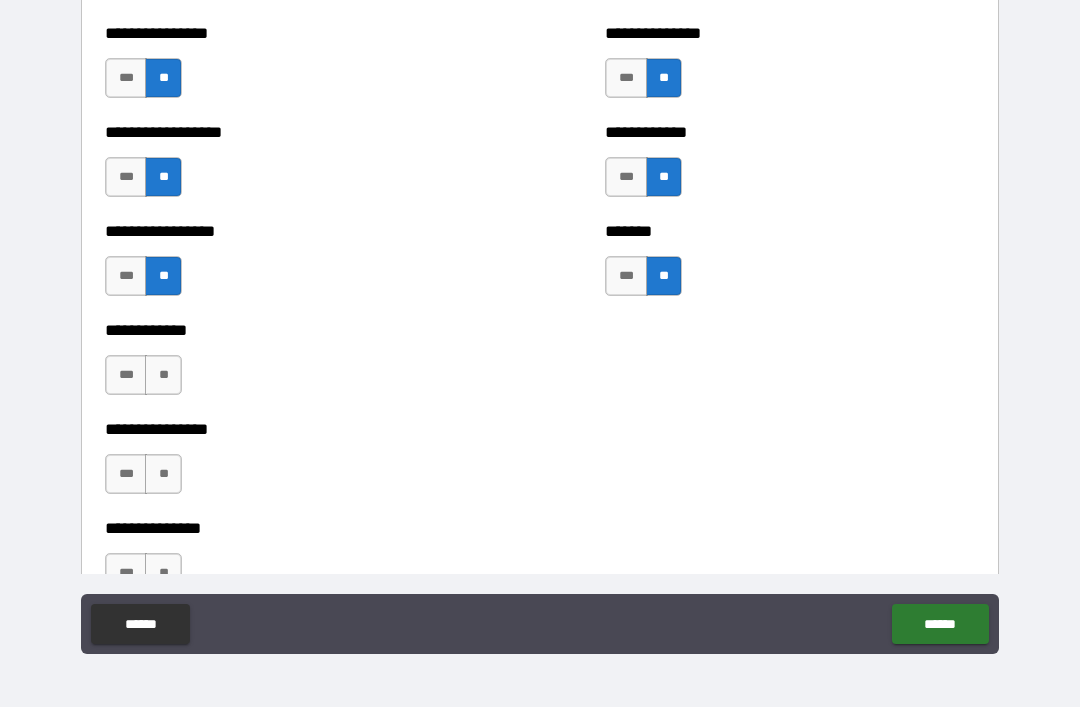 click on "**" at bounding box center (163, 375) 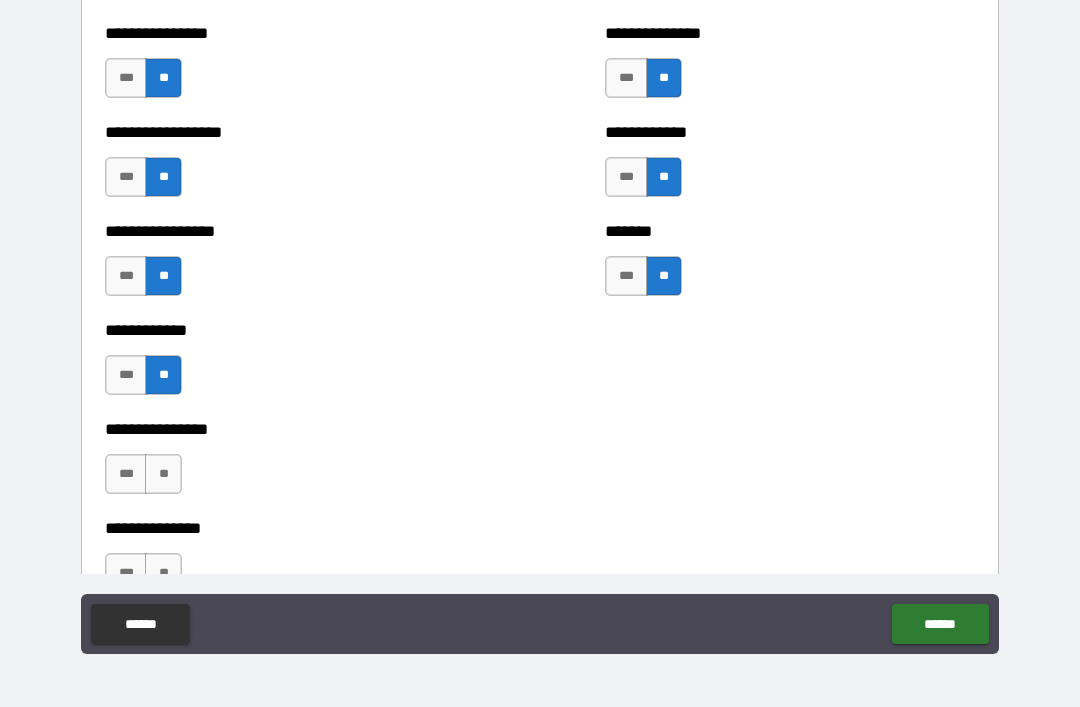 click on "**" at bounding box center (163, 474) 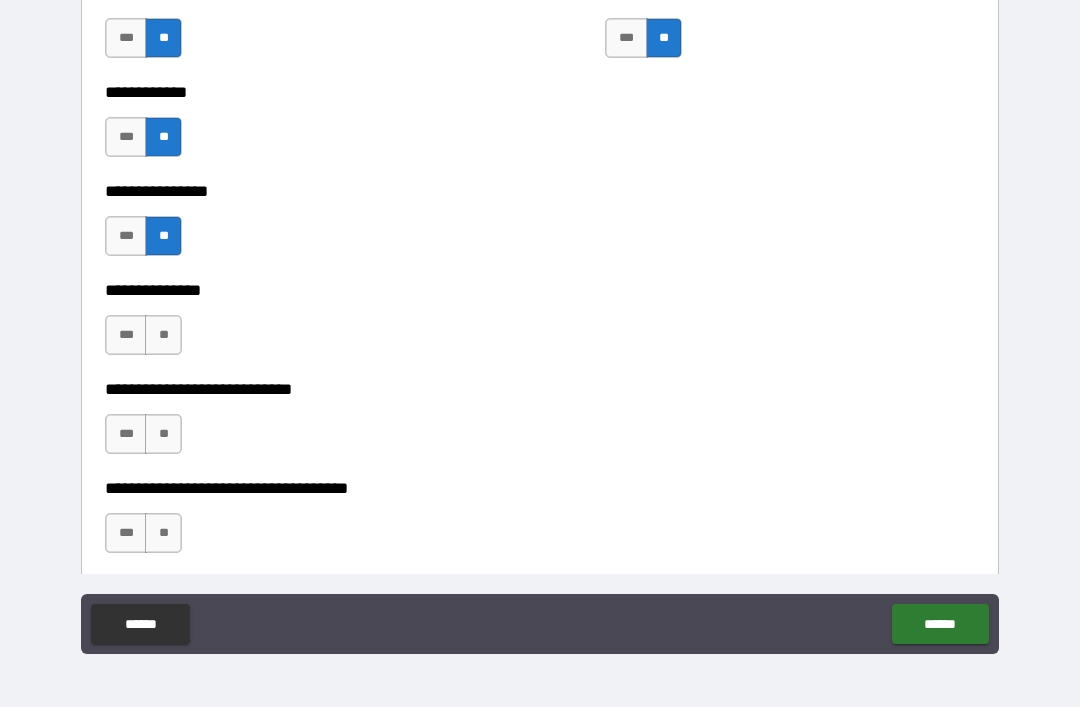 scroll, scrollTop: 5270, scrollLeft: 0, axis: vertical 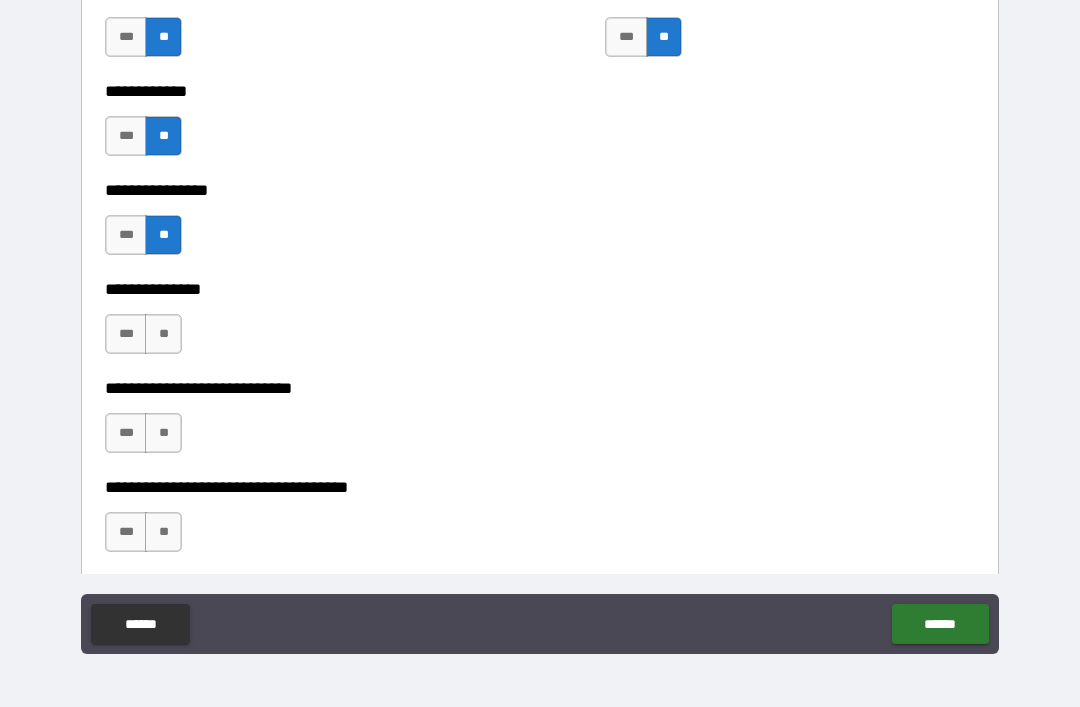 click on "**" at bounding box center [163, 334] 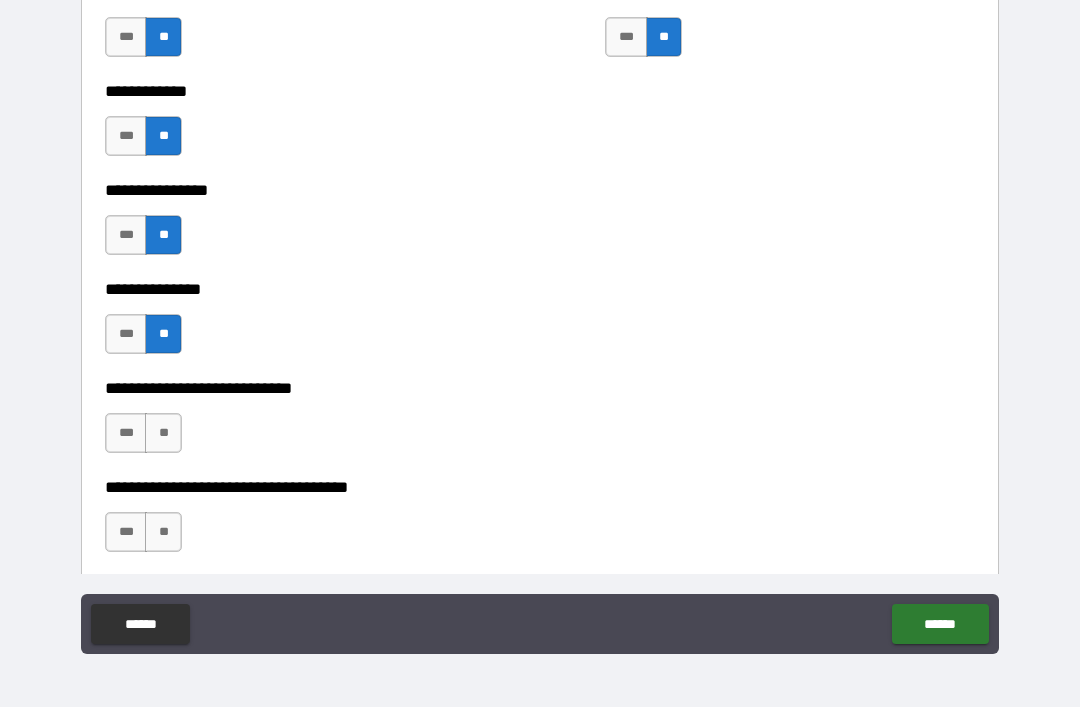click on "**" at bounding box center (163, 433) 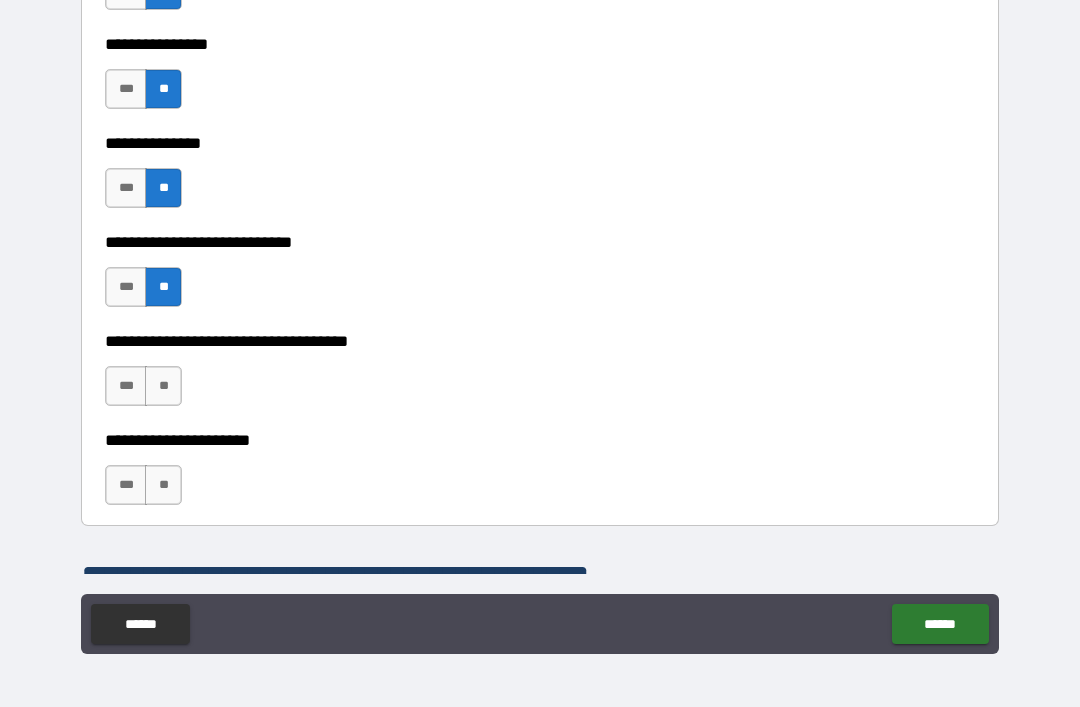 scroll, scrollTop: 5415, scrollLeft: 0, axis: vertical 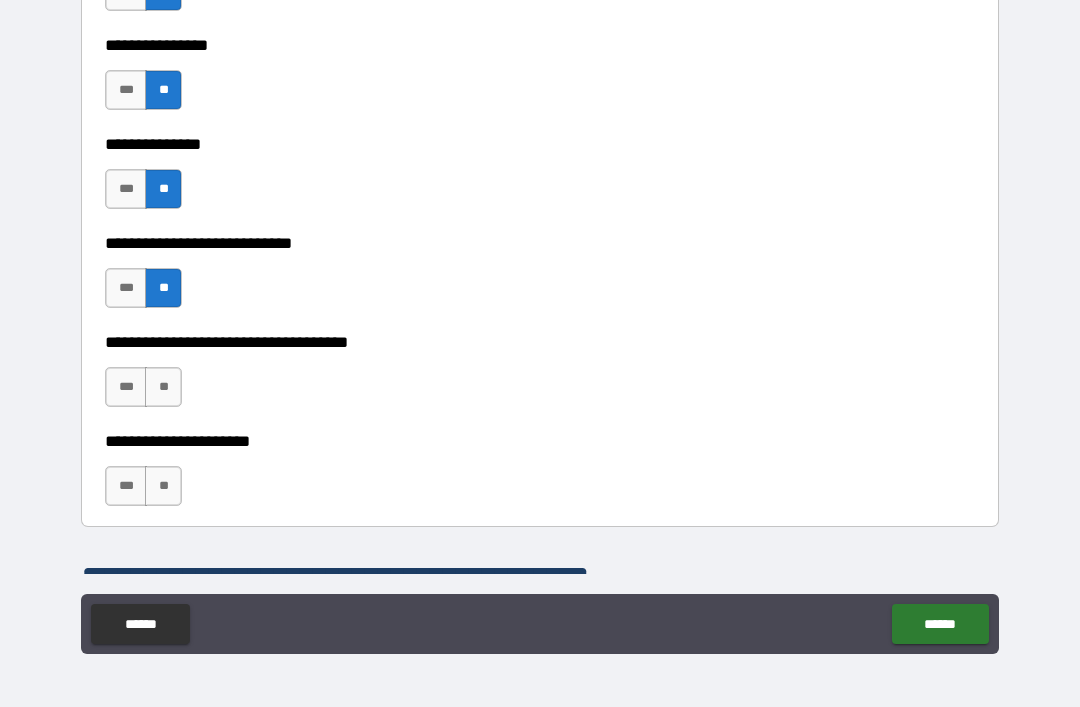 click on "**" at bounding box center [163, 387] 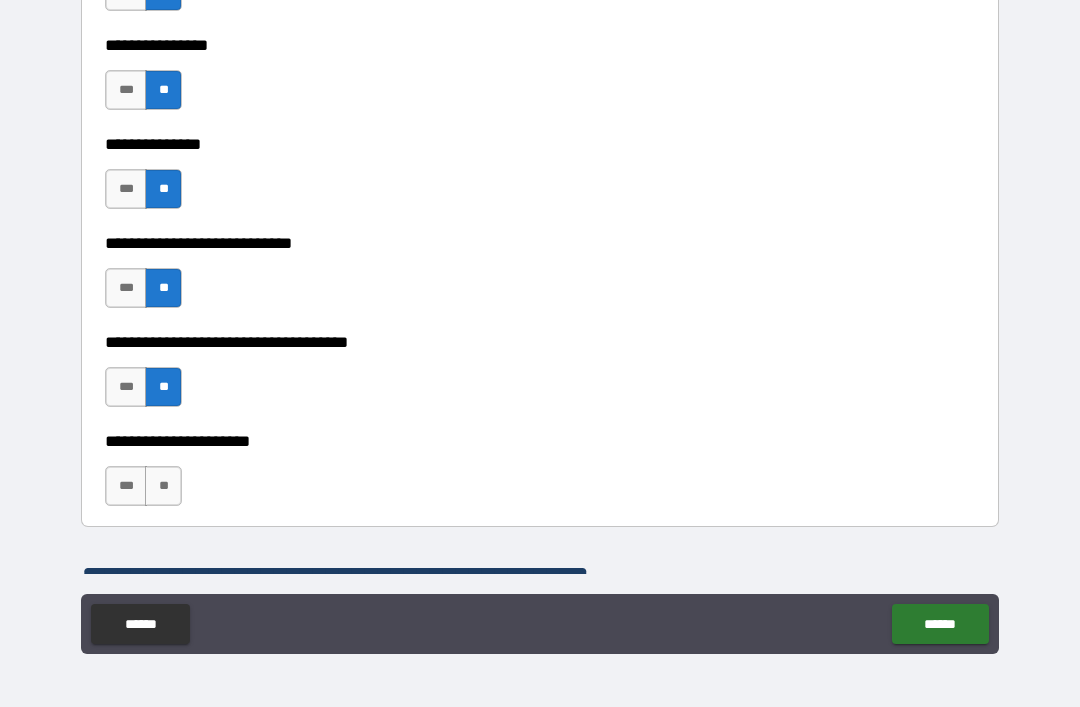click on "**" at bounding box center [163, 486] 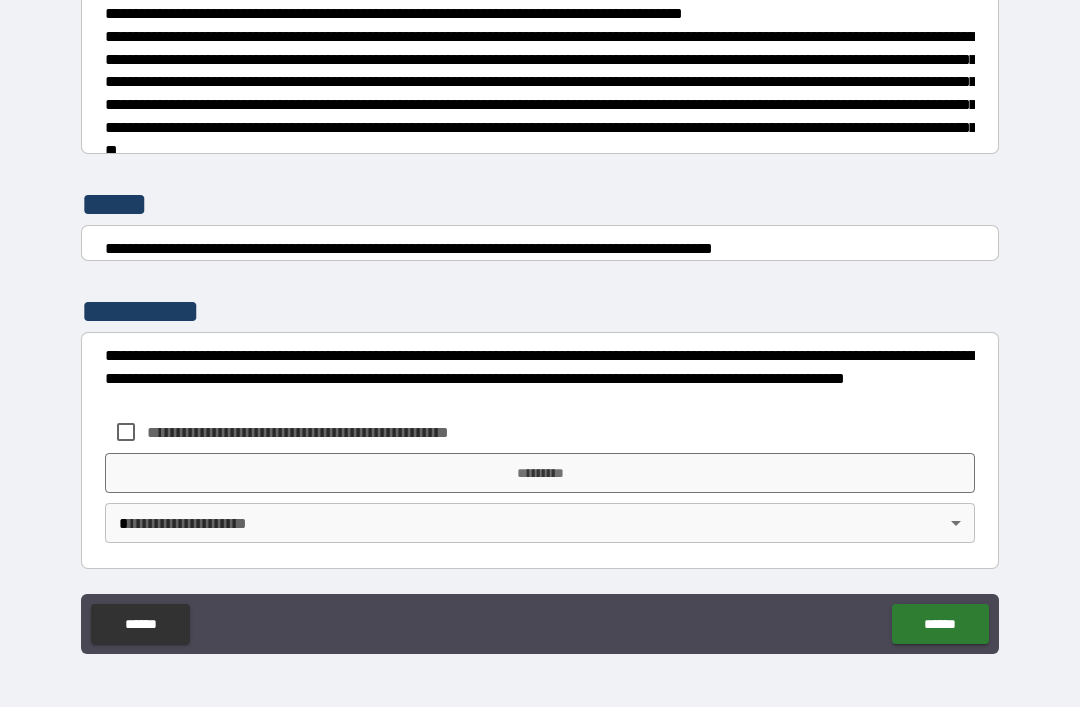 scroll, scrollTop: 7470, scrollLeft: 0, axis: vertical 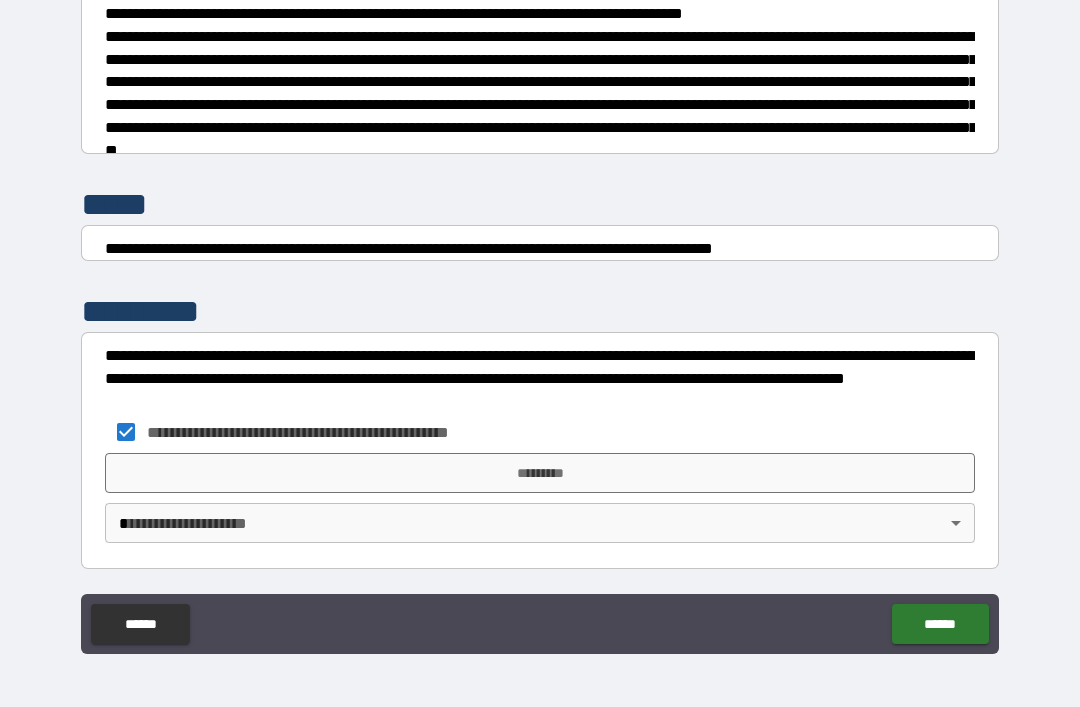 click on "*********" at bounding box center [540, 473] 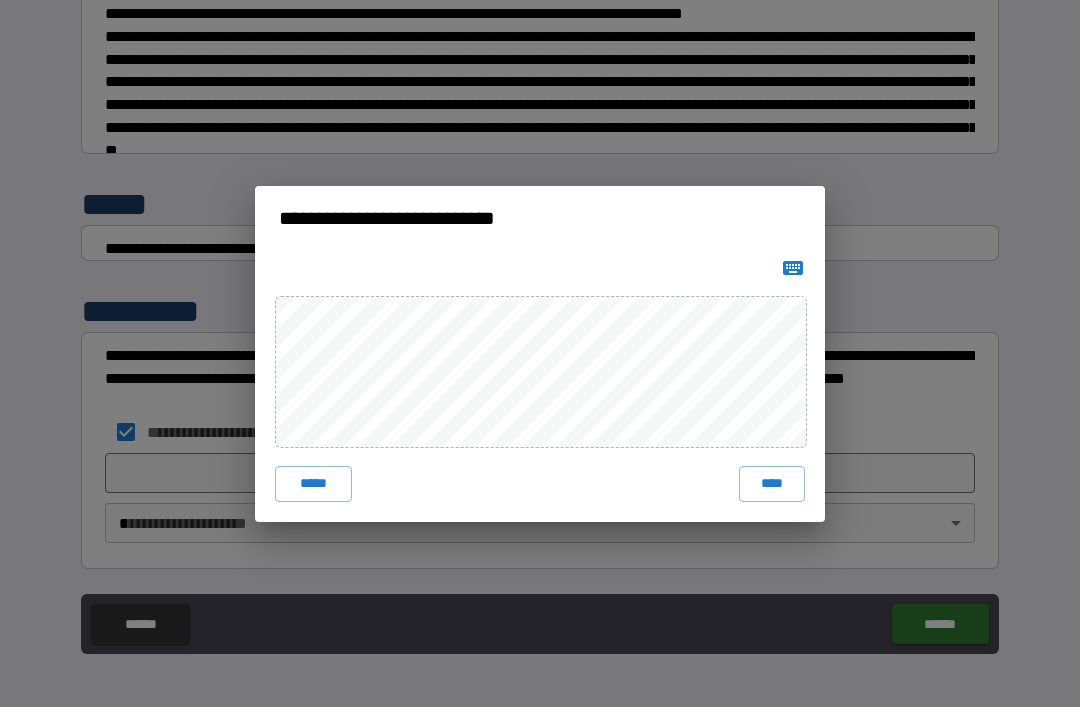 click on "****" at bounding box center (772, 484) 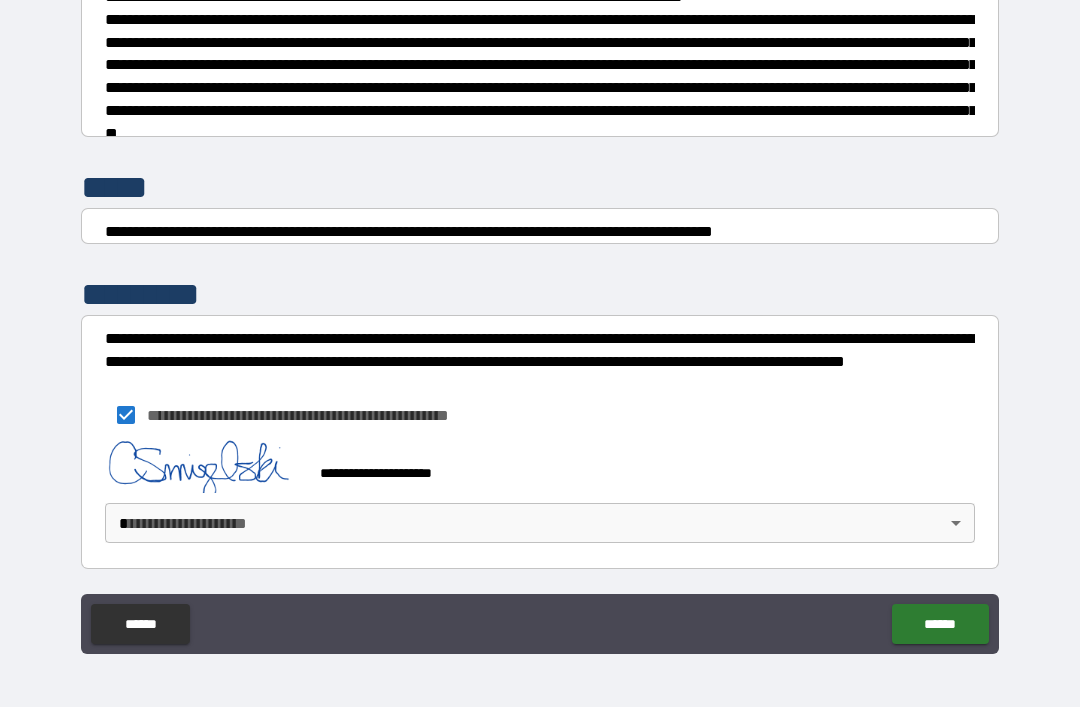 scroll, scrollTop: 7487, scrollLeft: 0, axis: vertical 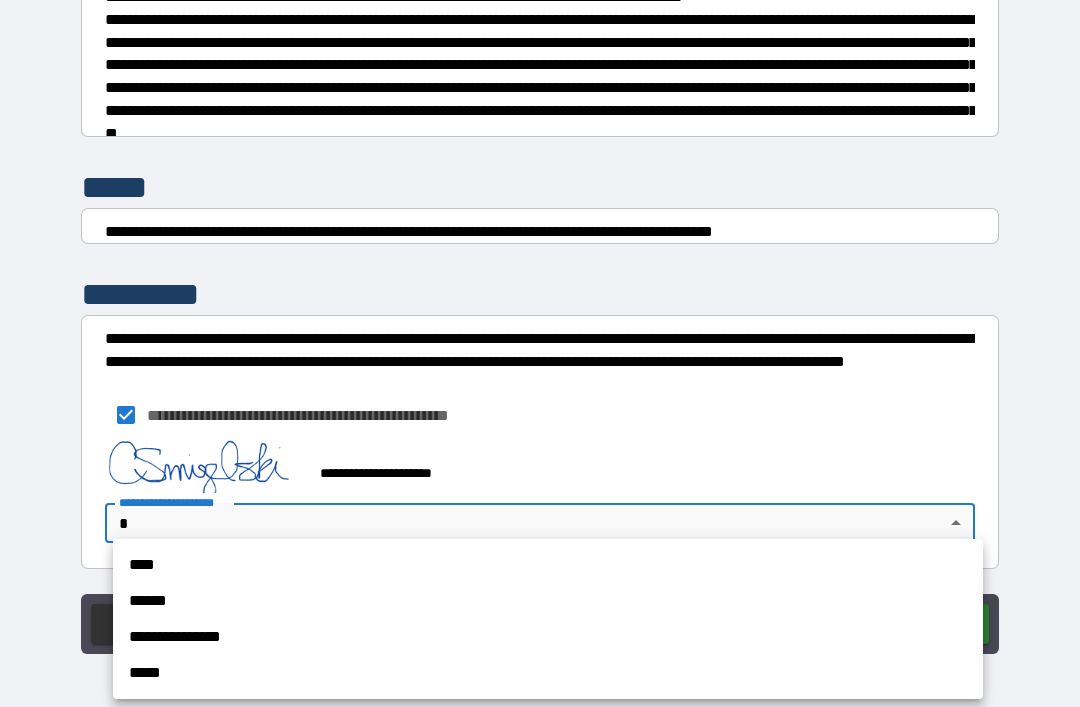 click on "**********" at bounding box center [548, 637] 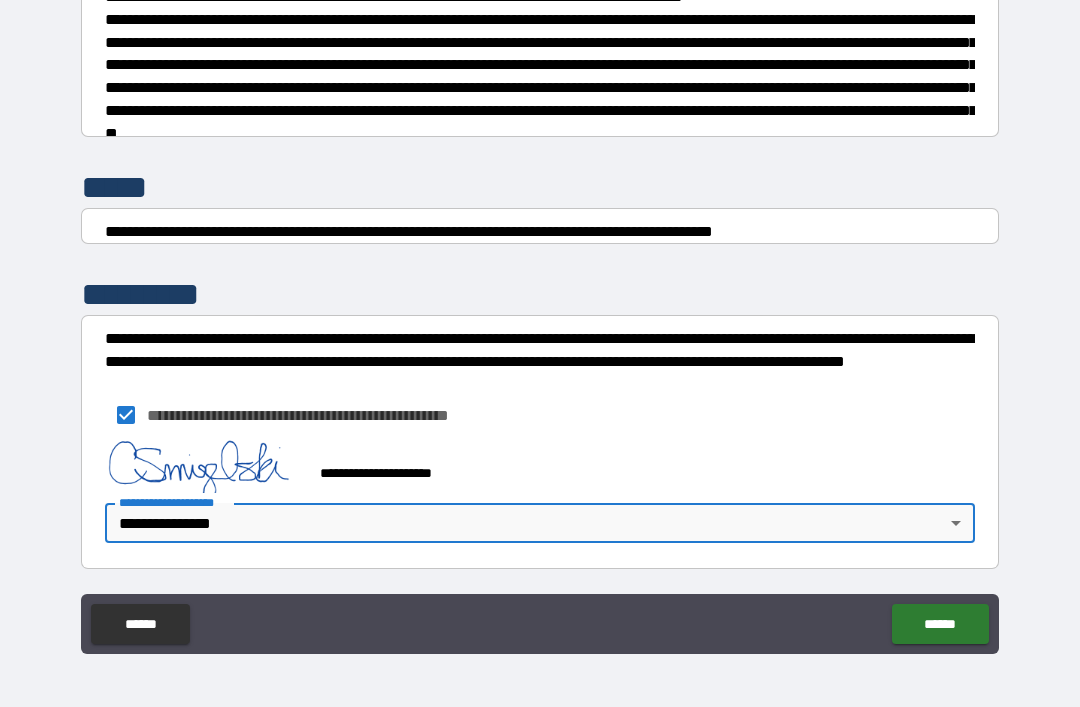click on "******" at bounding box center (940, 624) 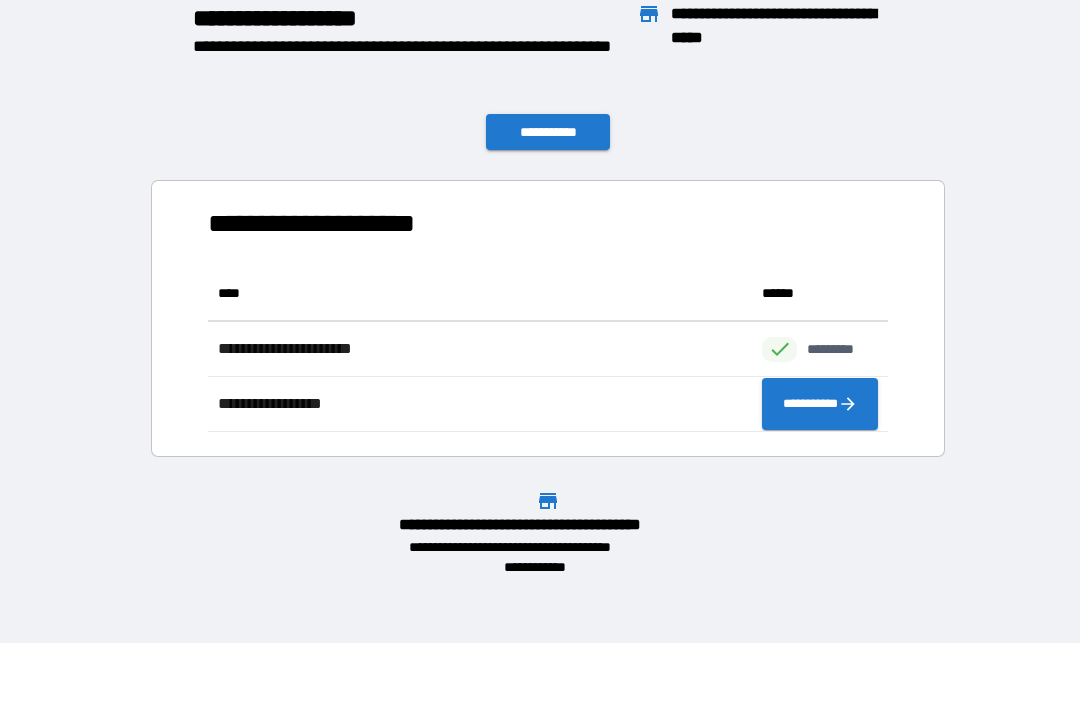 scroll, scrollTop: 1, scrollLeft: 1, axis: both 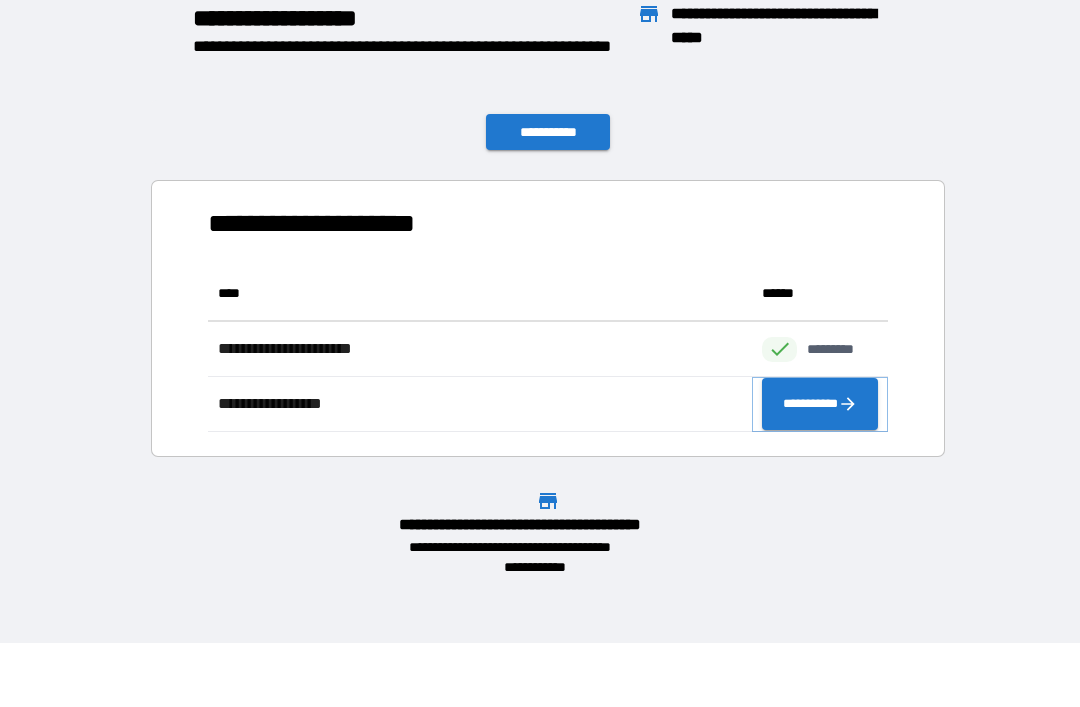 click on "**********" at bounding box center [820, 404] 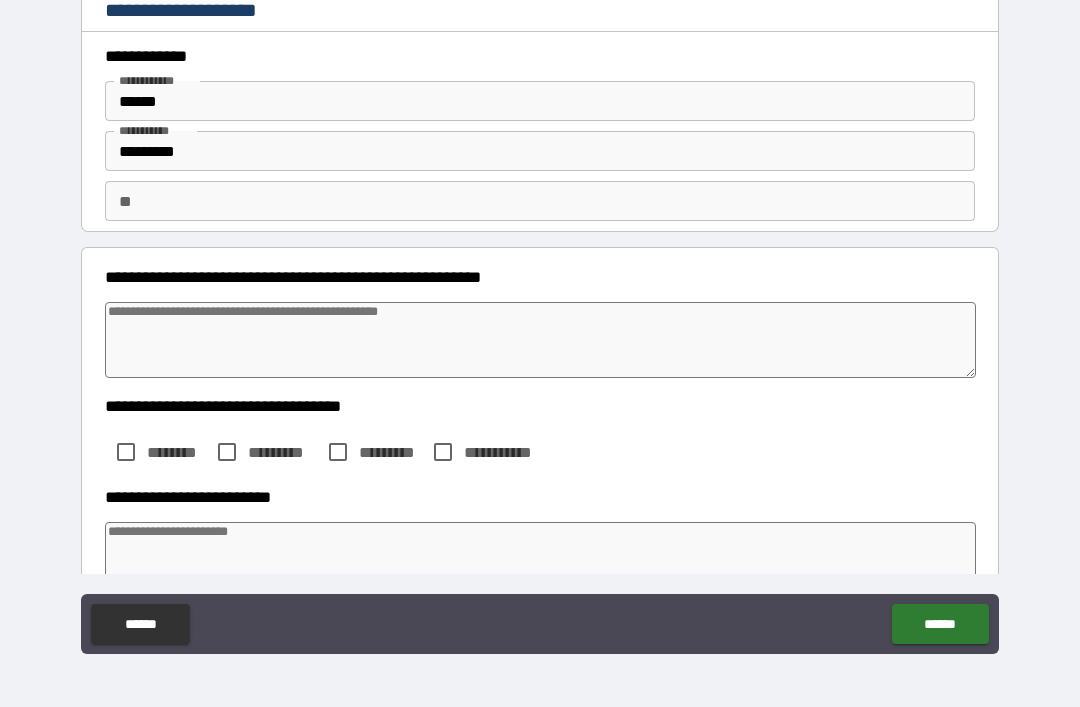 type on "*" 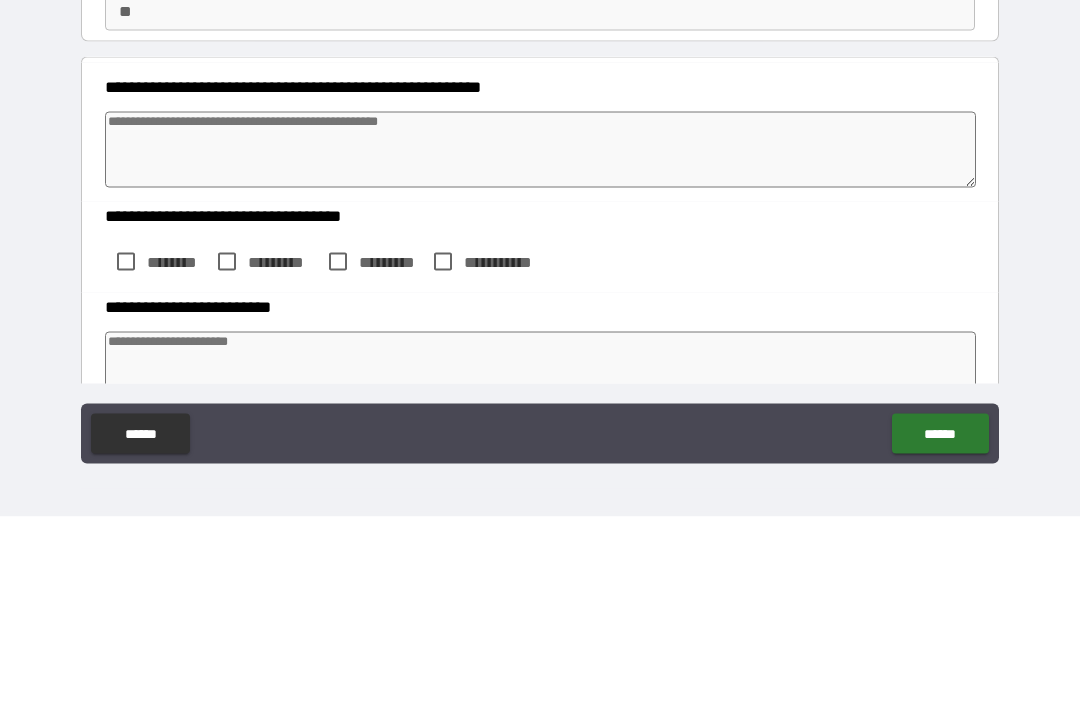 type on "*" 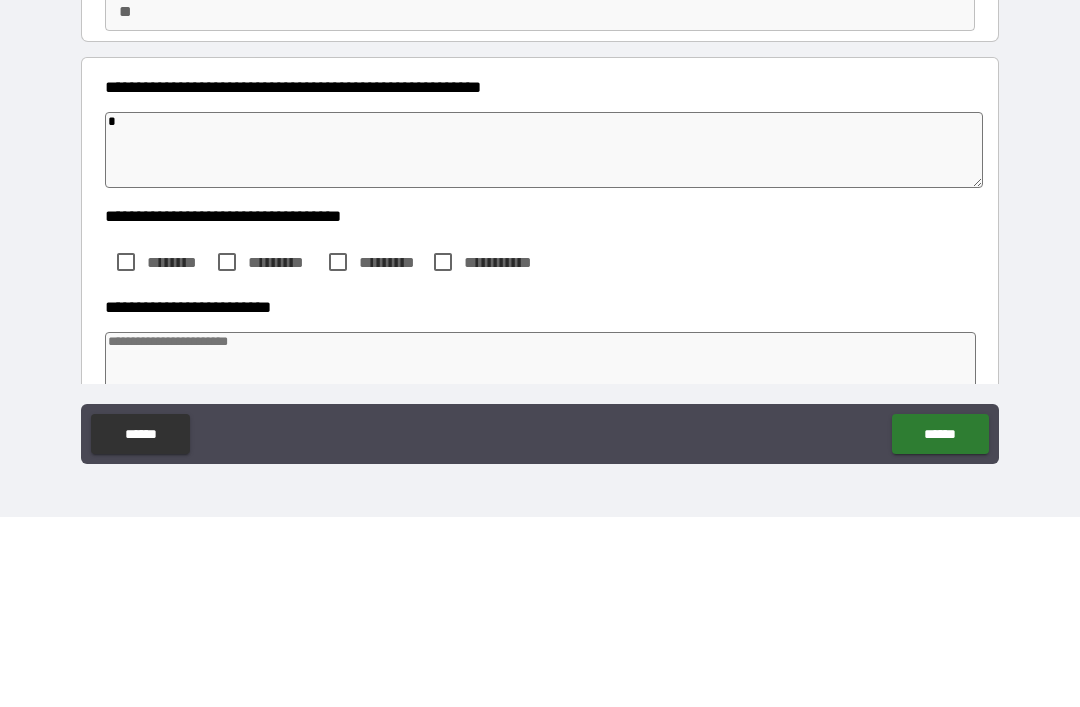 type on "*" 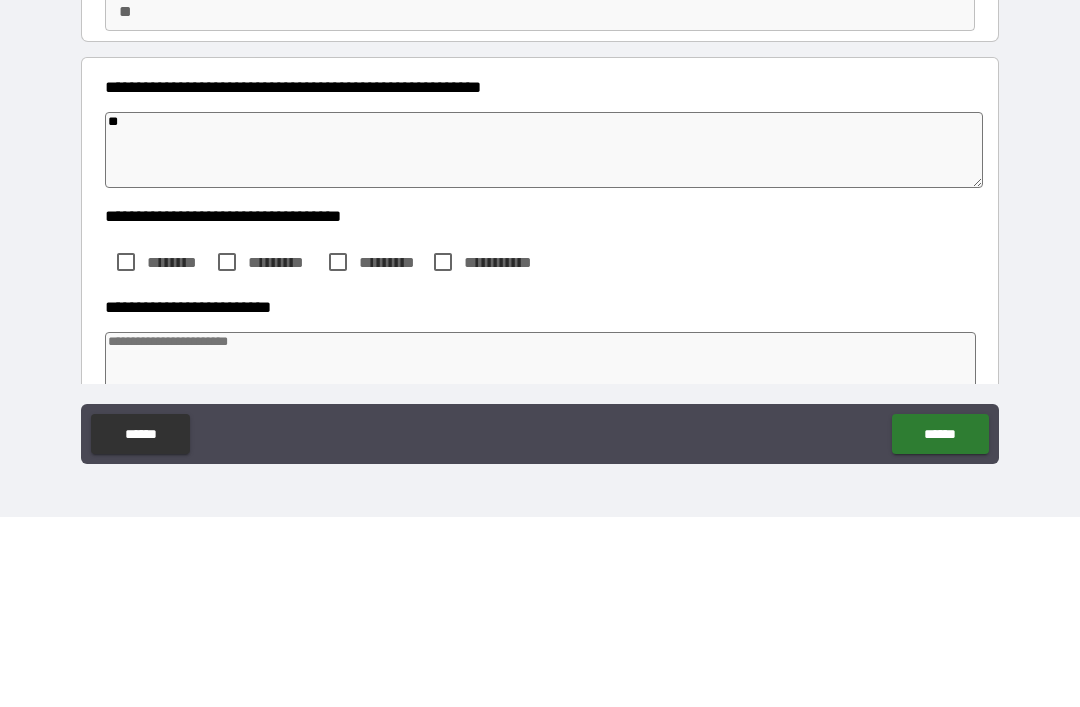 type on "*" 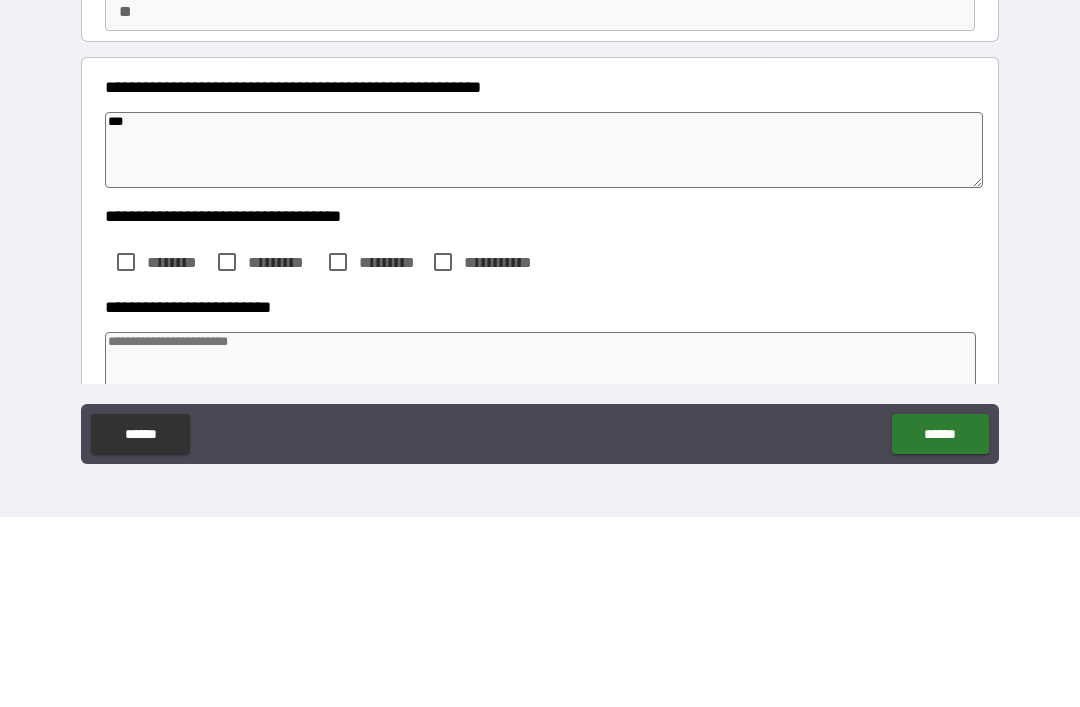 type on "*" 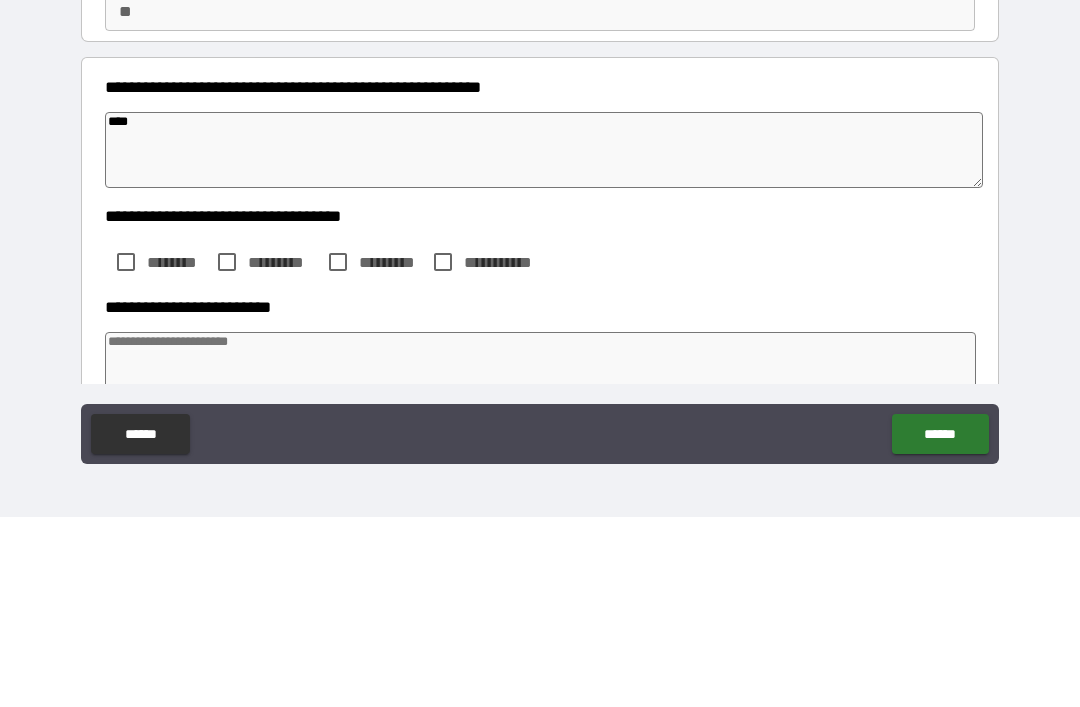 type on "*" 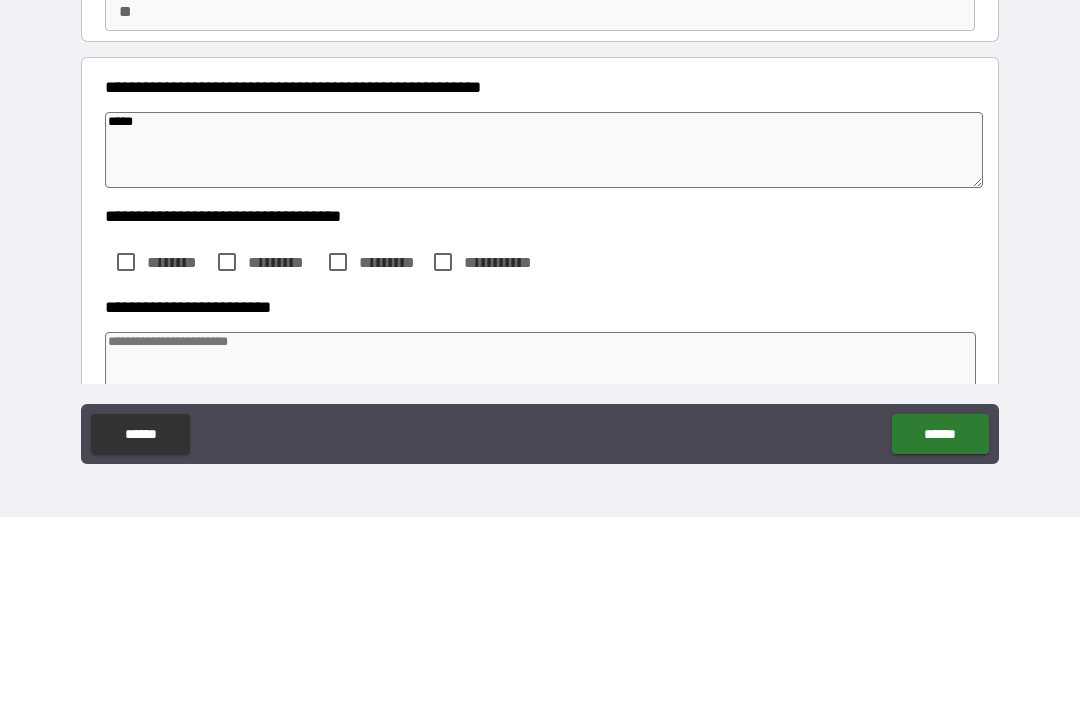type on "*" 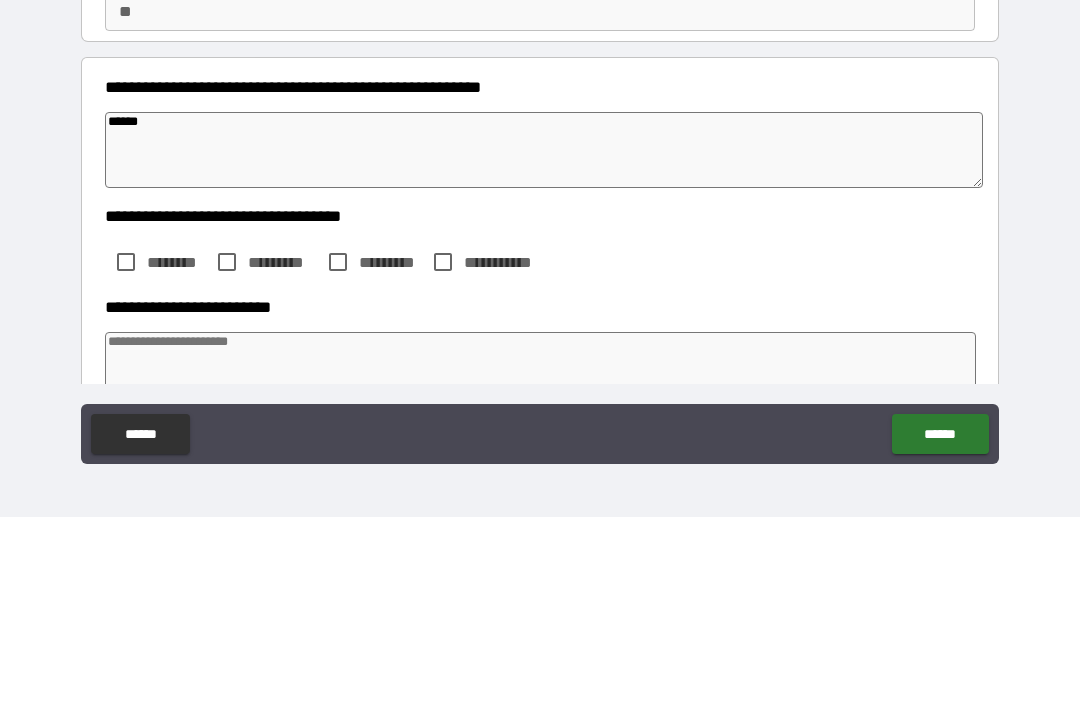 type on "*" 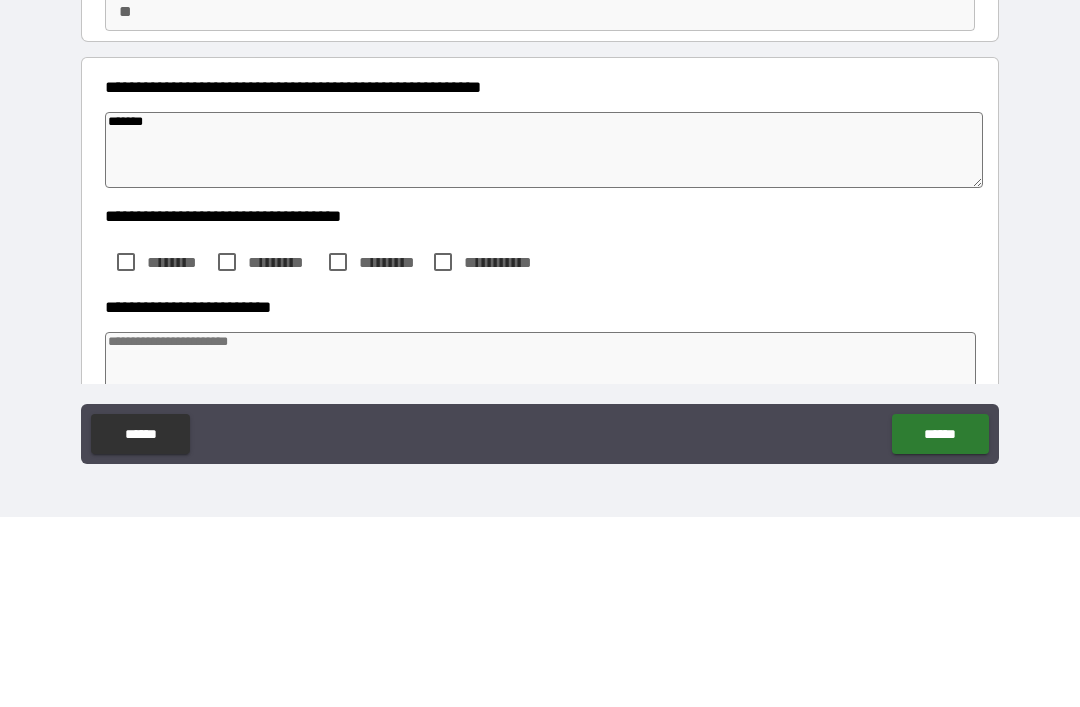 type on "*" 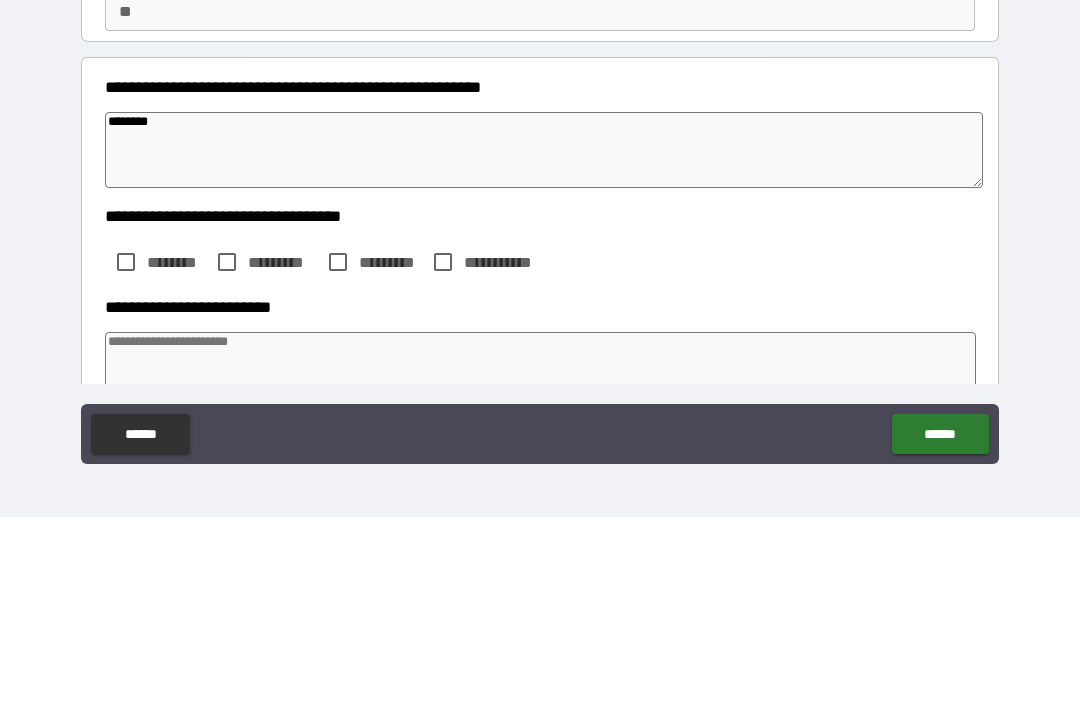 type on "*" 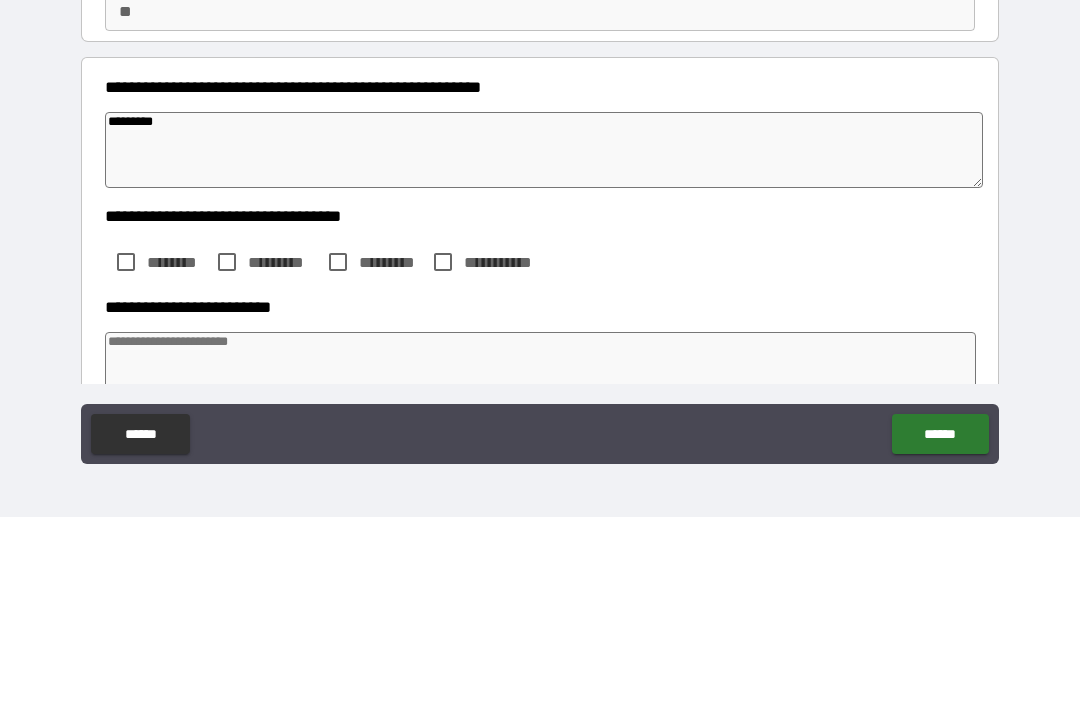 type on "*********" 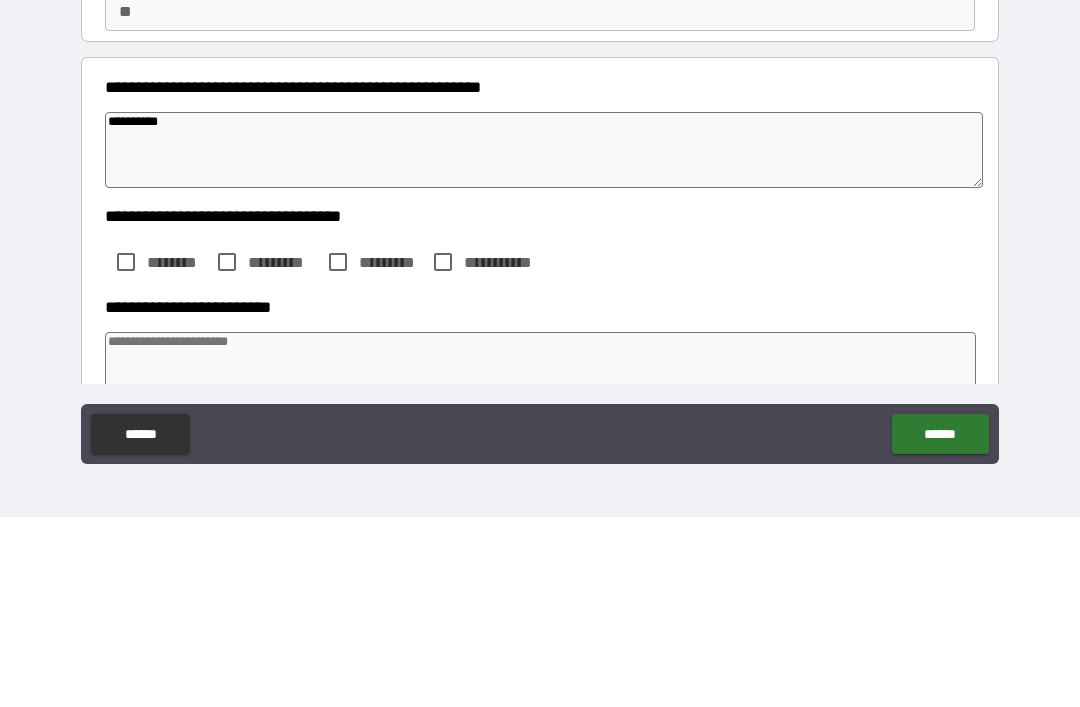 type on "*" 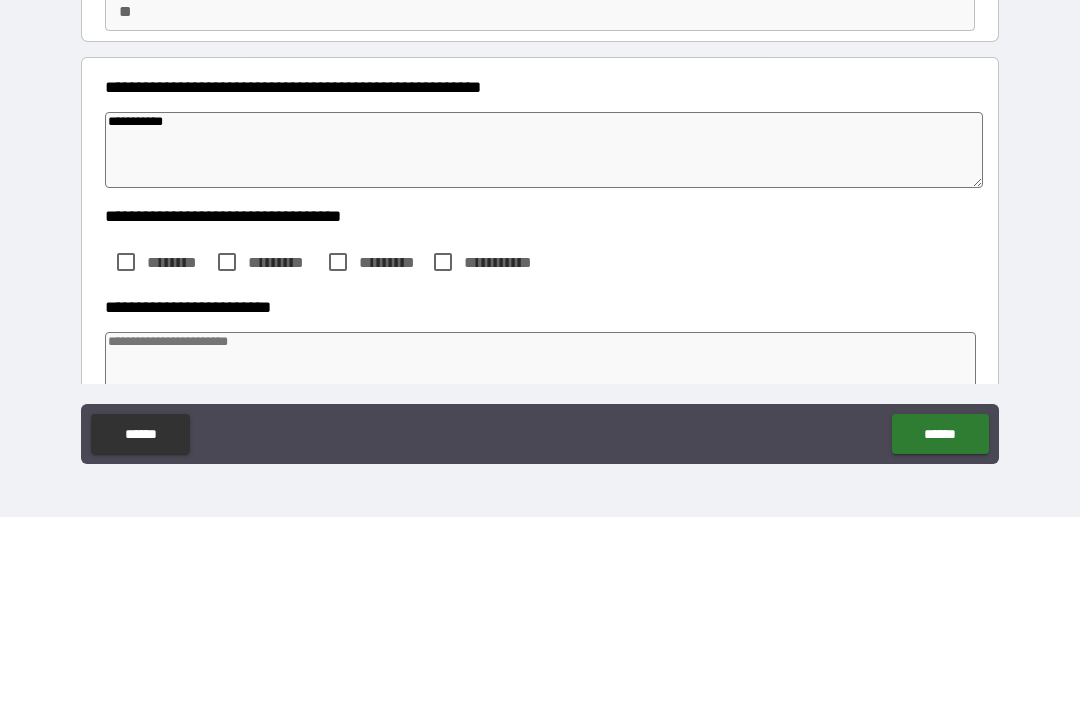 type on "*" 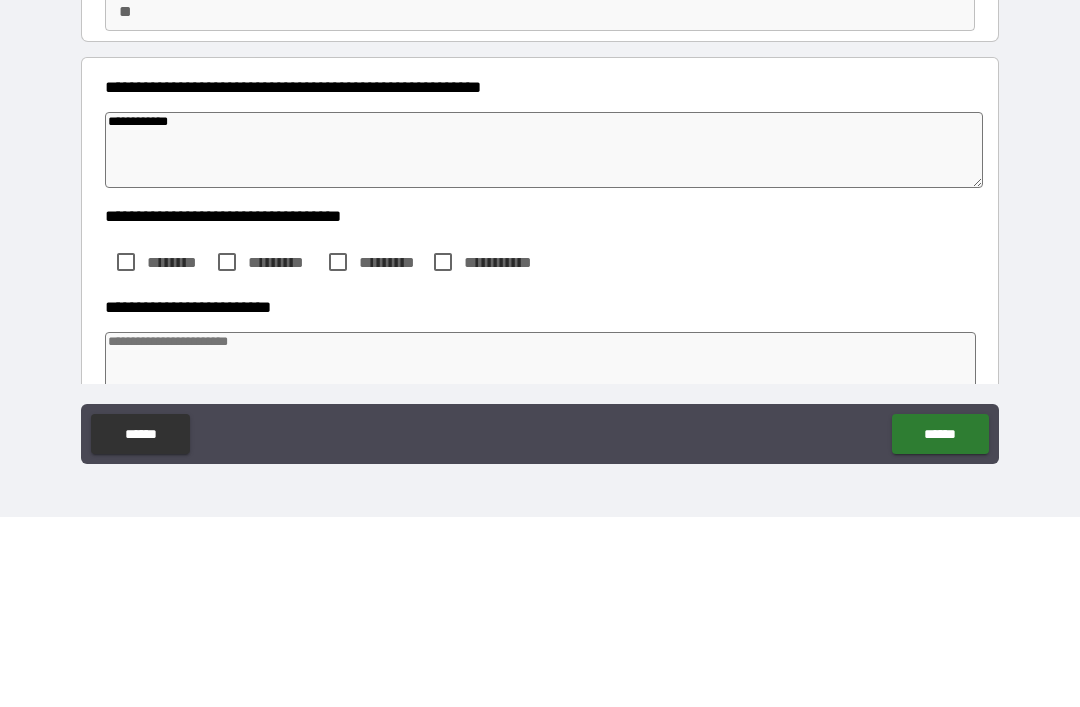 type on "*" 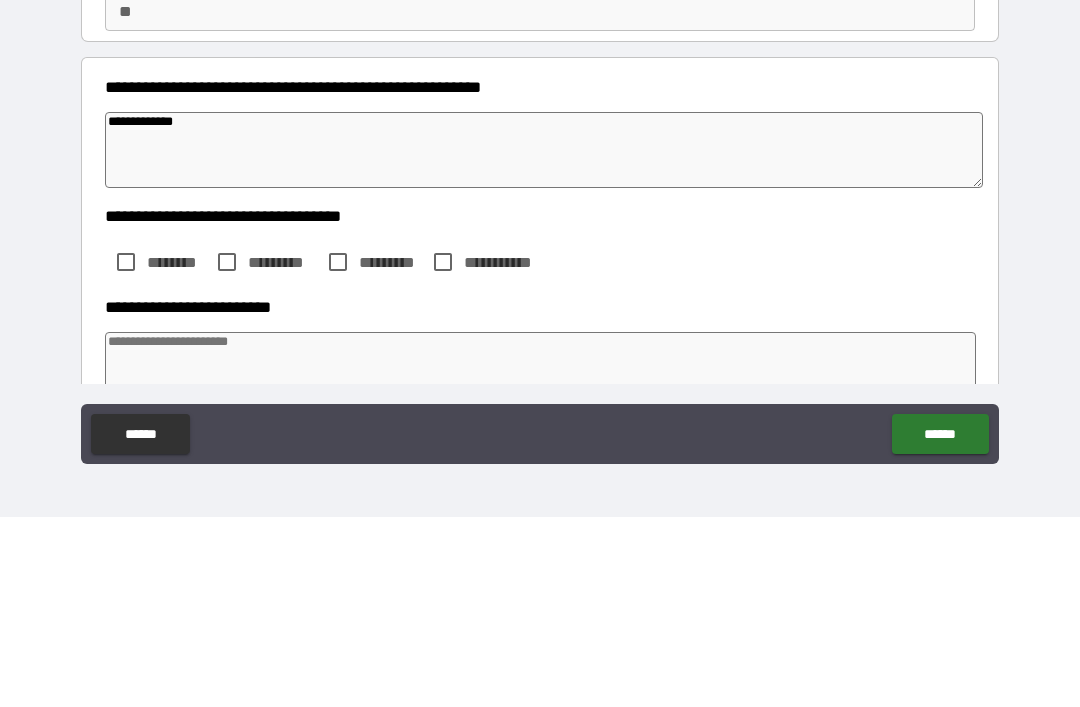 type on "*" 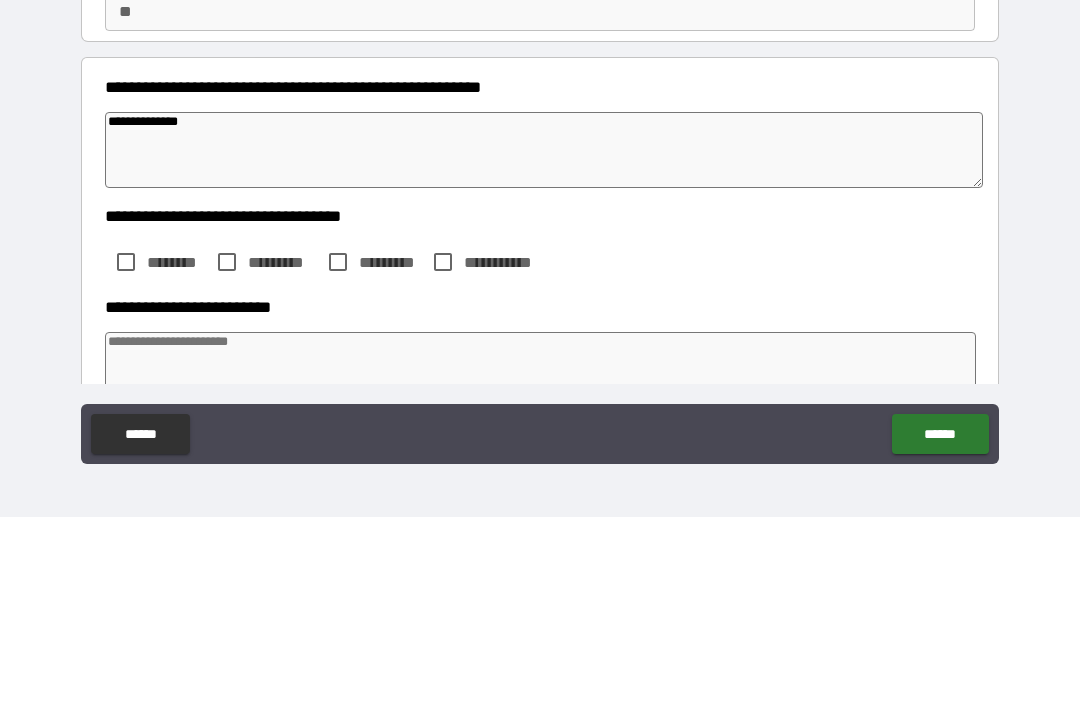 type on "*" 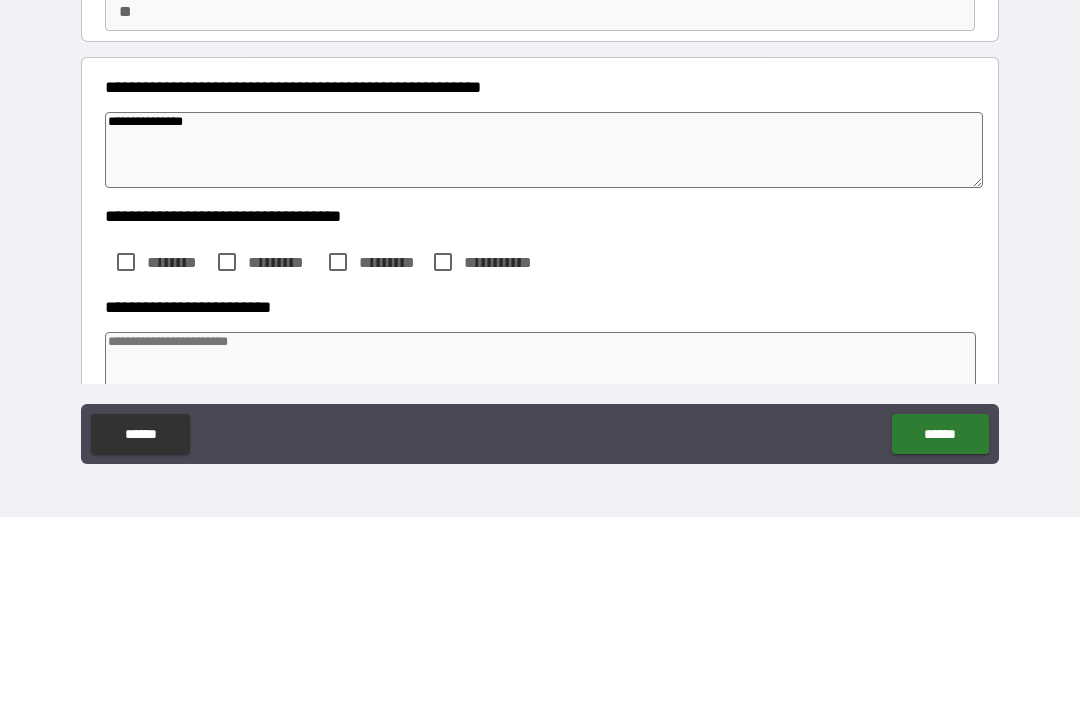 type on "*" 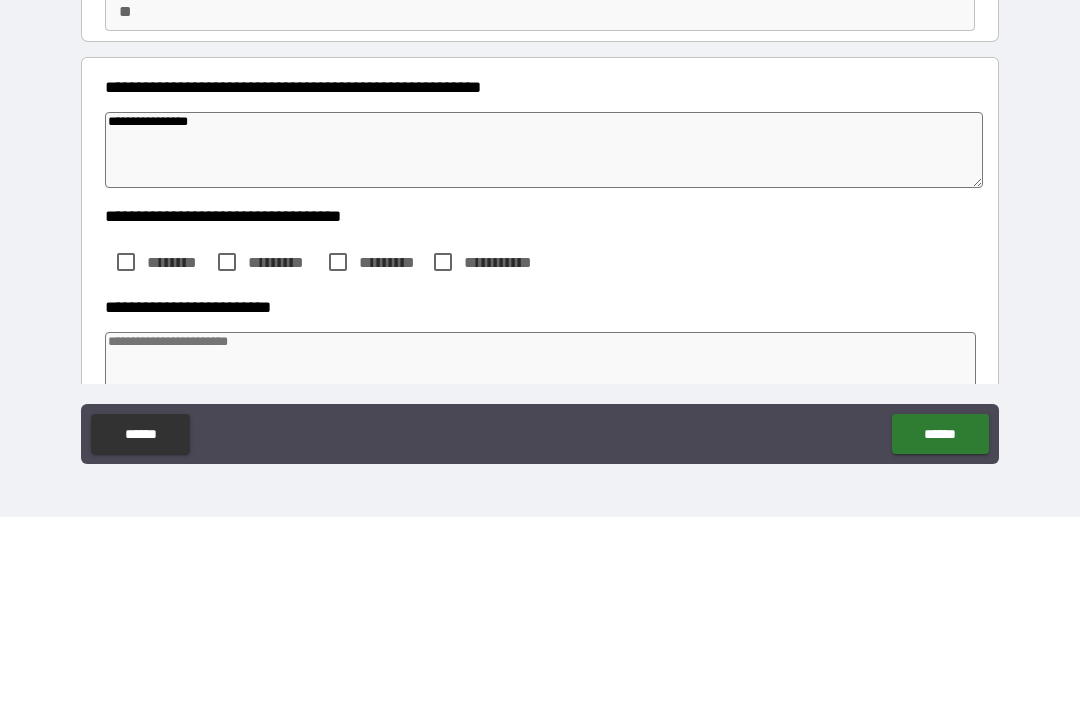 type on "*" 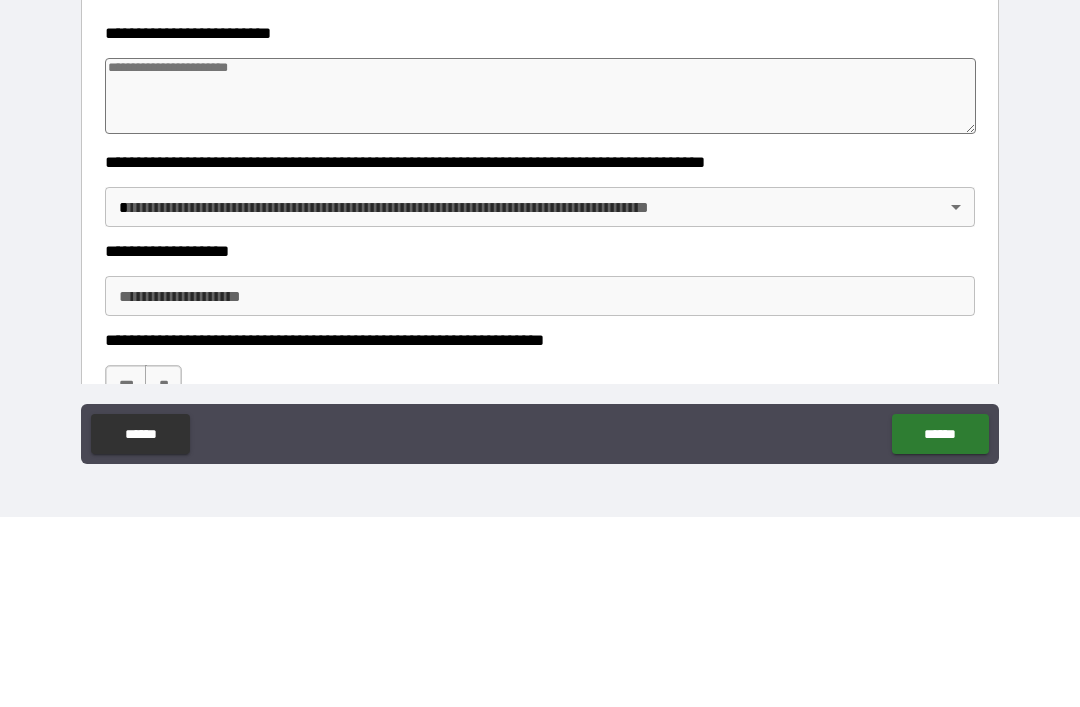 scroll, scrollTop: 271, scrollLeft: 0, axis: vertical 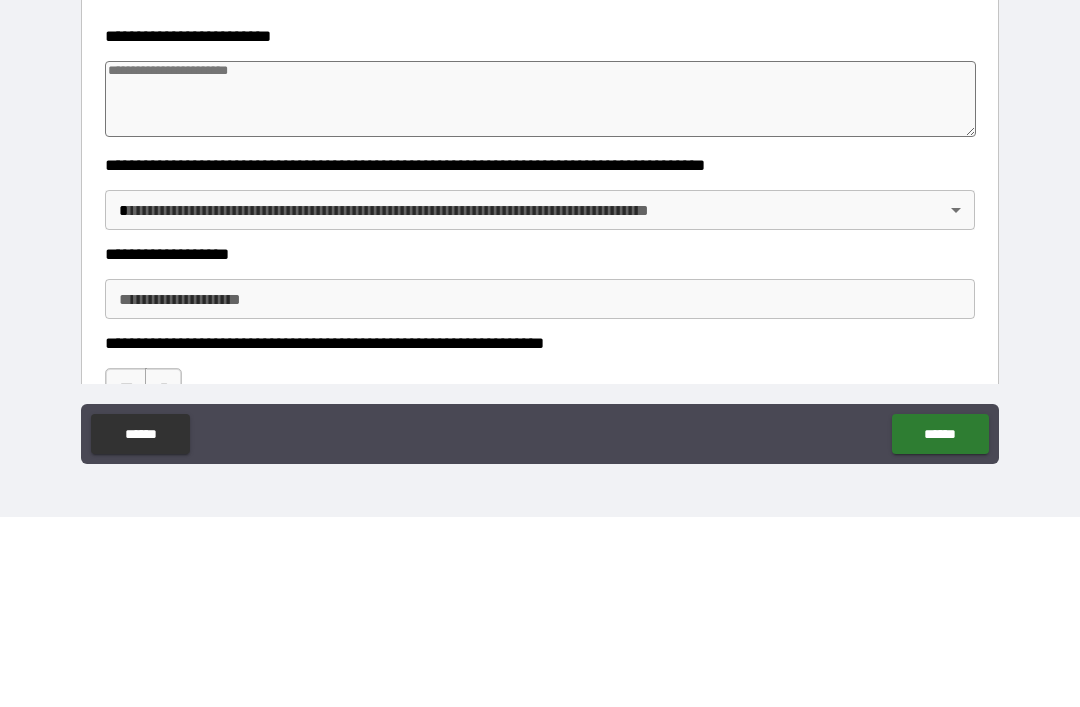 type on "**********" 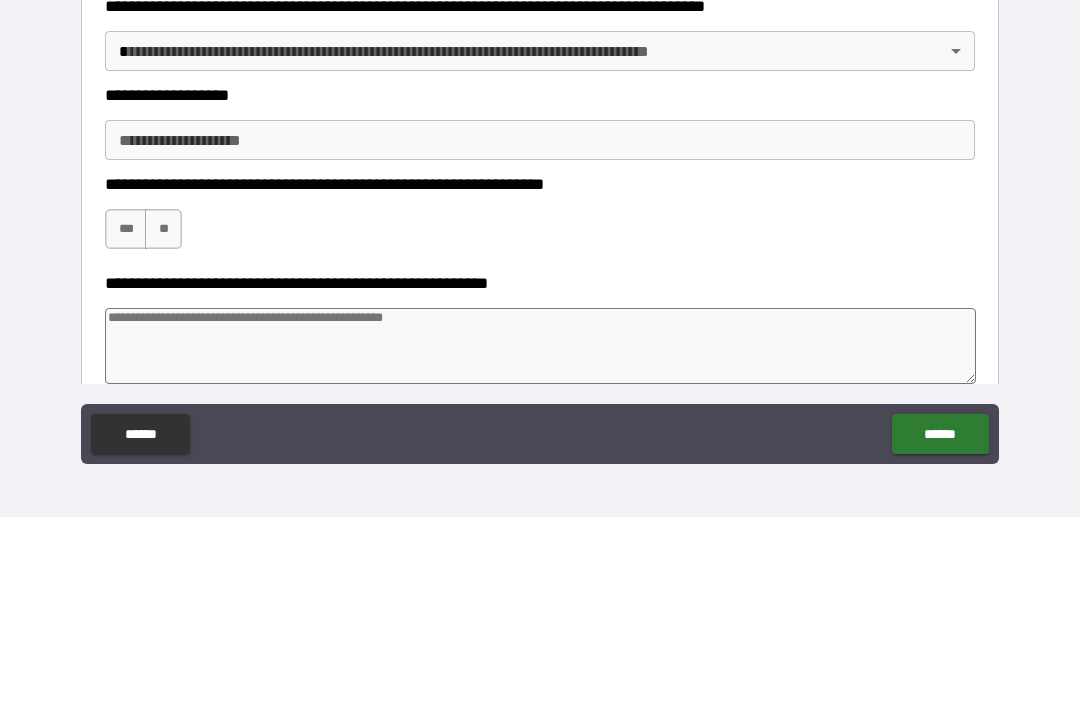 scroll, scrollTop: 431, scrollLeft: 0, axis: vertical 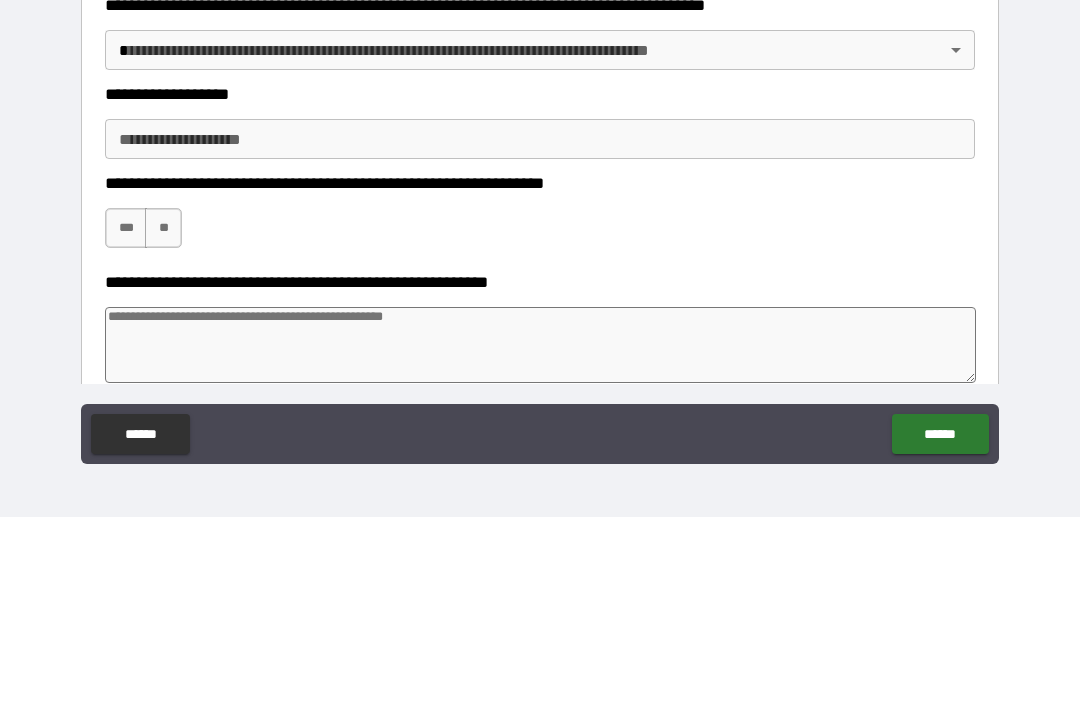 click on "**********" at bounding box center [540, 329] 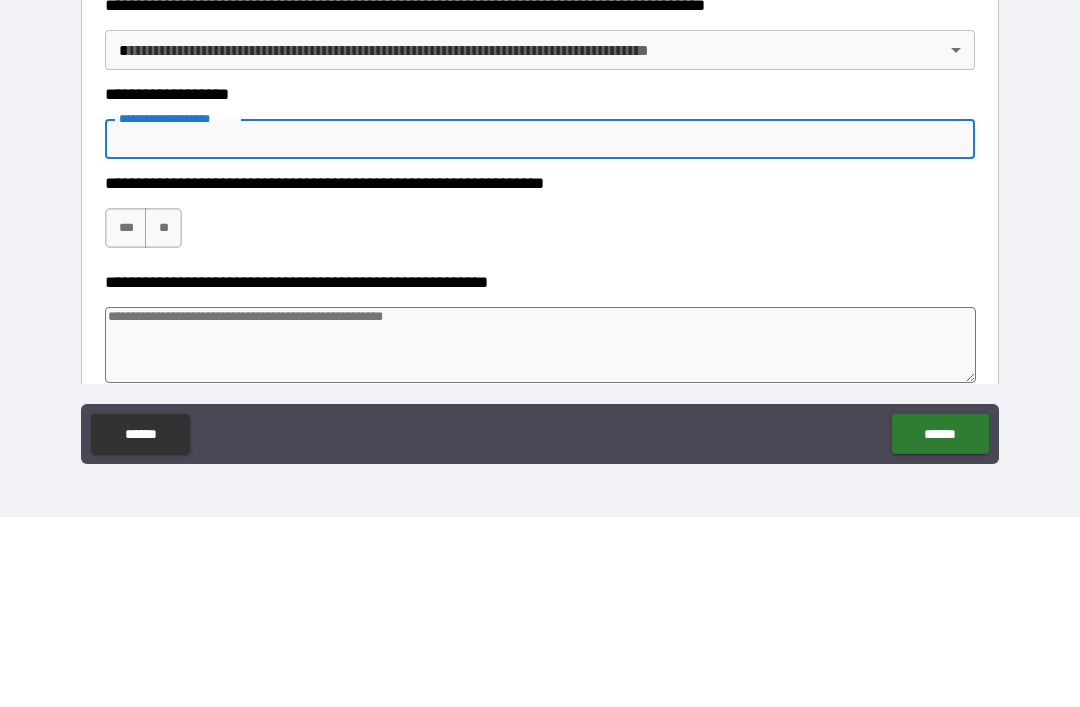 type on "*" 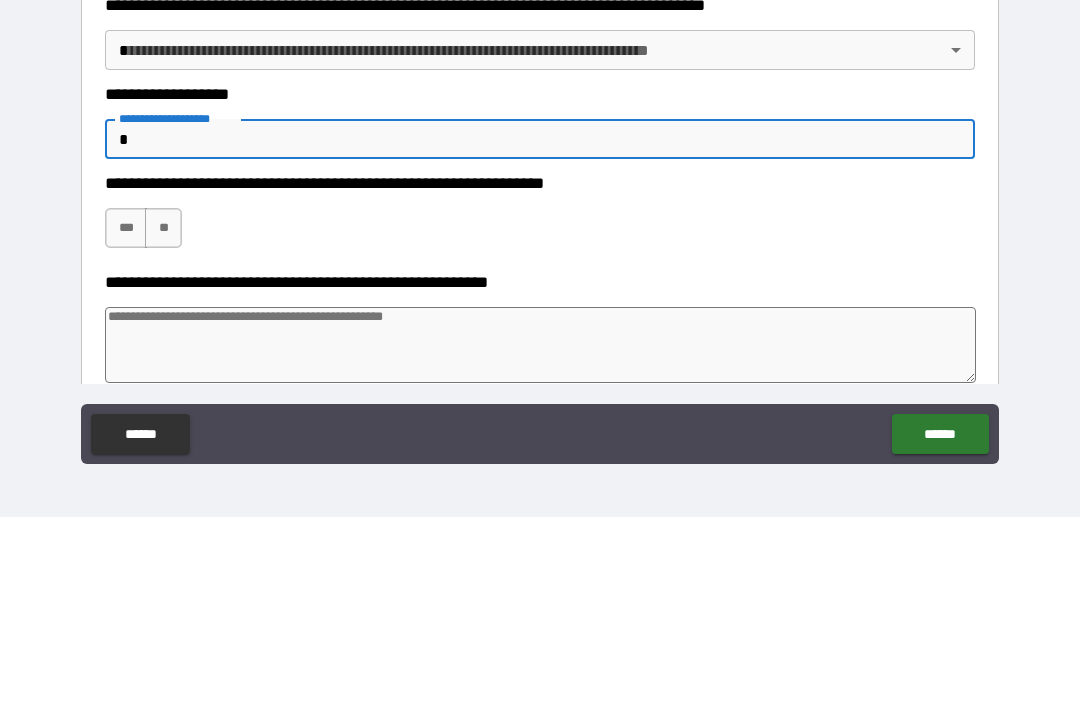 type on "*" 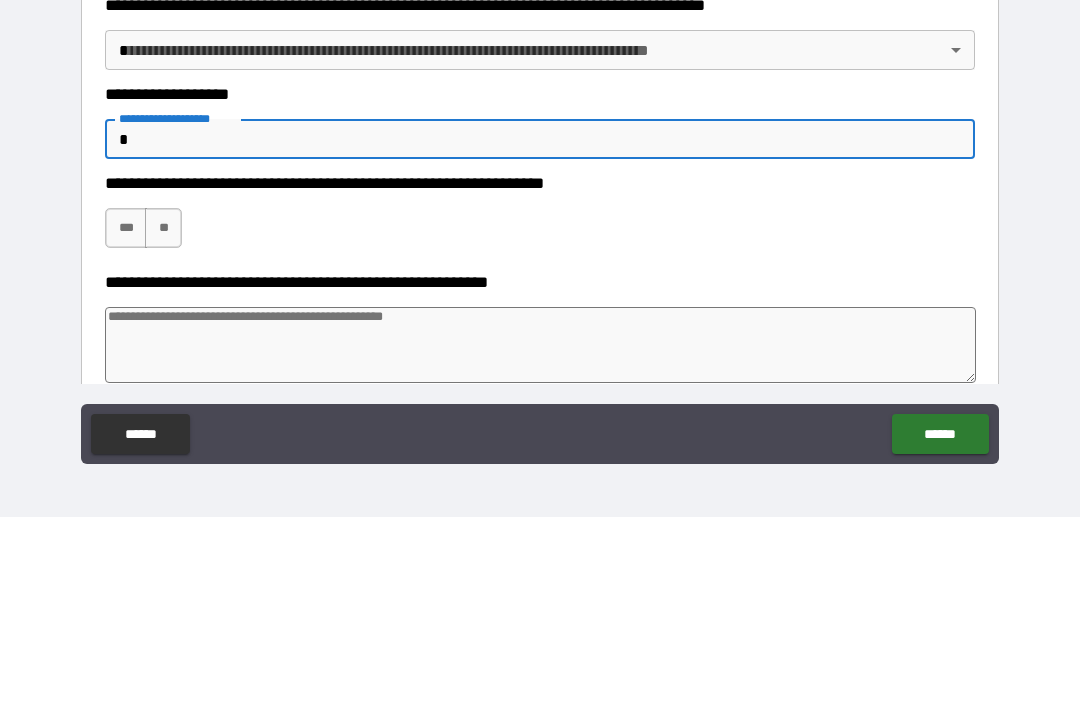 type 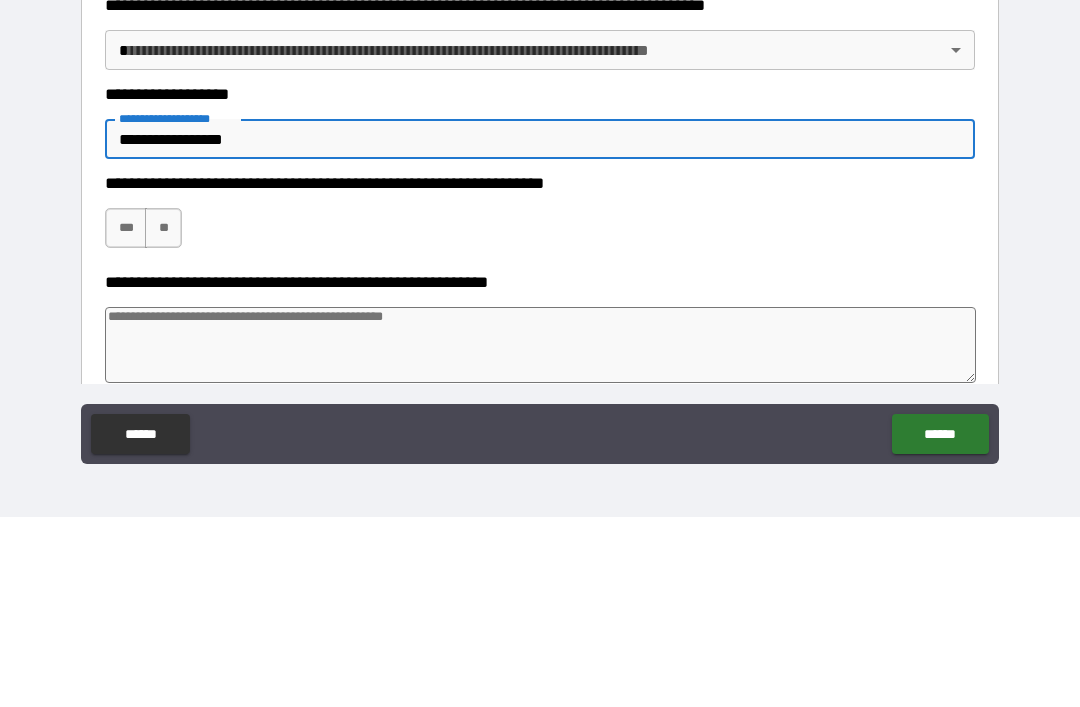 click on "***" at bounding box center (126, 418) 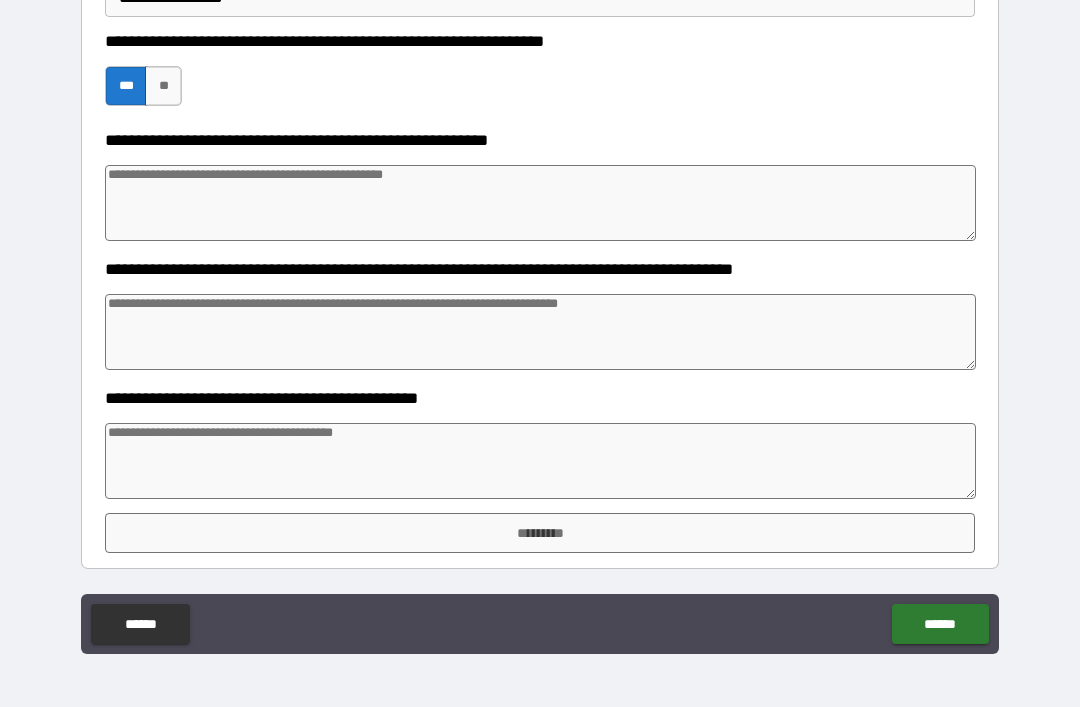 scroll, scrollTop: 763, scrollLeft: 0, axis: vertical 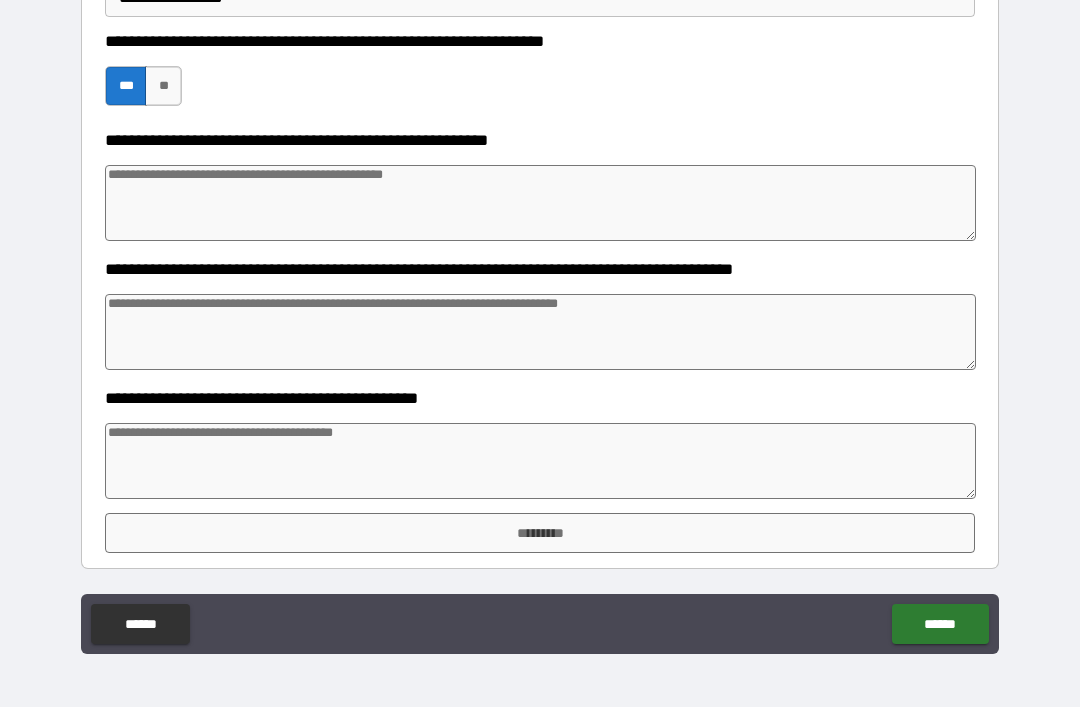 click at bounding box center (540, 461) 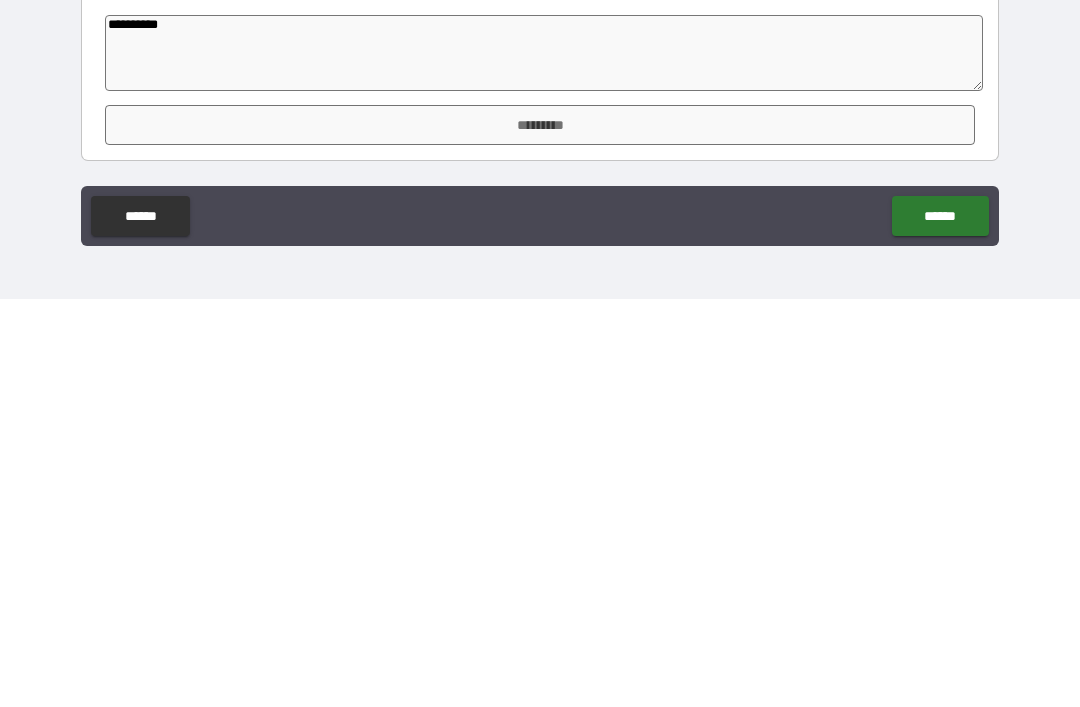 scroll, scrollTop: 763, scrollLeft: 0, axis: vertical 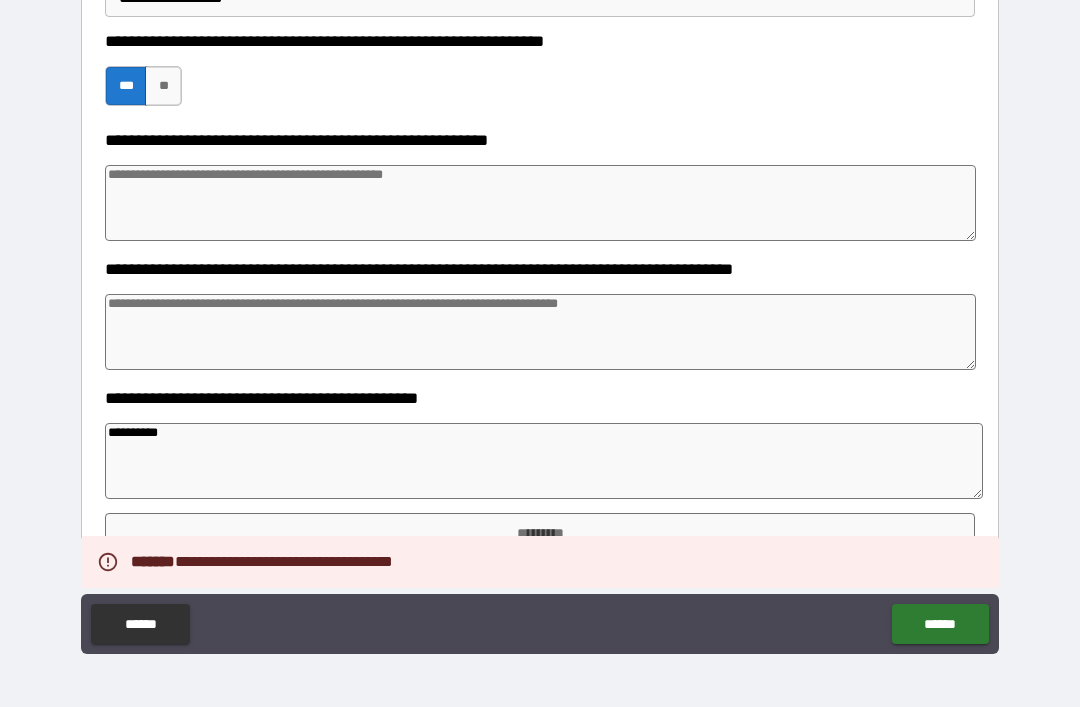 click at bounding box center (540, 203) 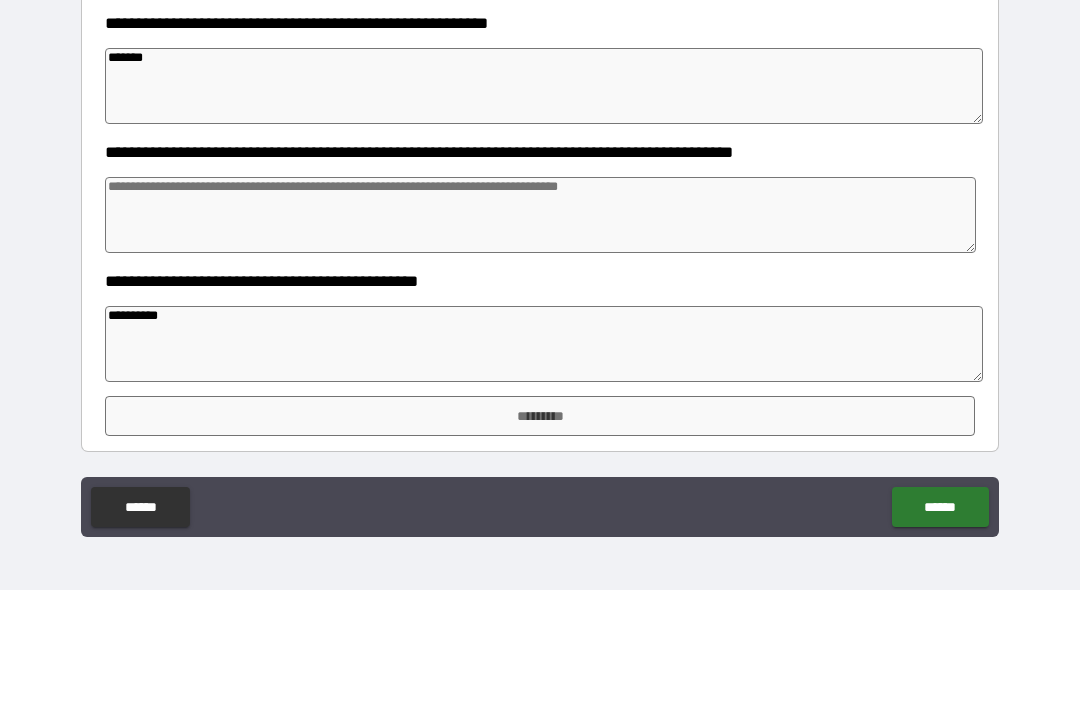 click at bounding box center [540, 332] 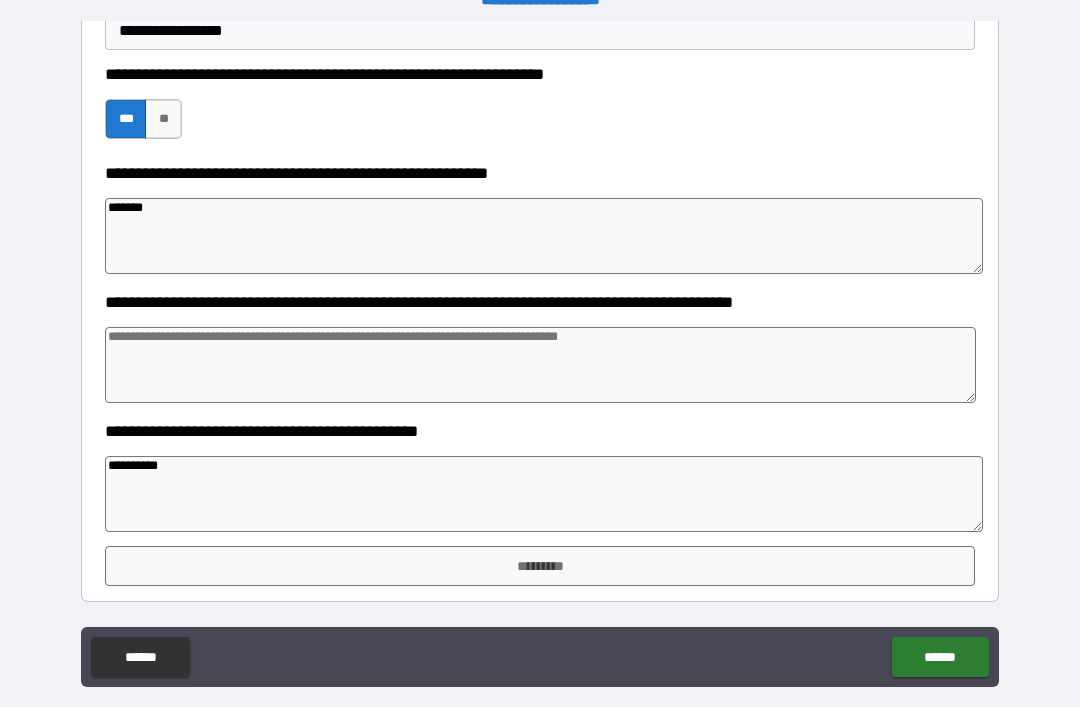 scroll, scrollTop: 0, scrollLeft: 0, axis: both 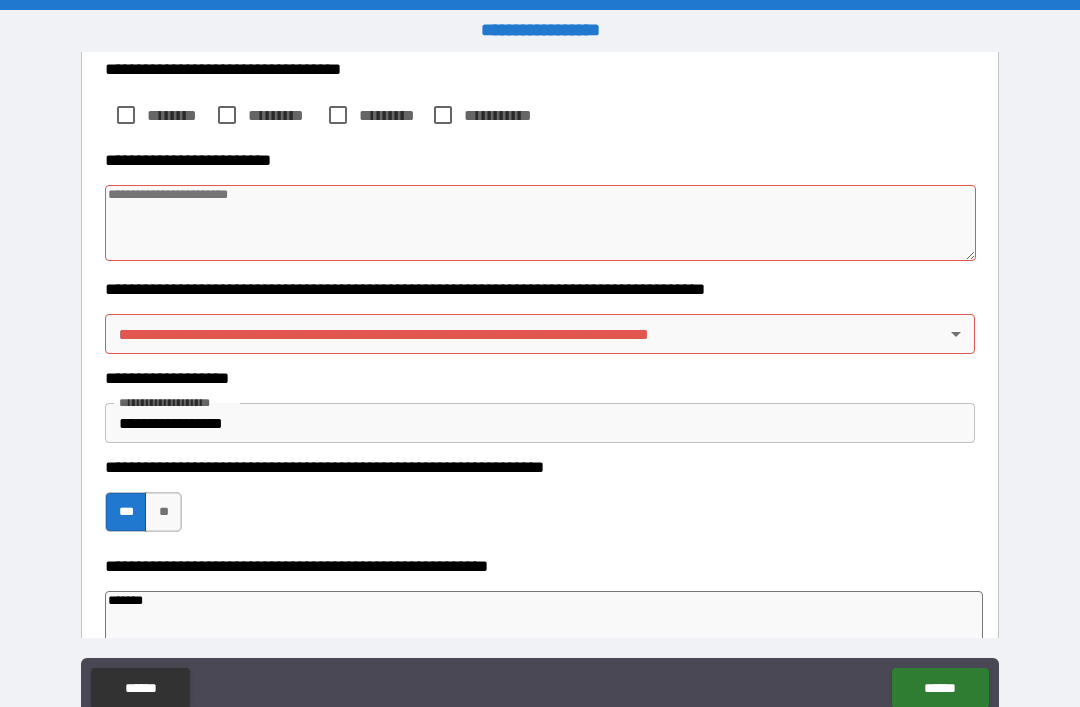 click at bounding box center [540, 223] 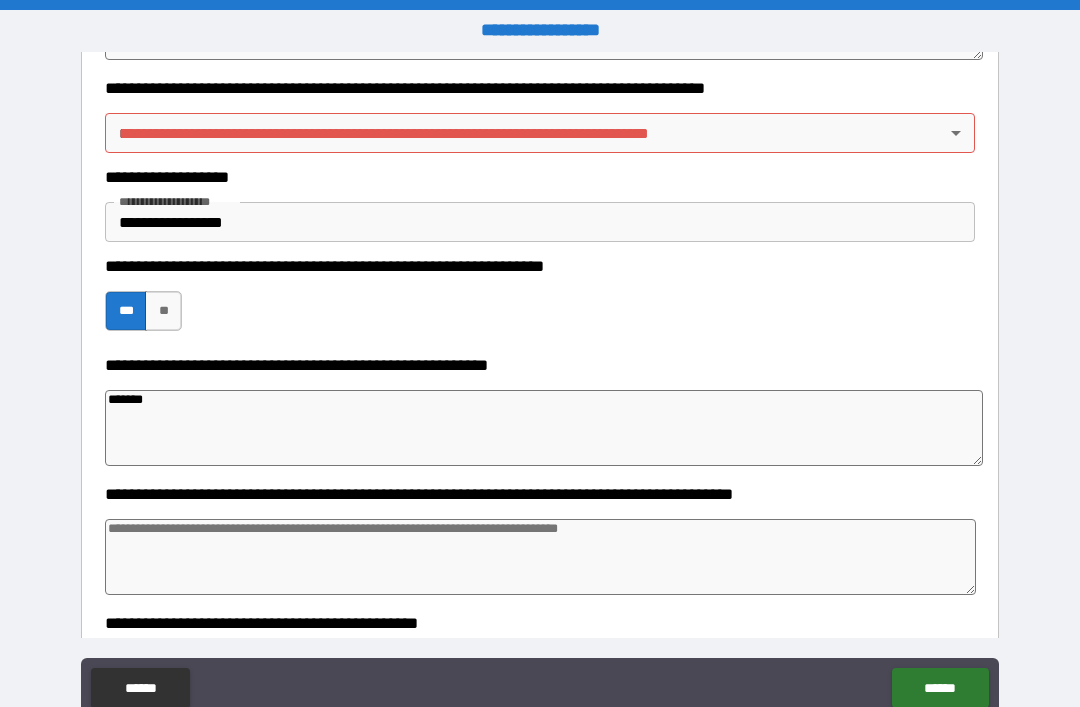 scroll, scrollTop: 613, scrollLeft: 0, axis: vertical 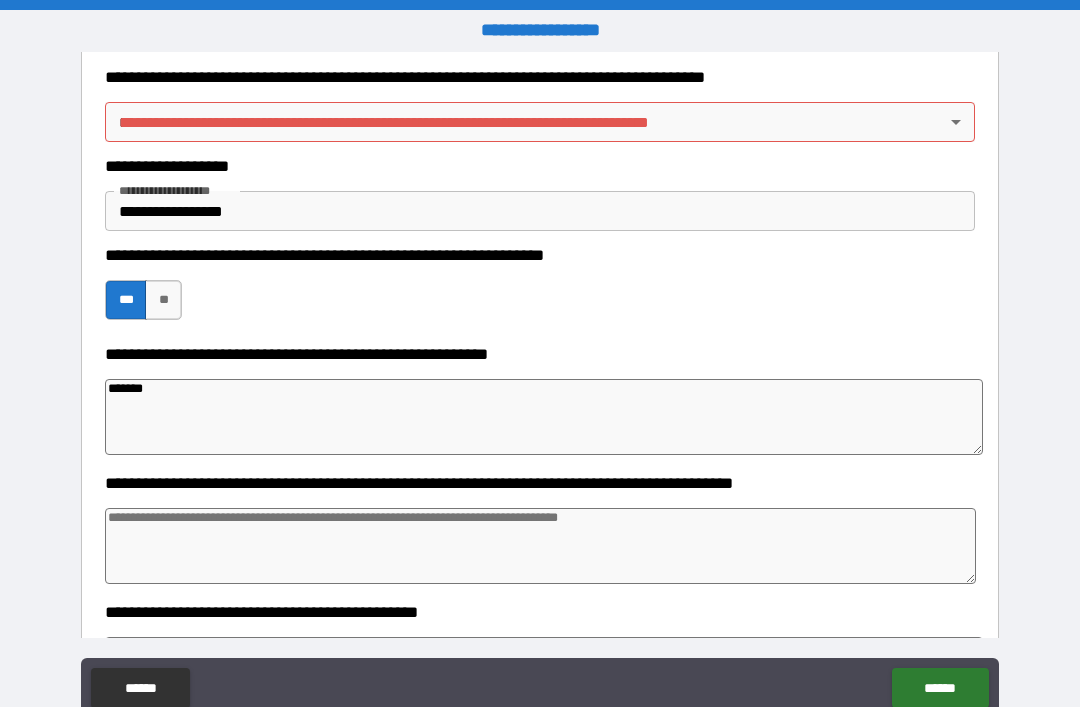 click on "**********" at bounding box center (540, 385) 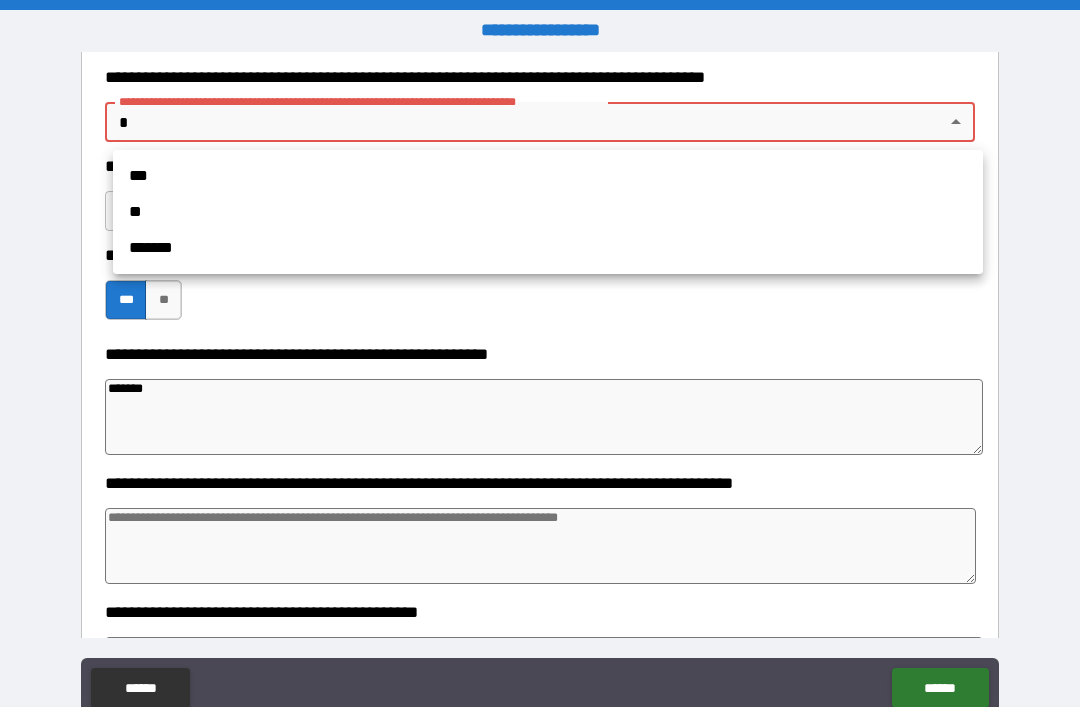 click on "**" at bounding box center (548, 212) 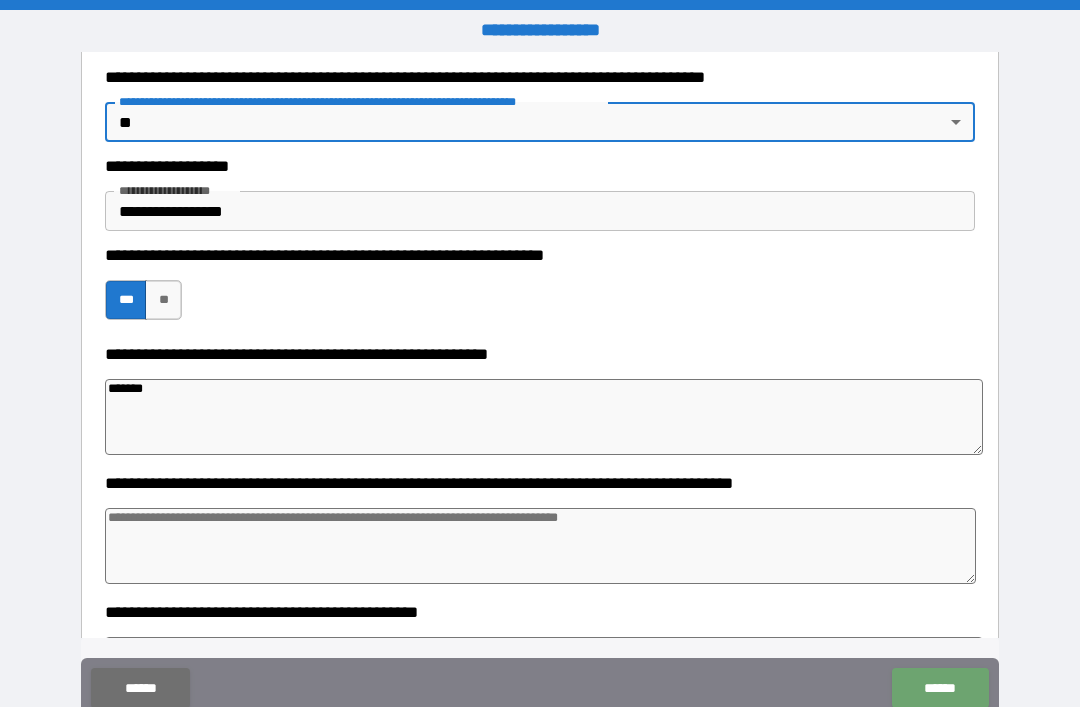 click on "******" at bounding box center [940, 688] 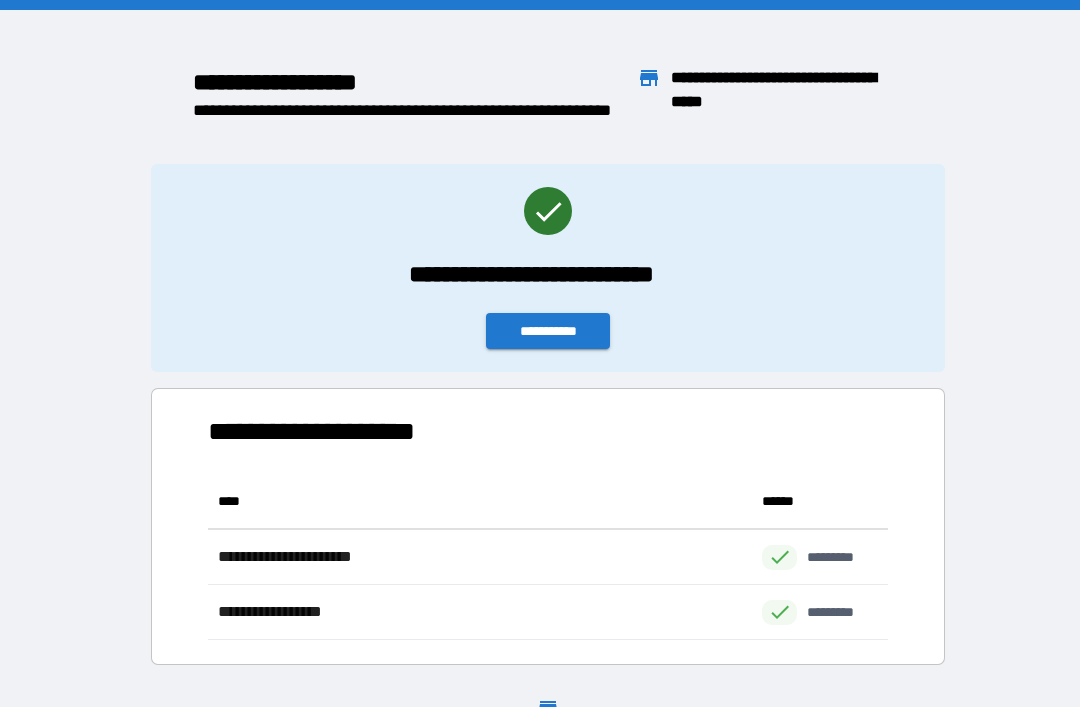 scroll, scrollTop: 1, scrollLeft: 1, axis: both 